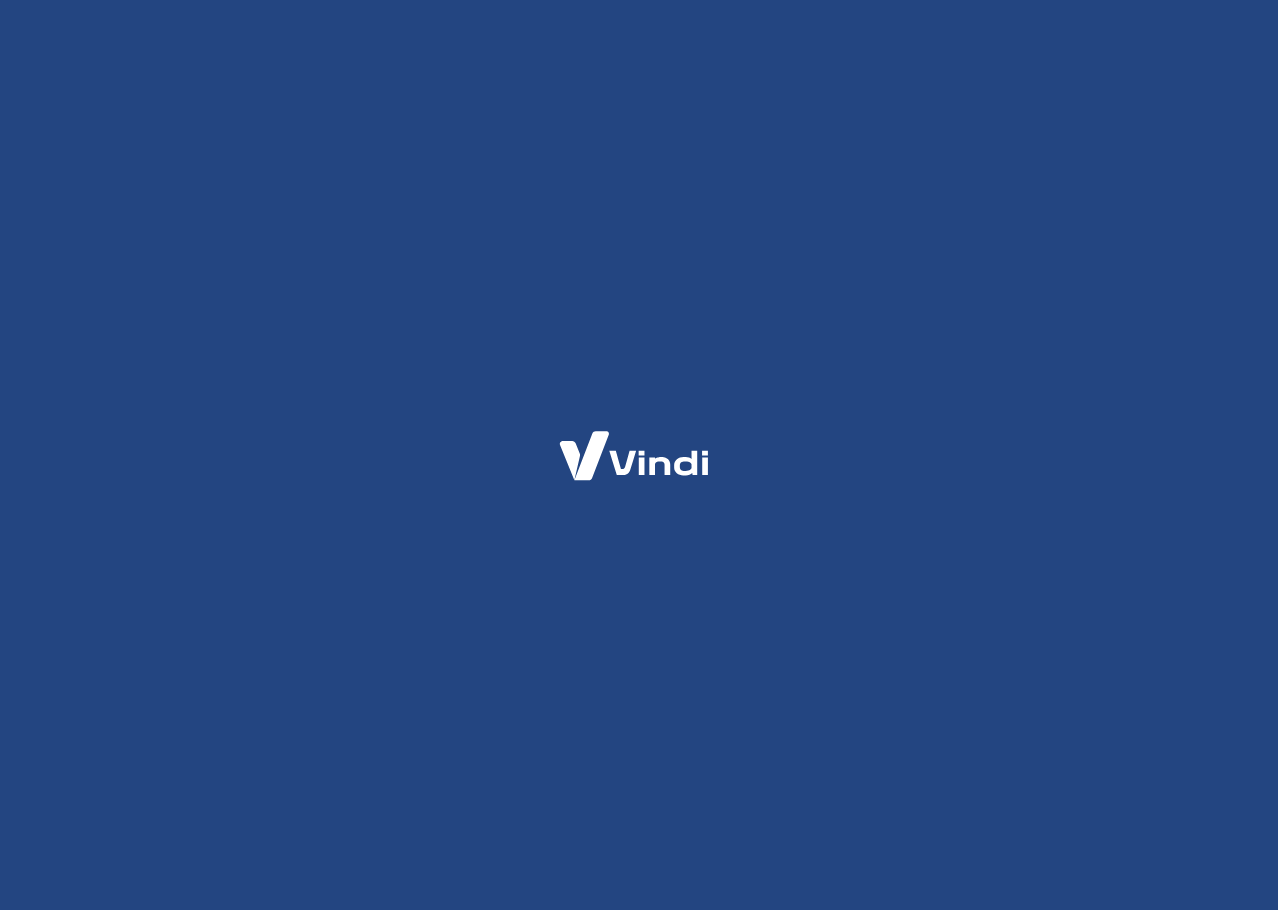 scroll, scrollTop: 0, scrollLeft: 0, axis: both 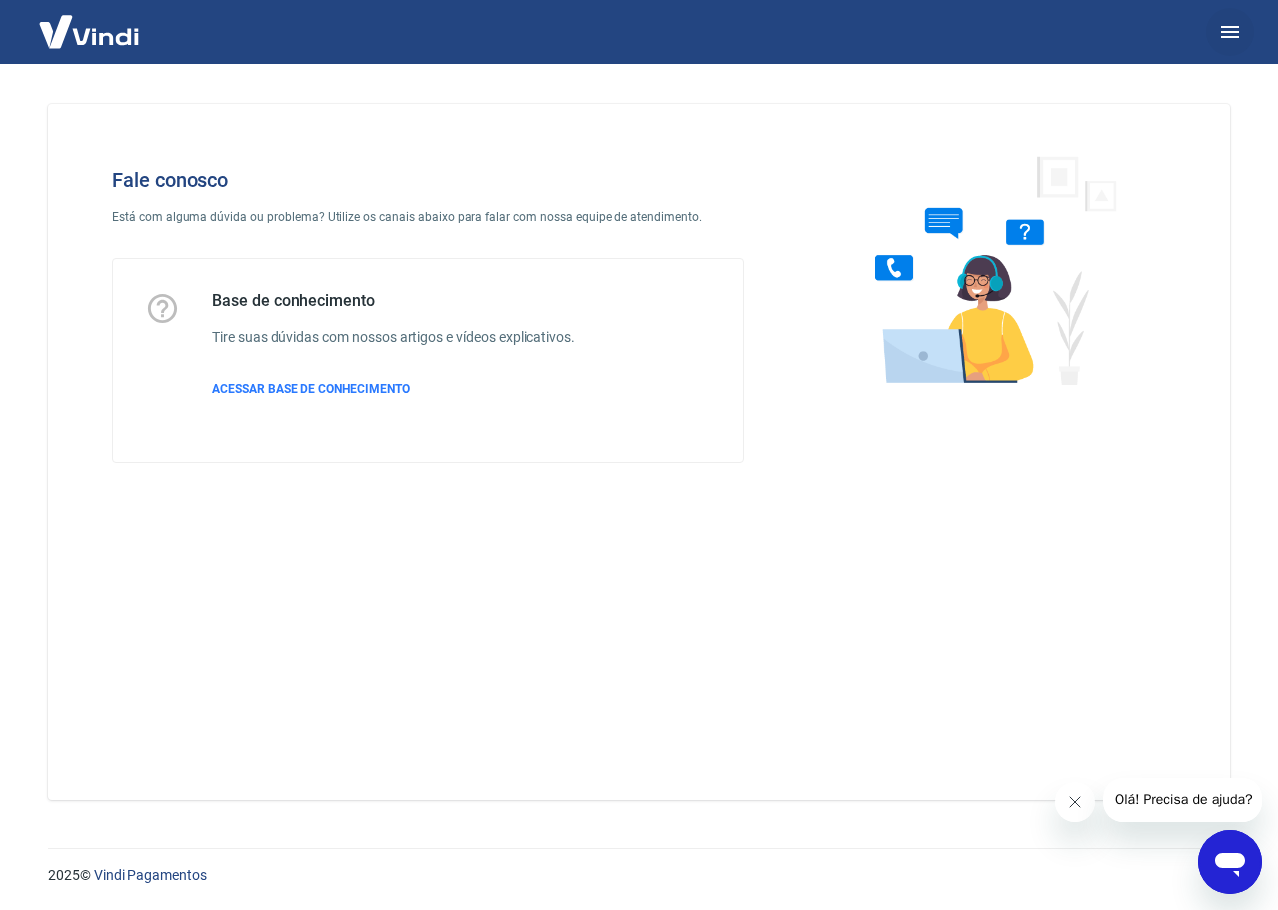 click 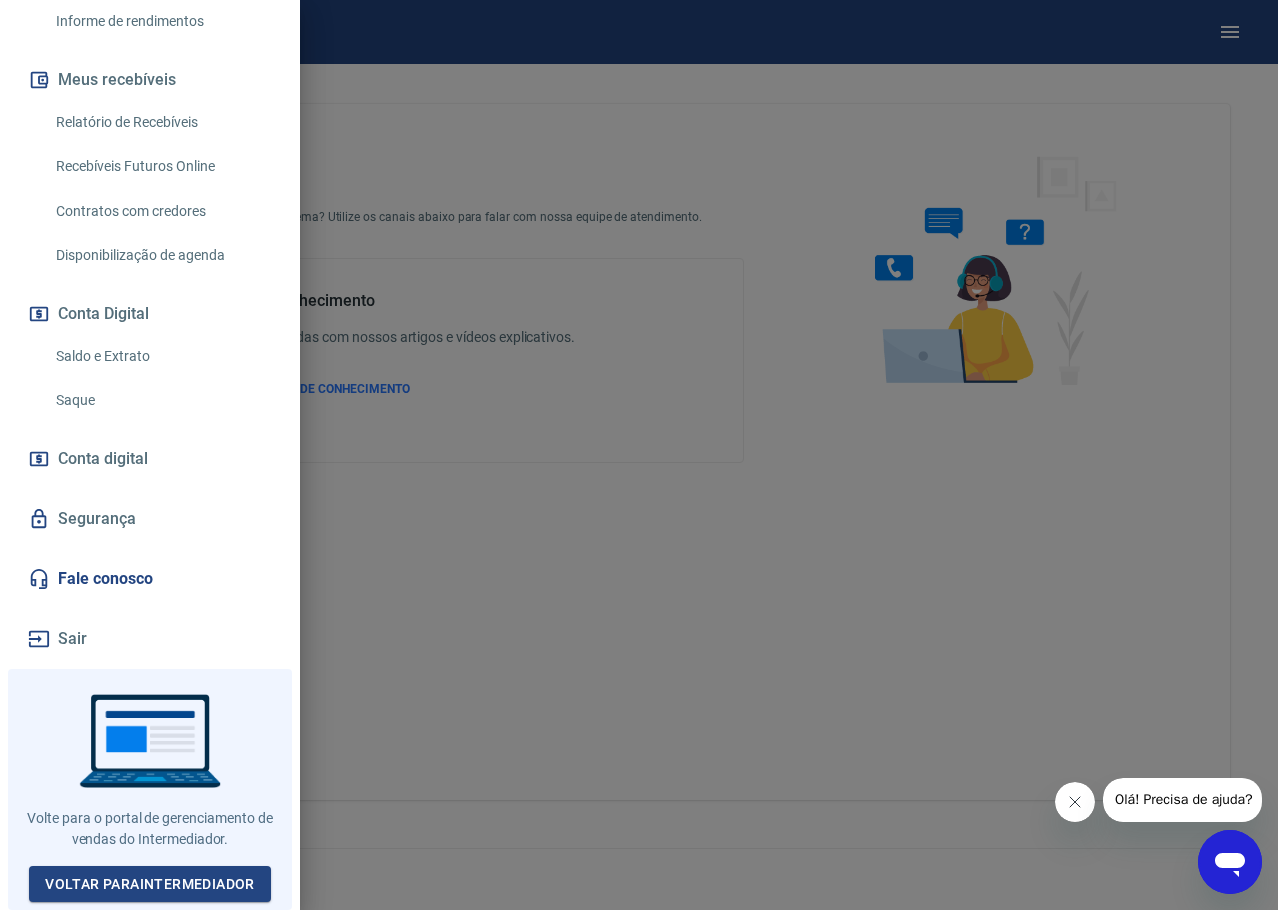 scroll, scrollTop: 393, scrollLeft: 0, axis: vertical 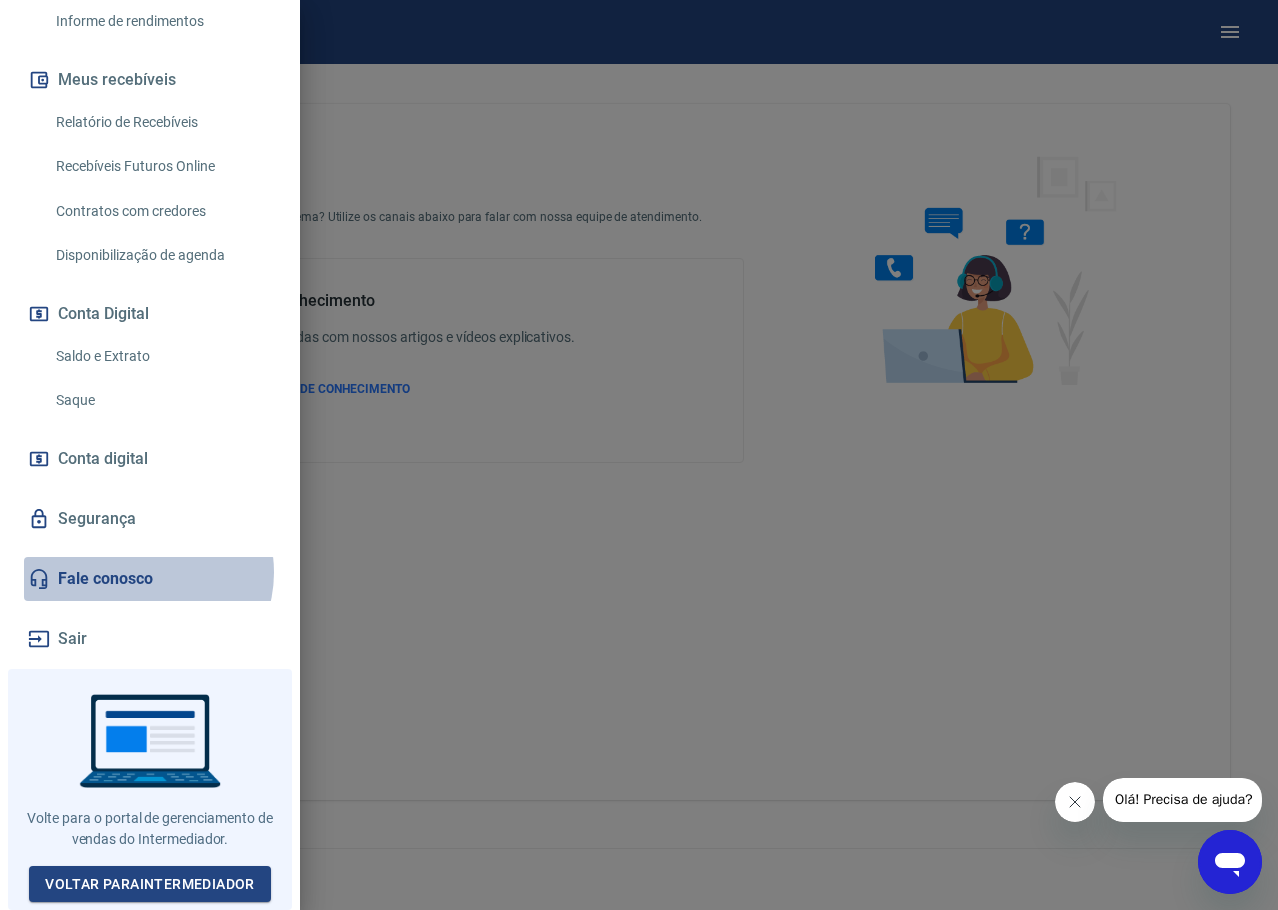 click on "Fale conosco" at bounding box center (150, 579) 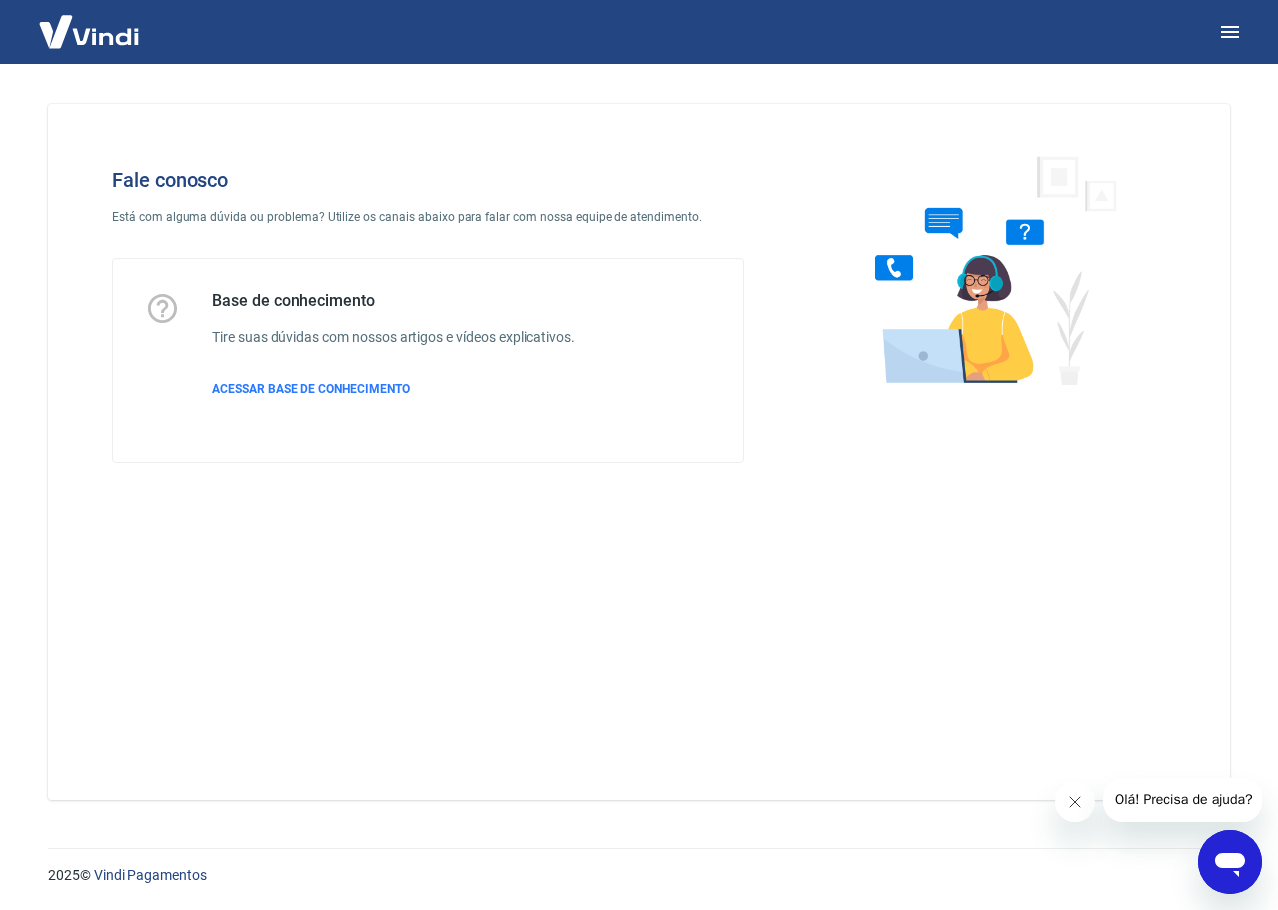 click 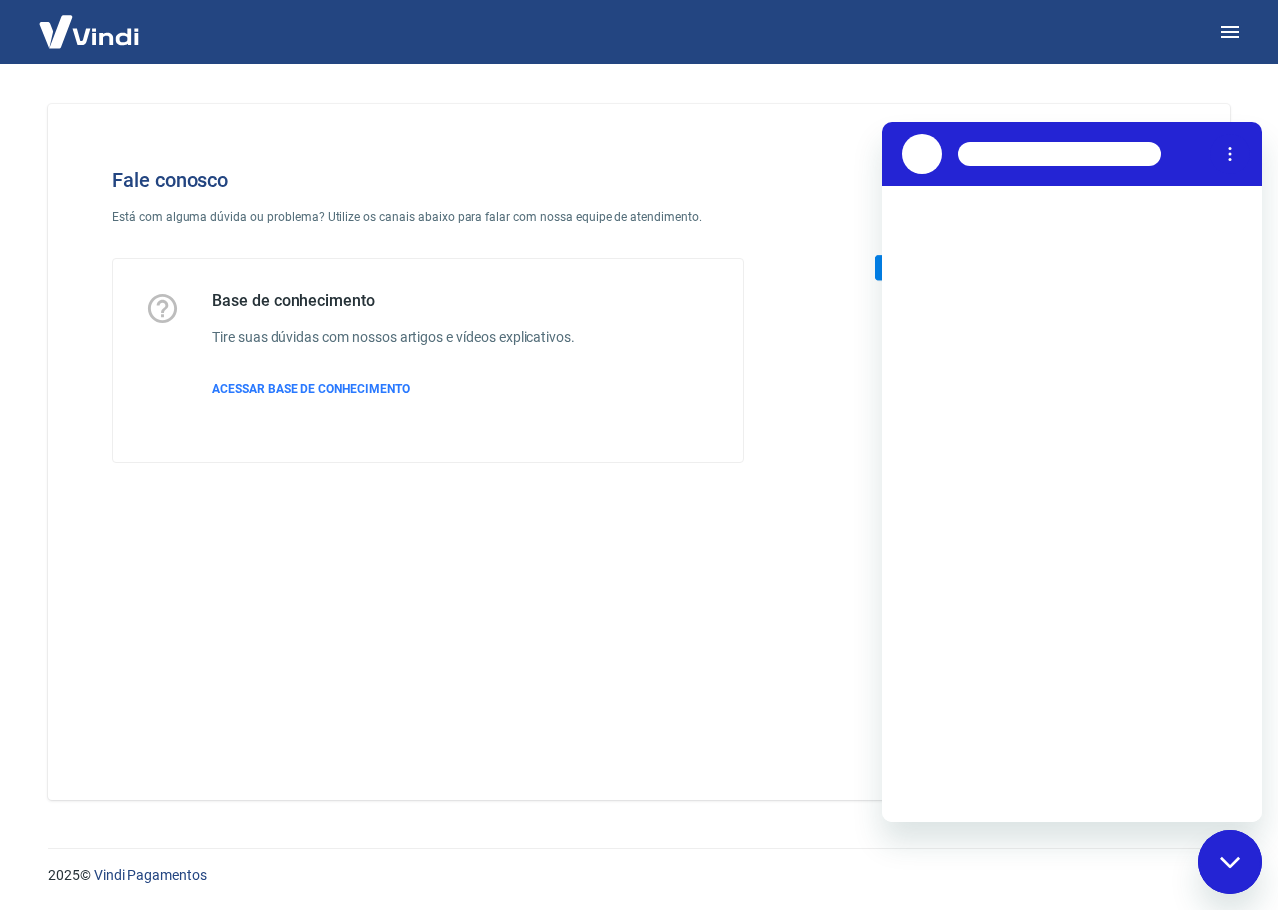 scroll, scrollTop: 0, scrollLeft: 0, axis: both 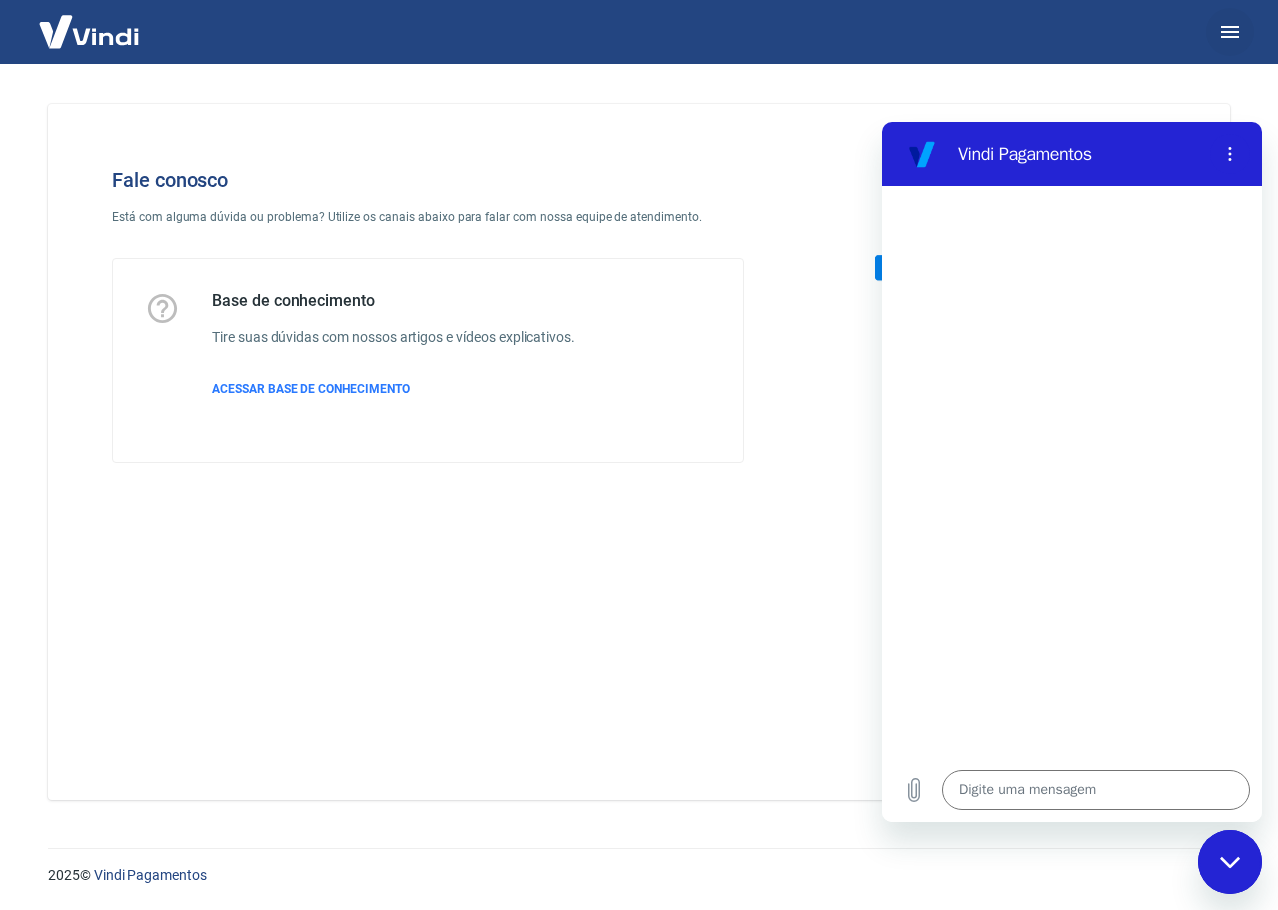 click 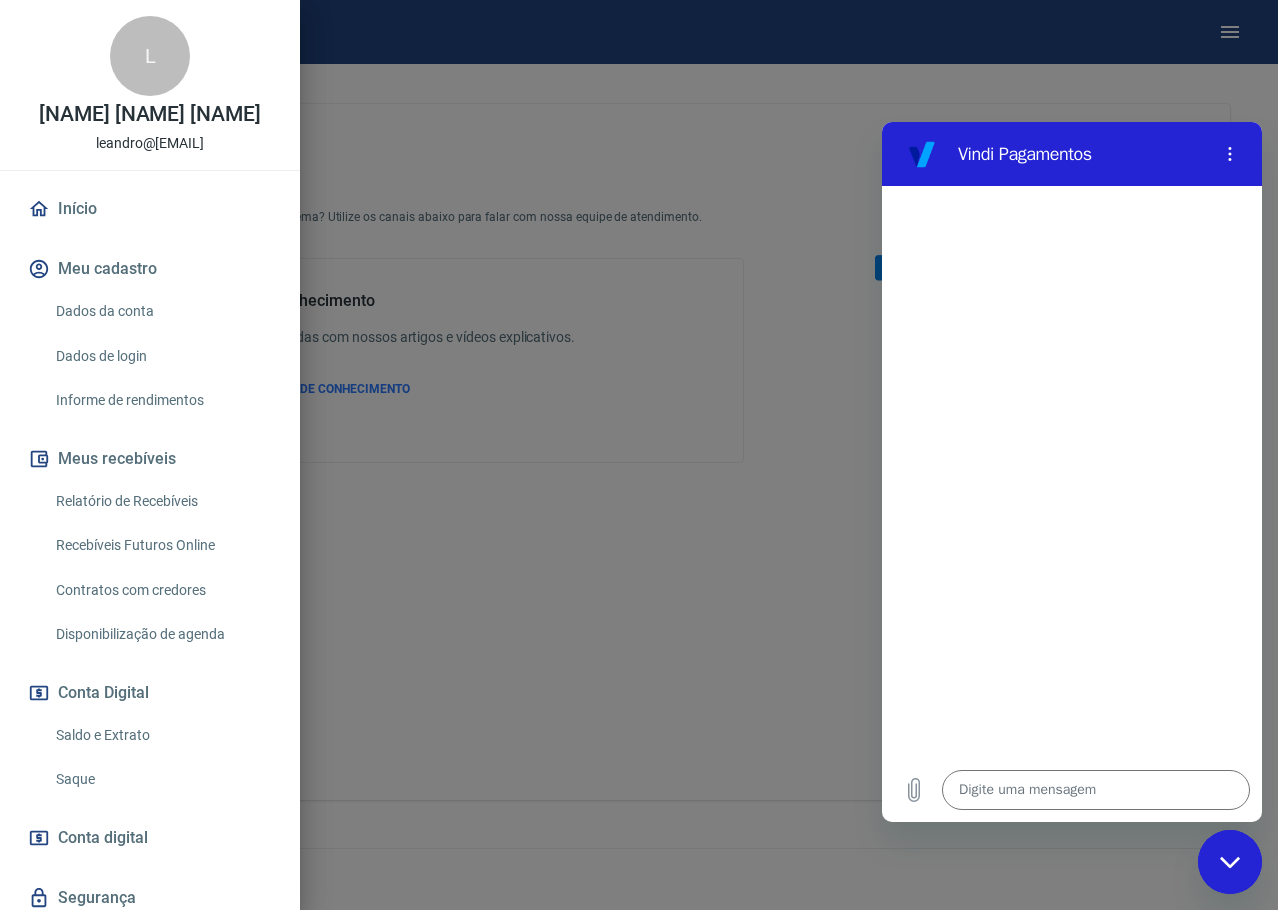 scroll, scrollTop: 393, scrollLeft: 0, axis: vertical 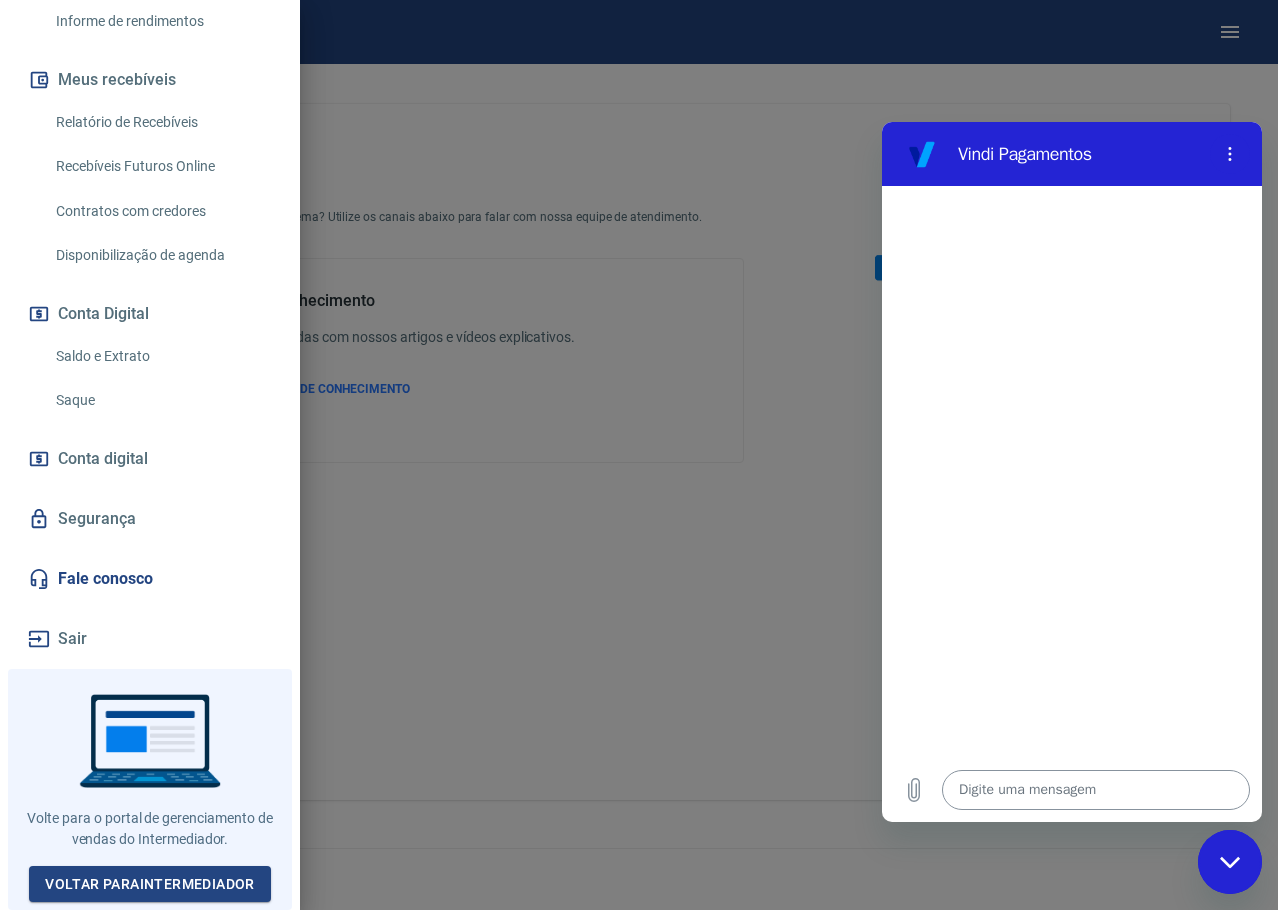 click at bounding box center [1096, 790] 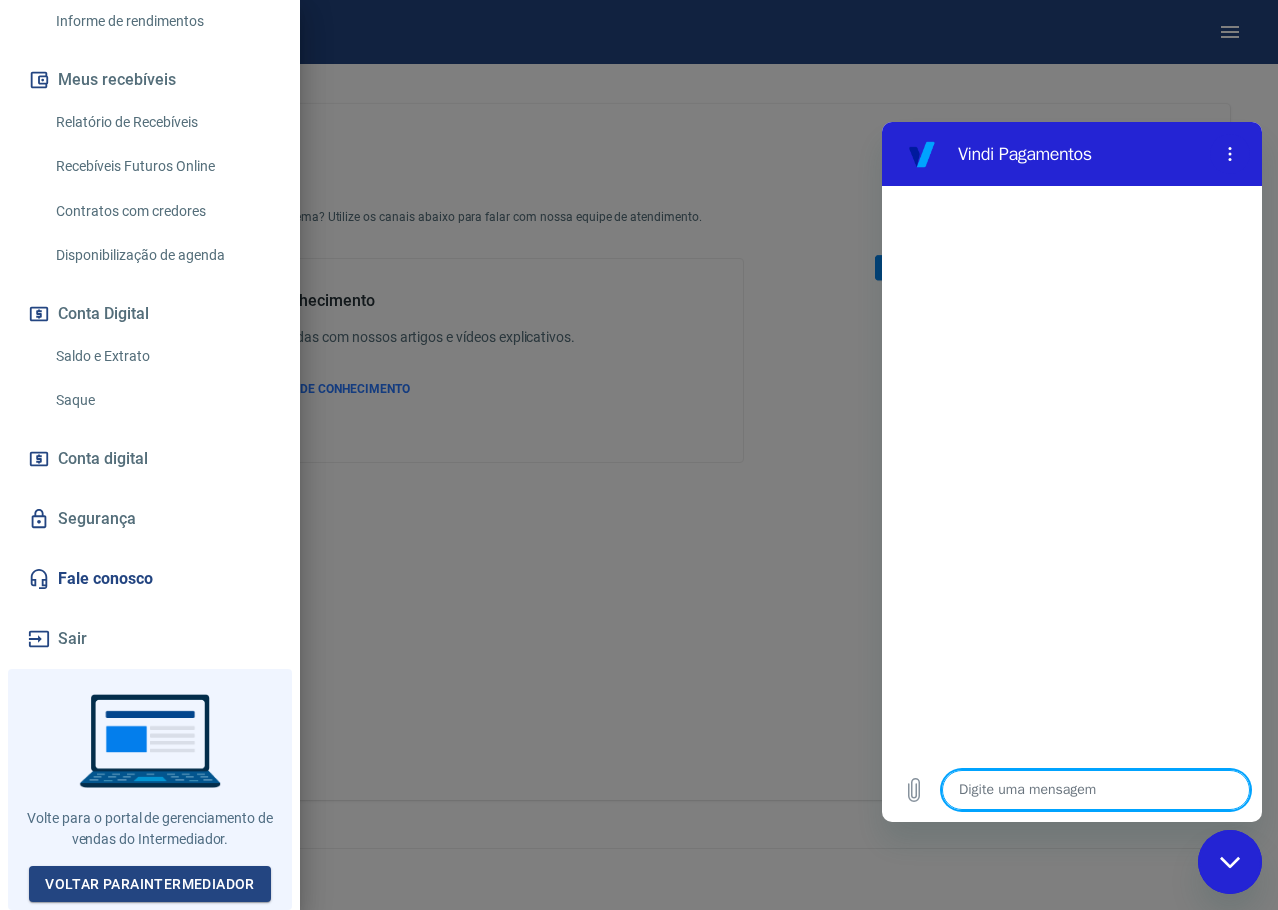 type on "b" 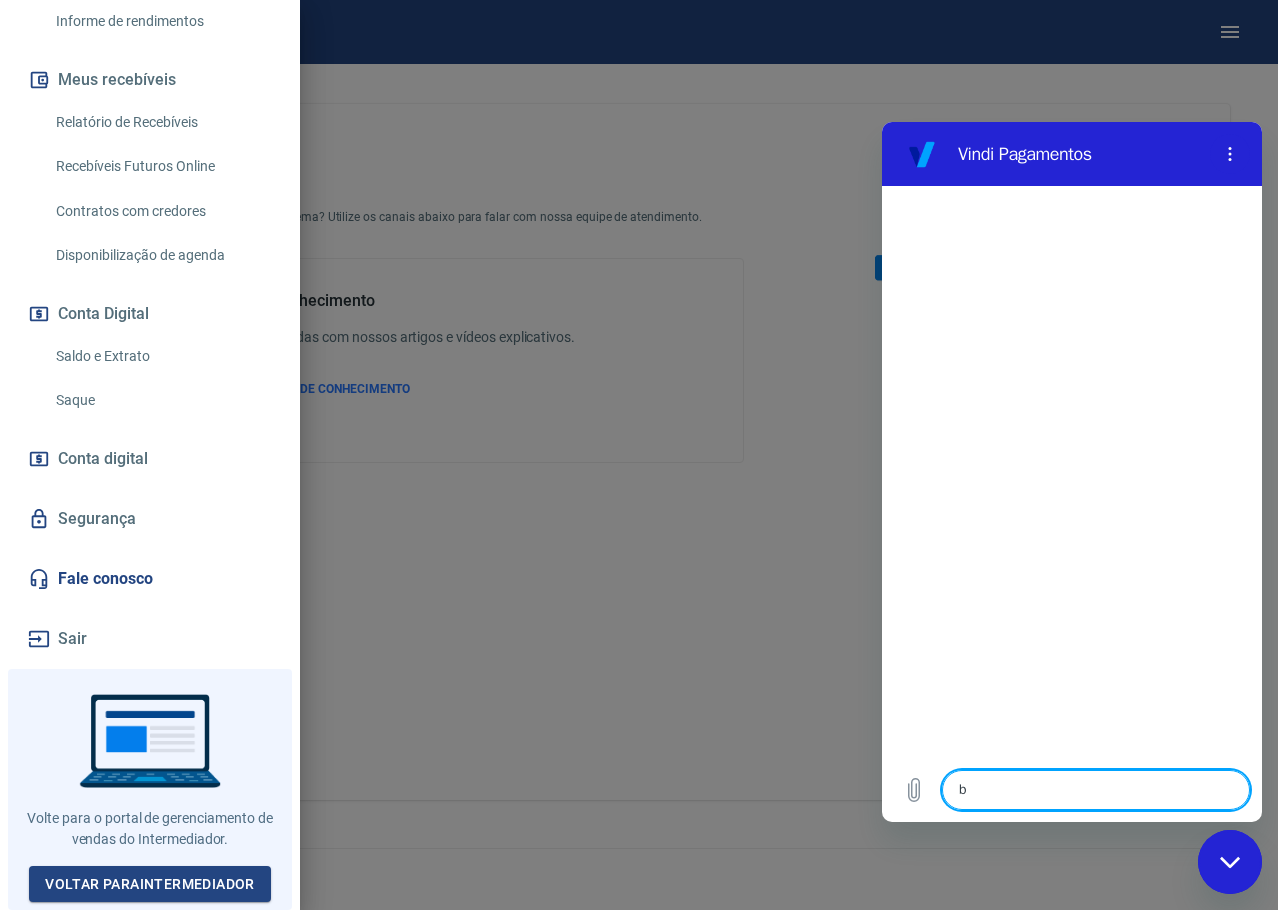 type on "bo" 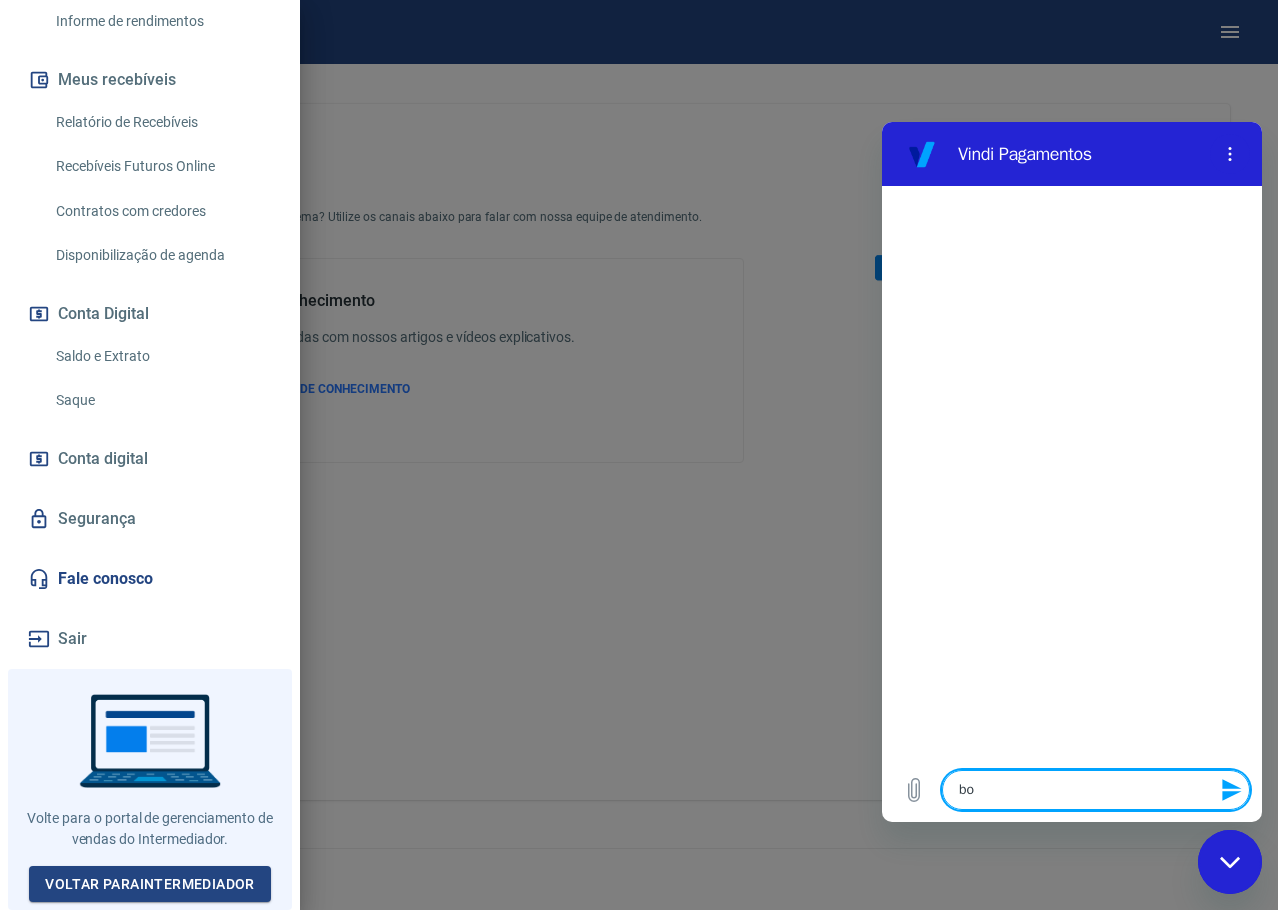 type on "boa" 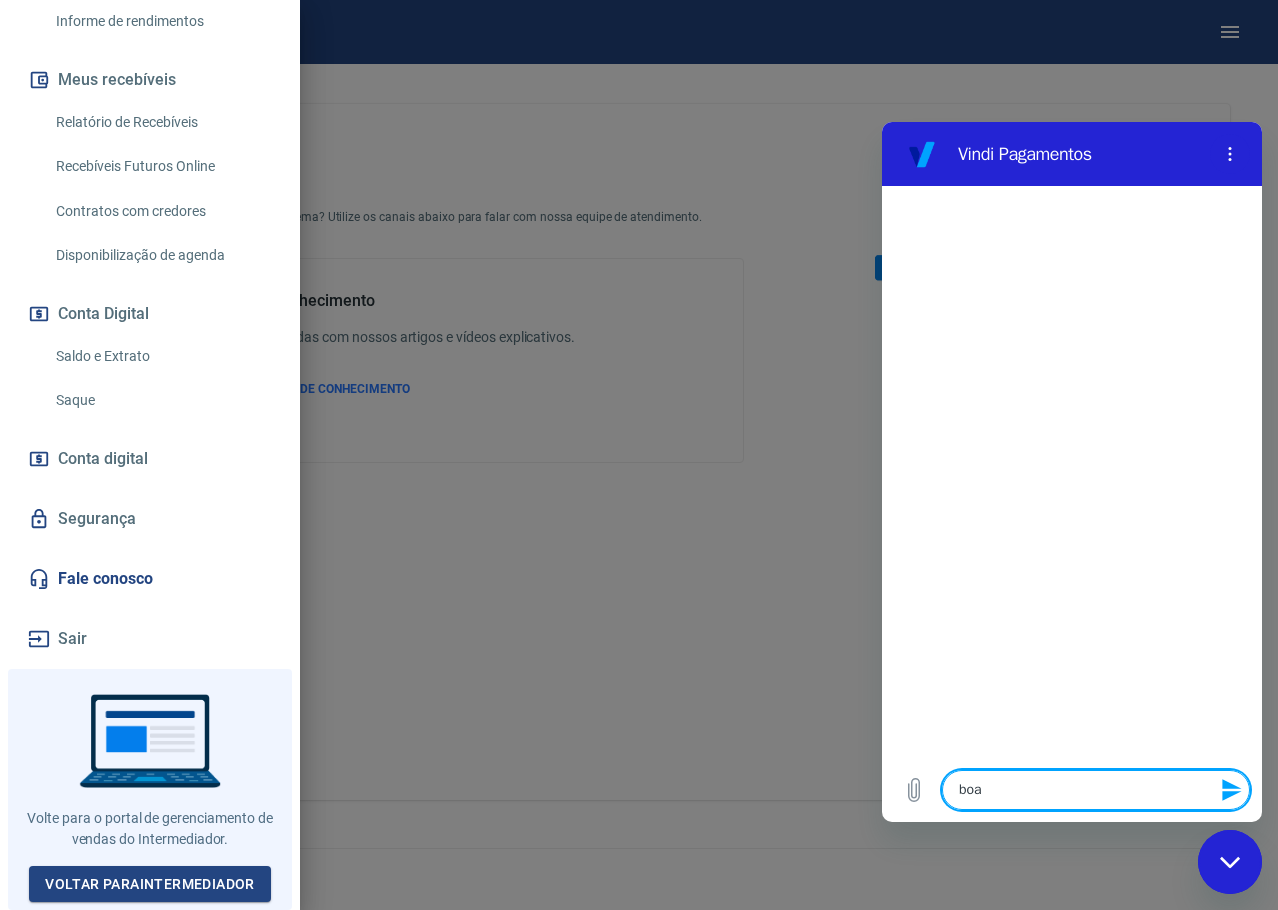 type on "boa" 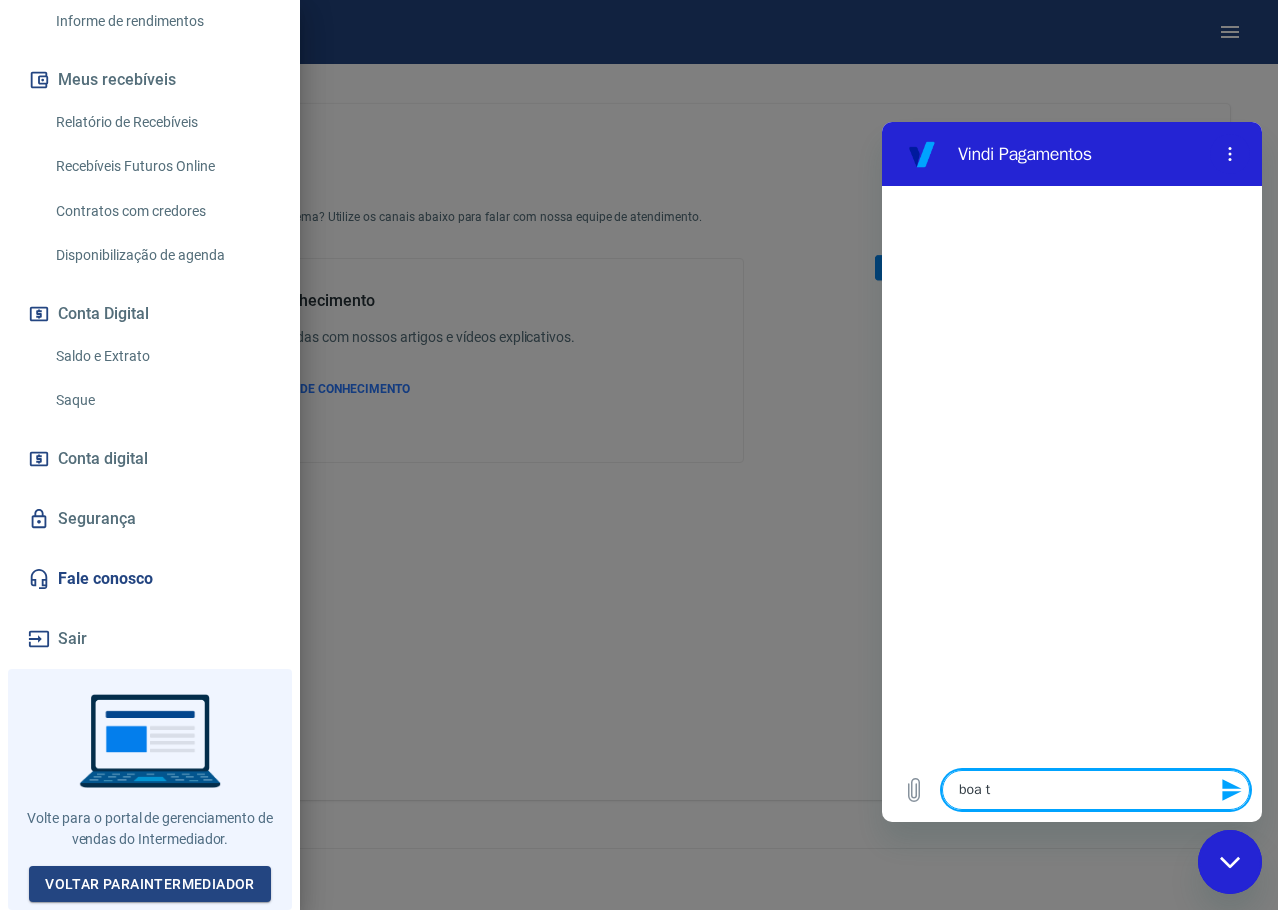 type on "boa tr" 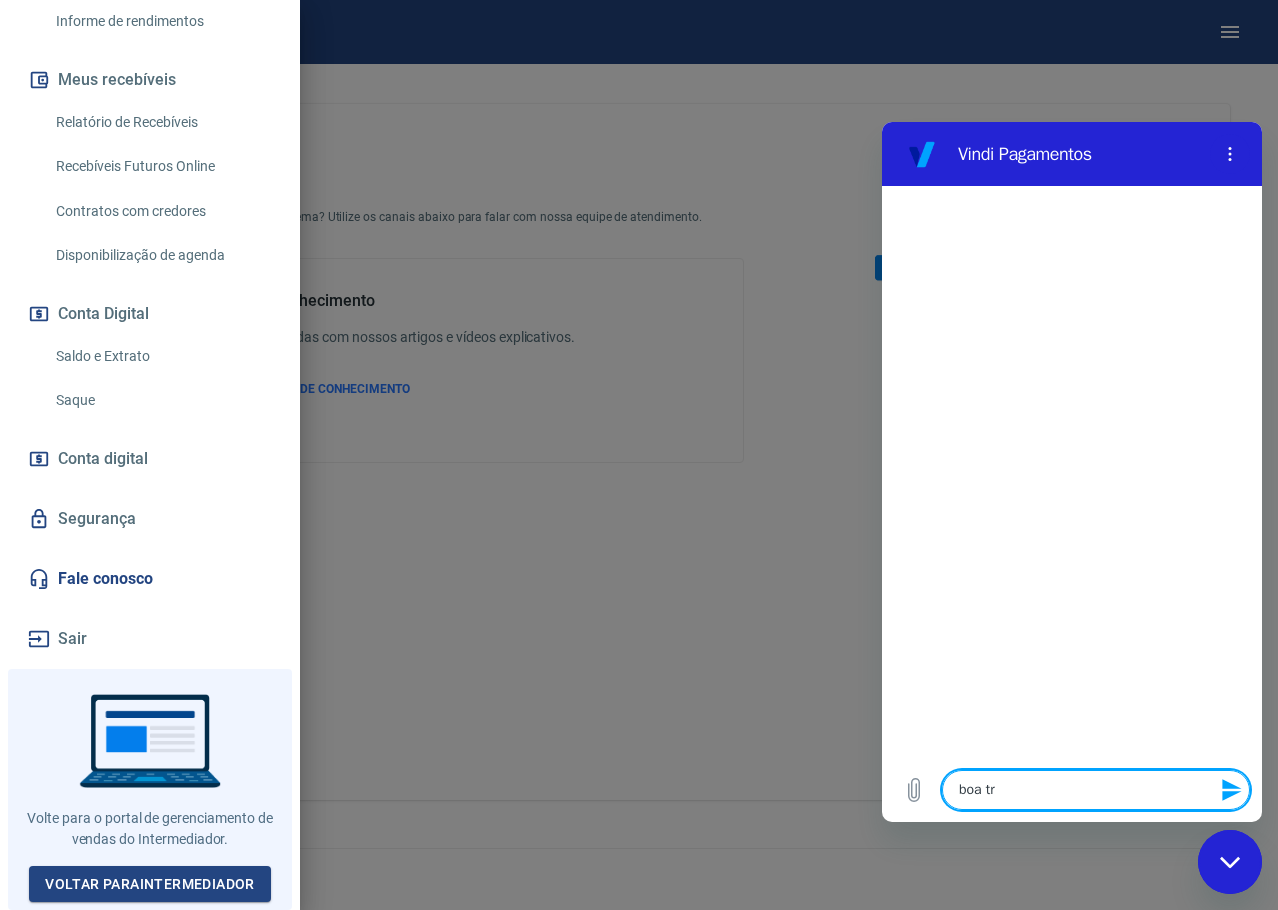 type on "boa tra" 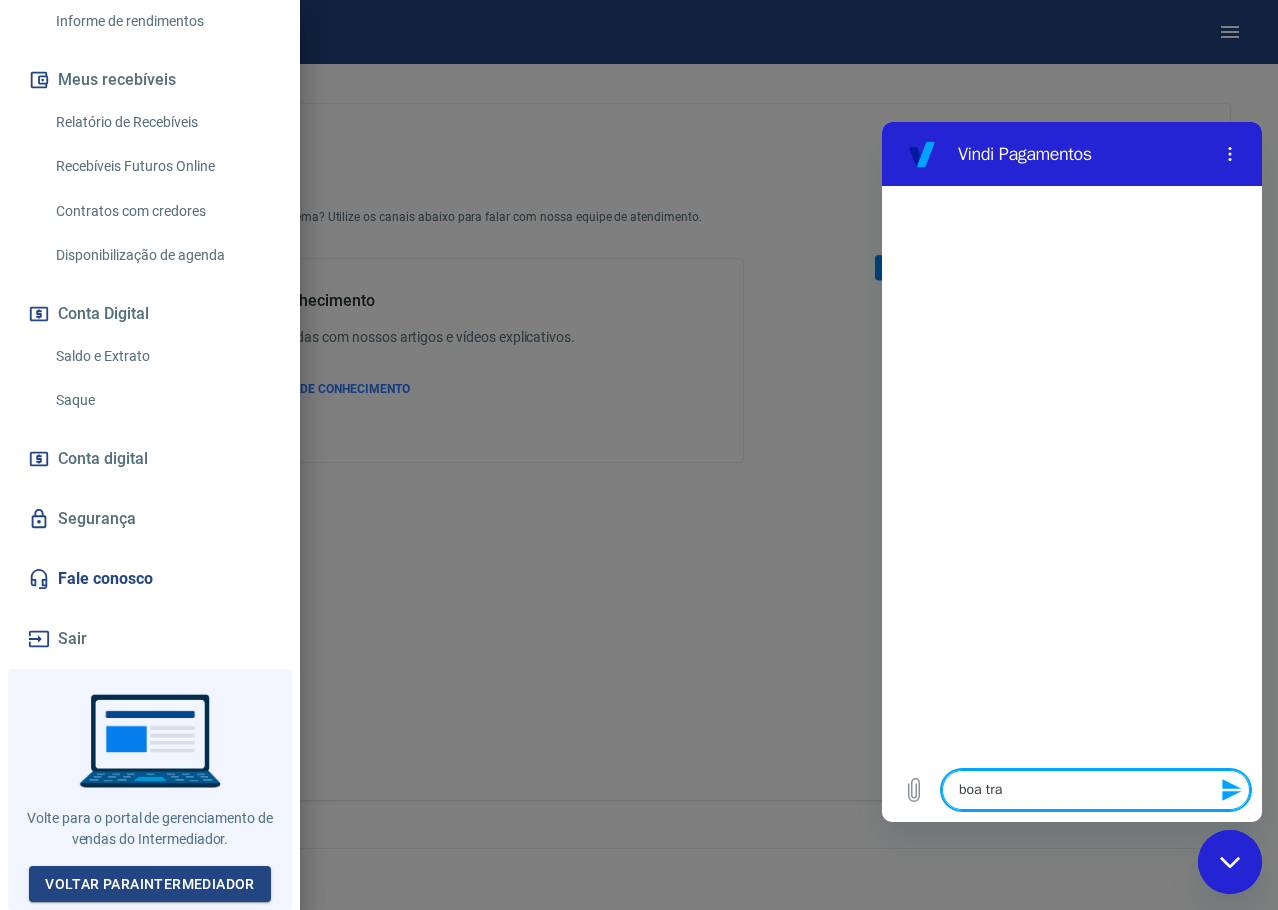 type on "boa tr" 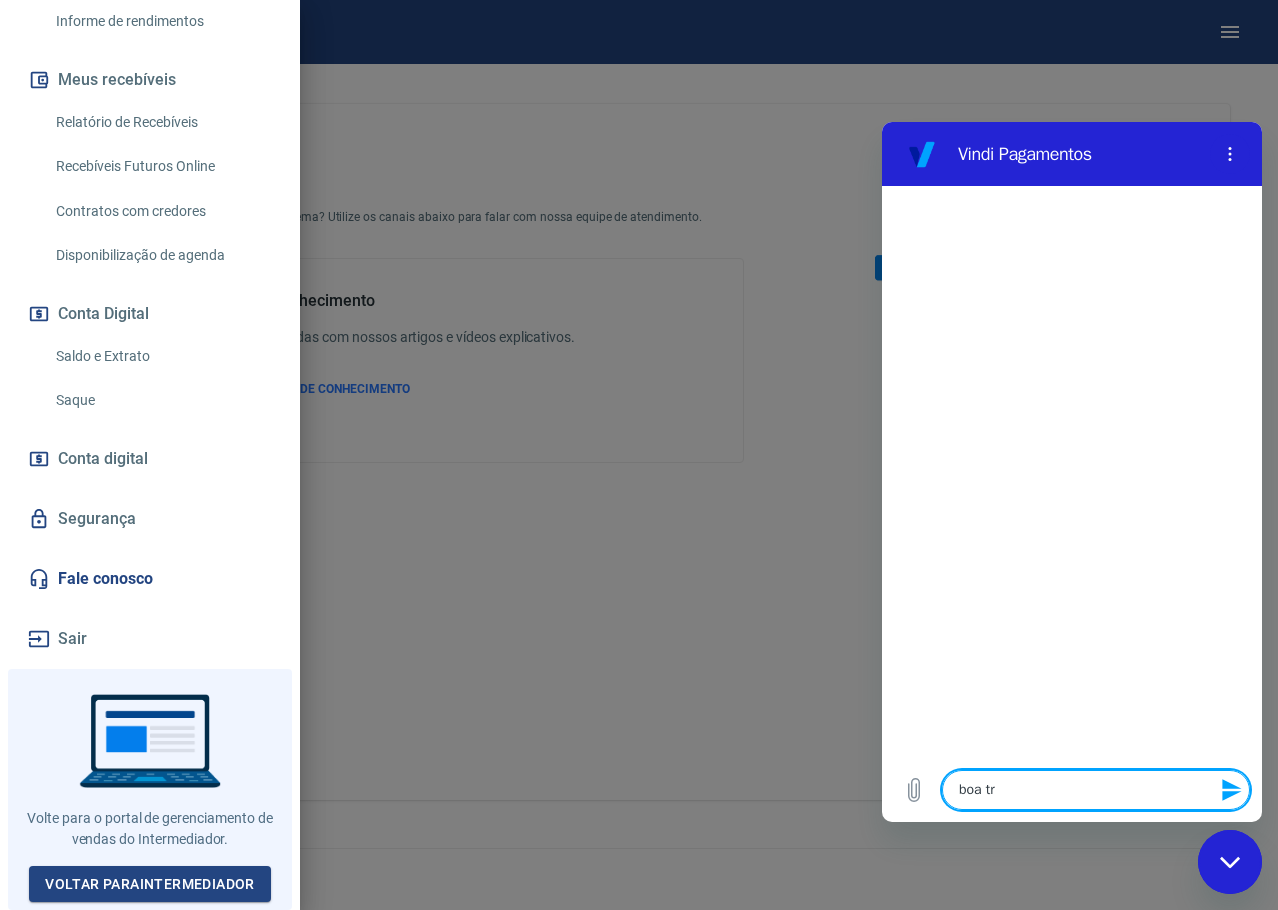 type on "boa t" 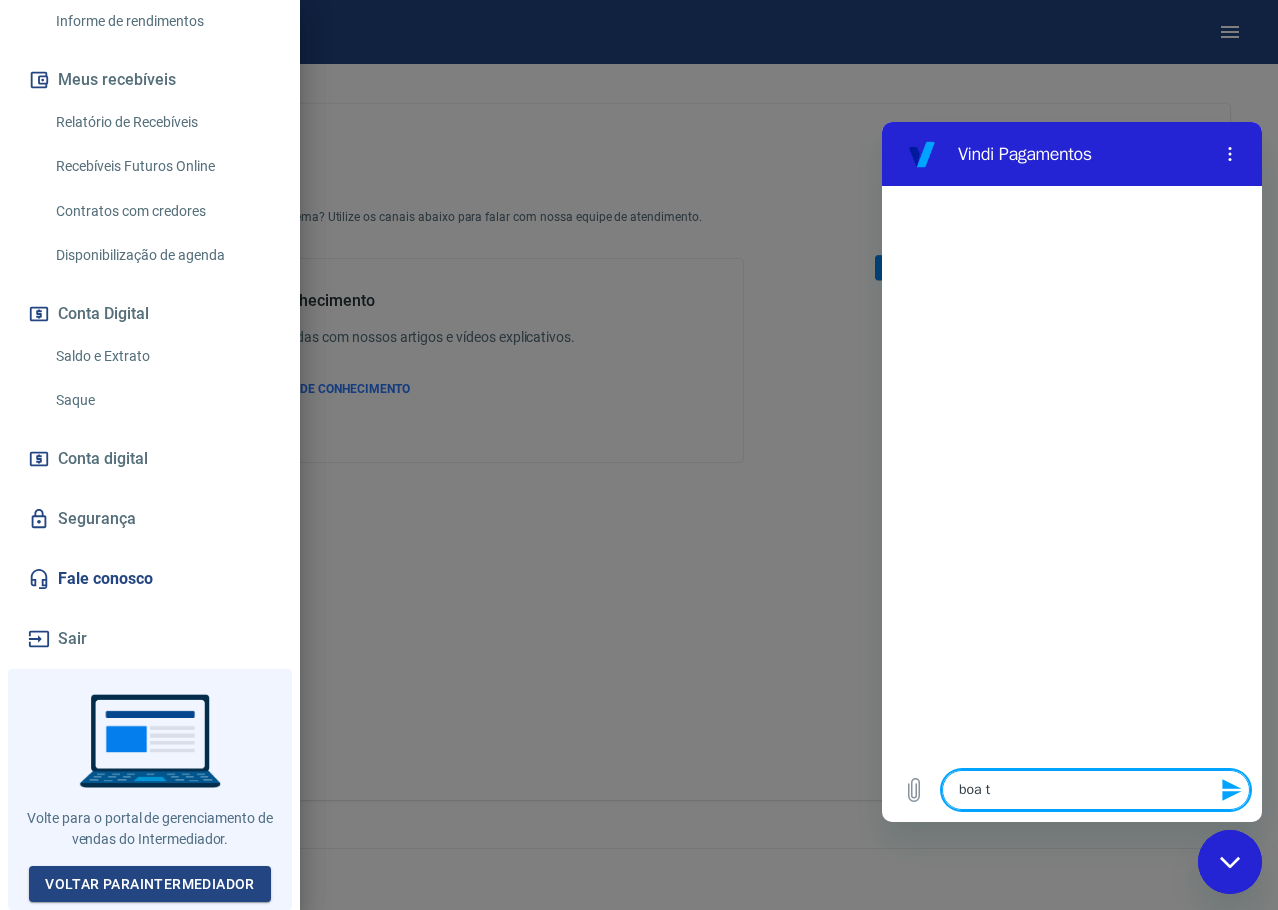 type on "boa" 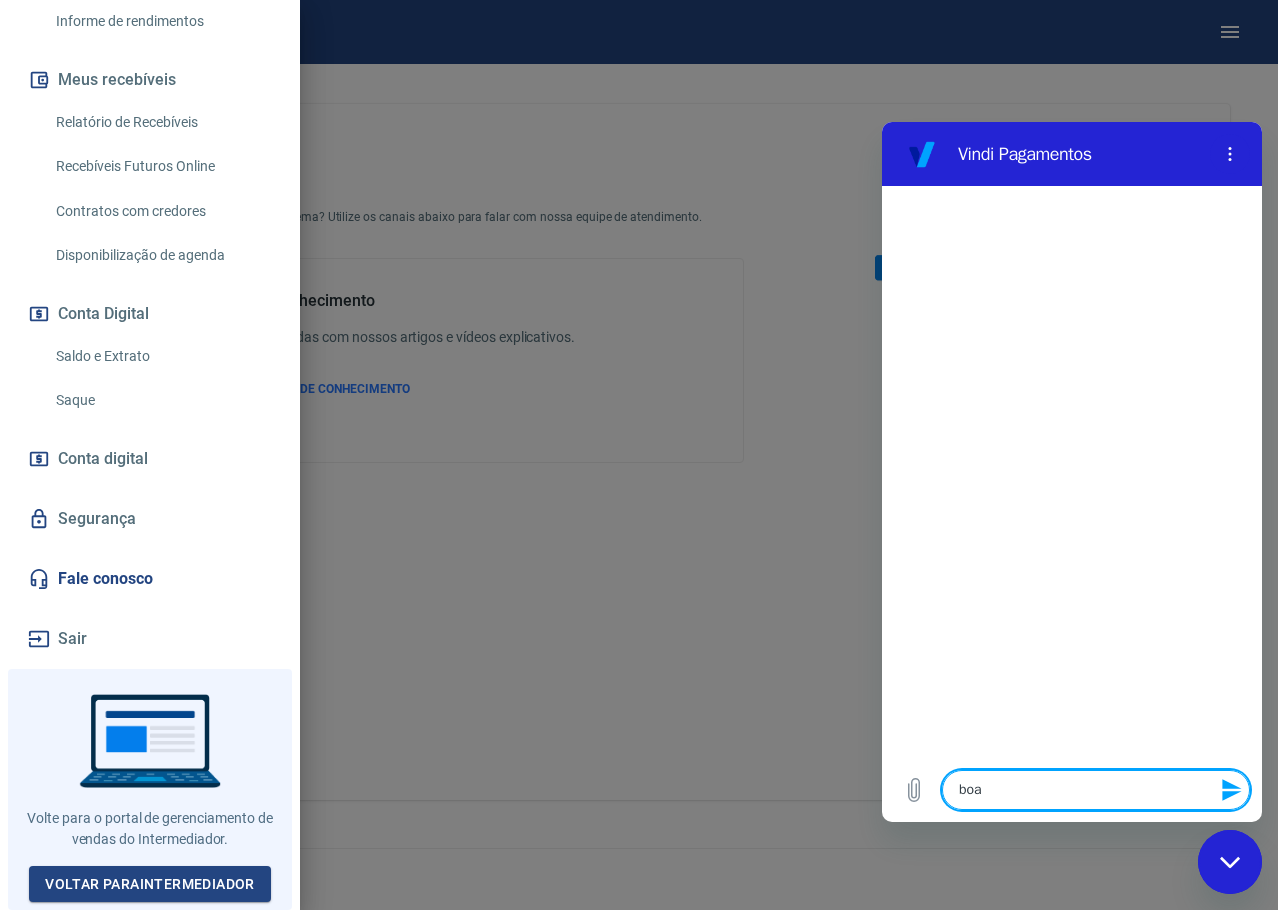 type on "boa t" 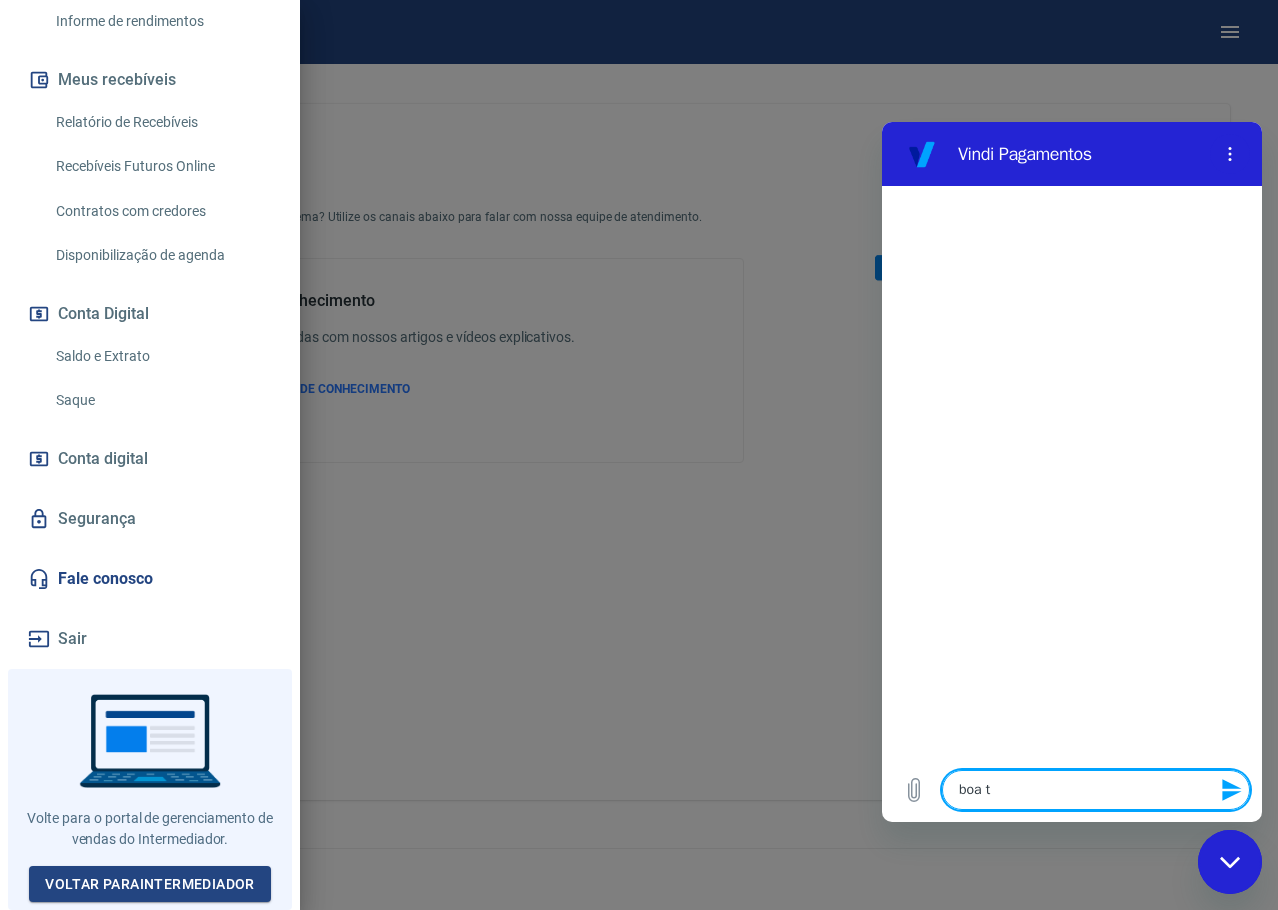 type on "boa ta" 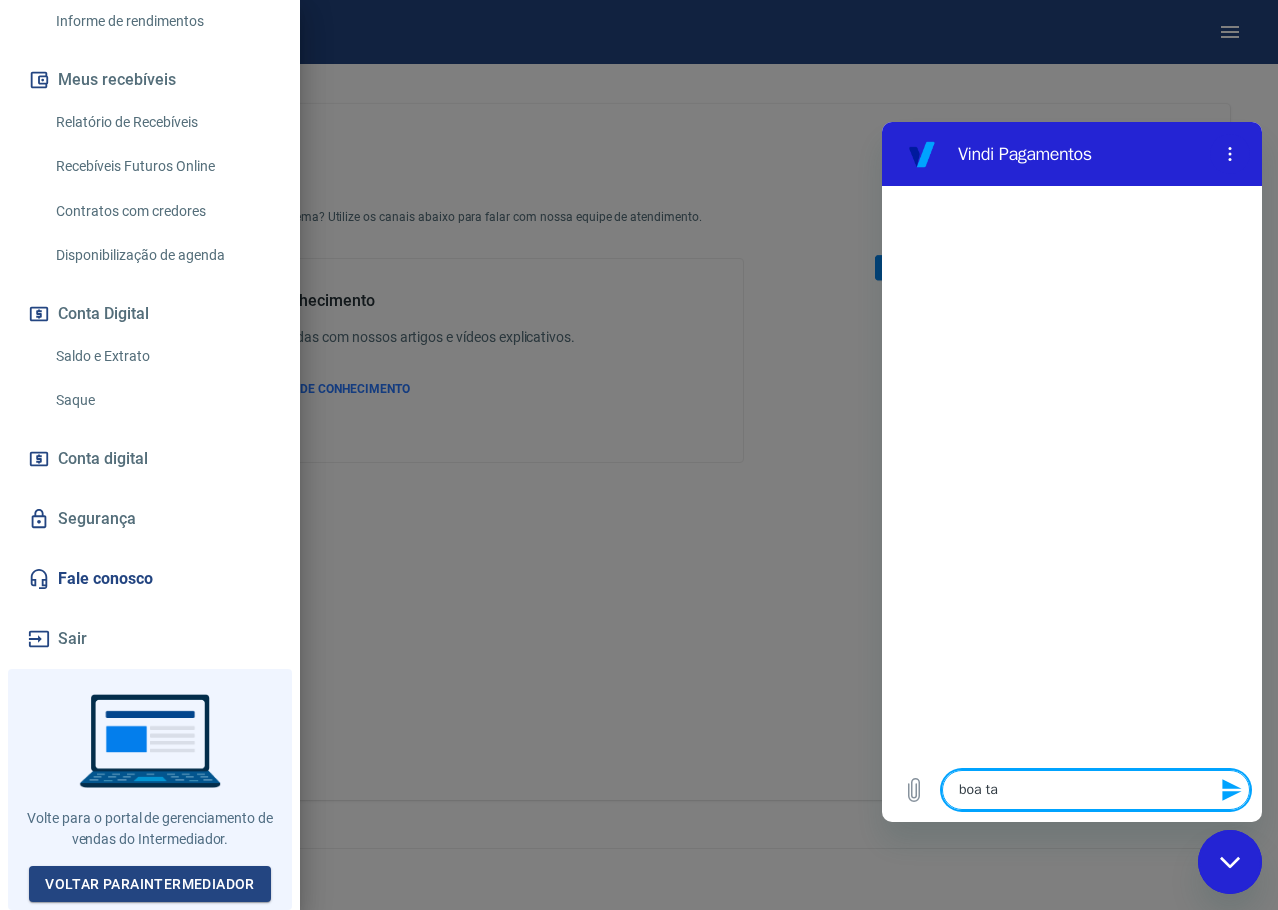 type on "boa tar" 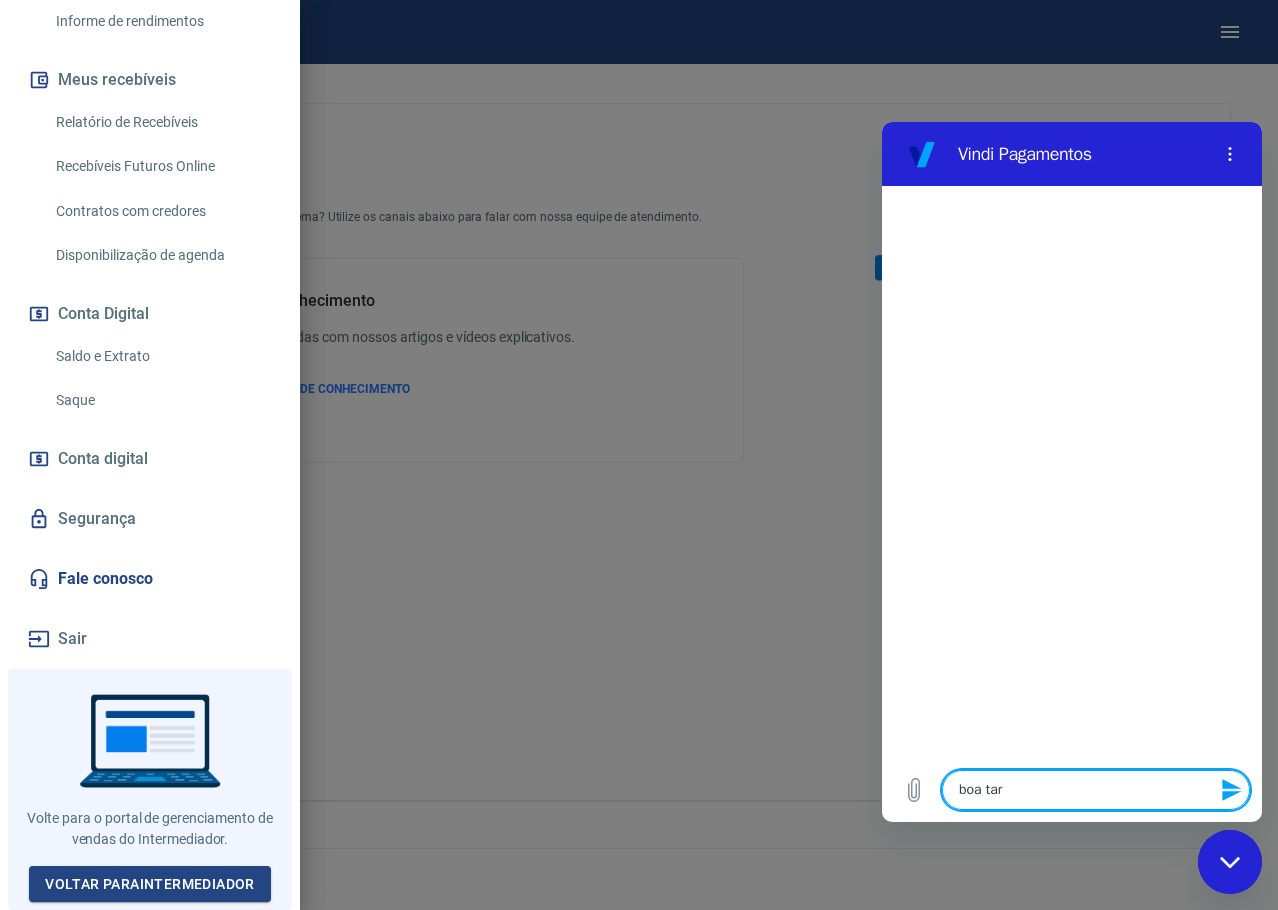 type on "boa tard" 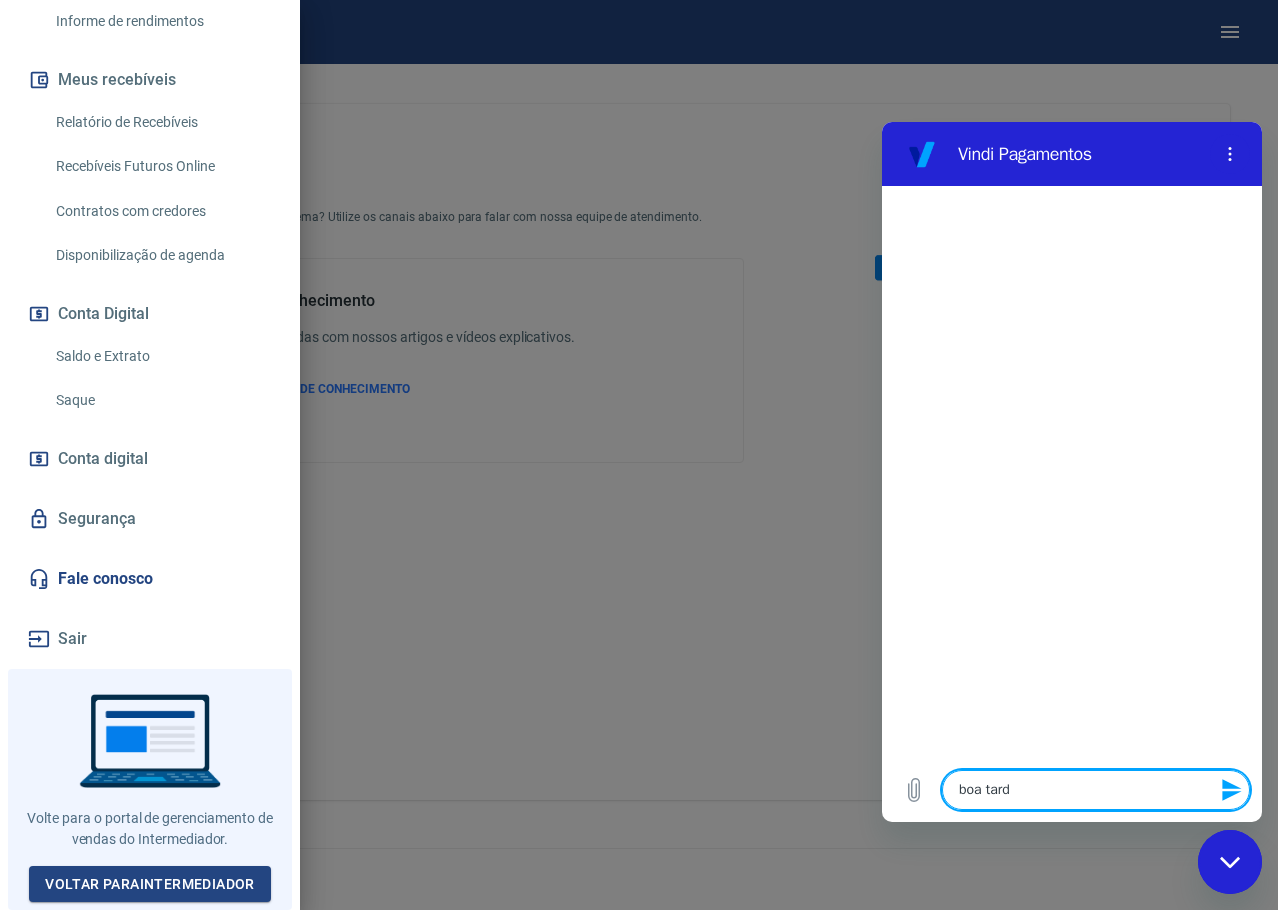 type on "boa tarde" 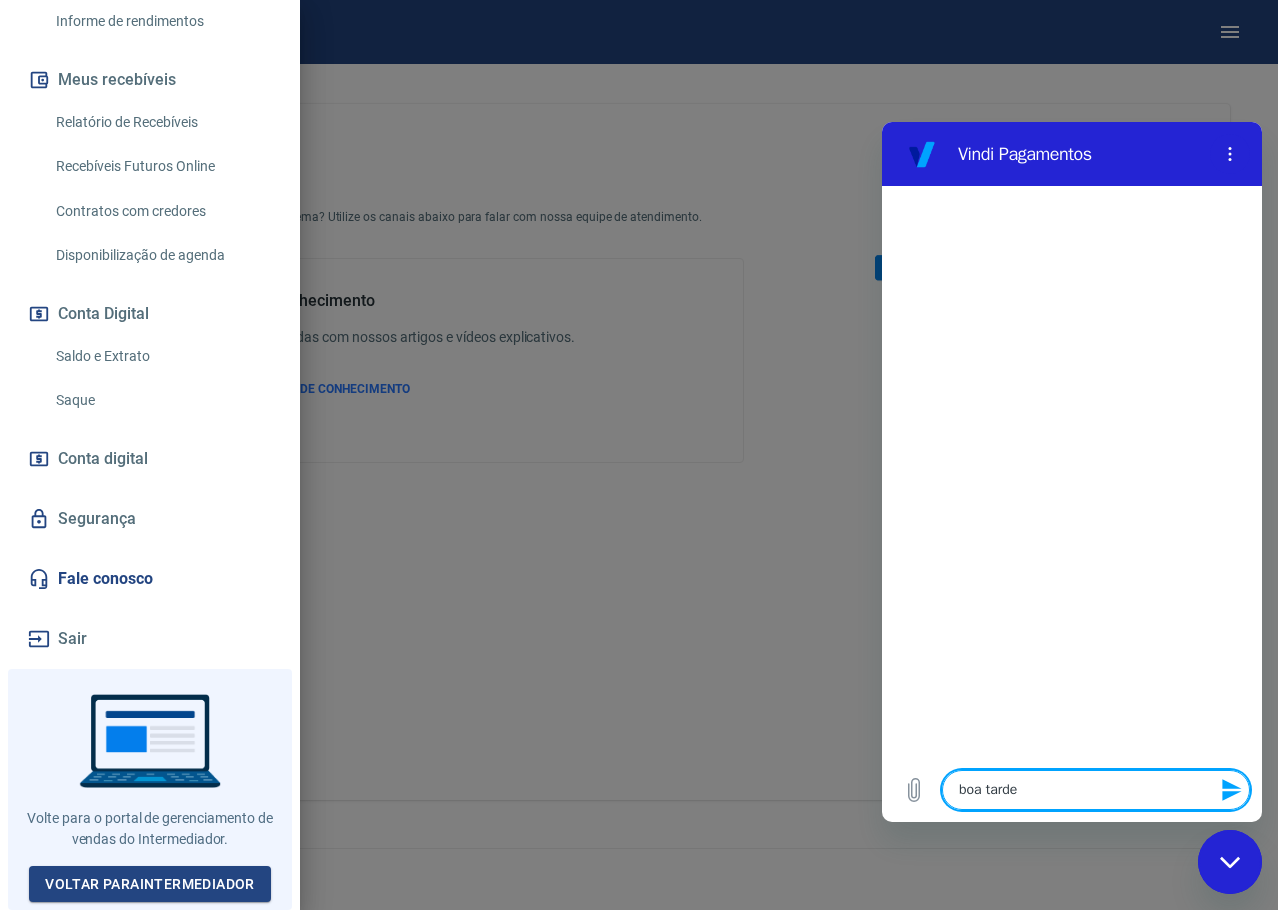 type 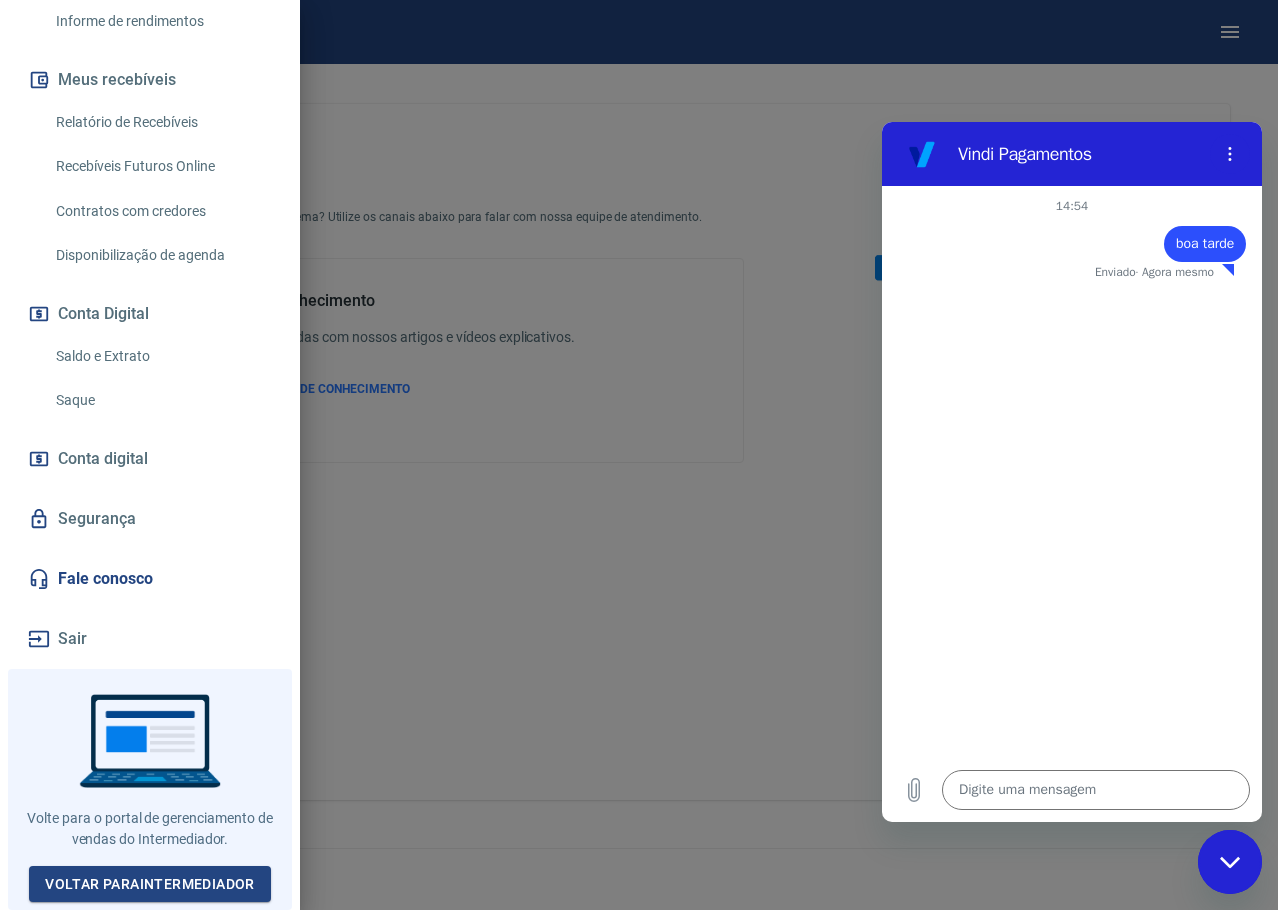 click at bounding box center [639, 455] 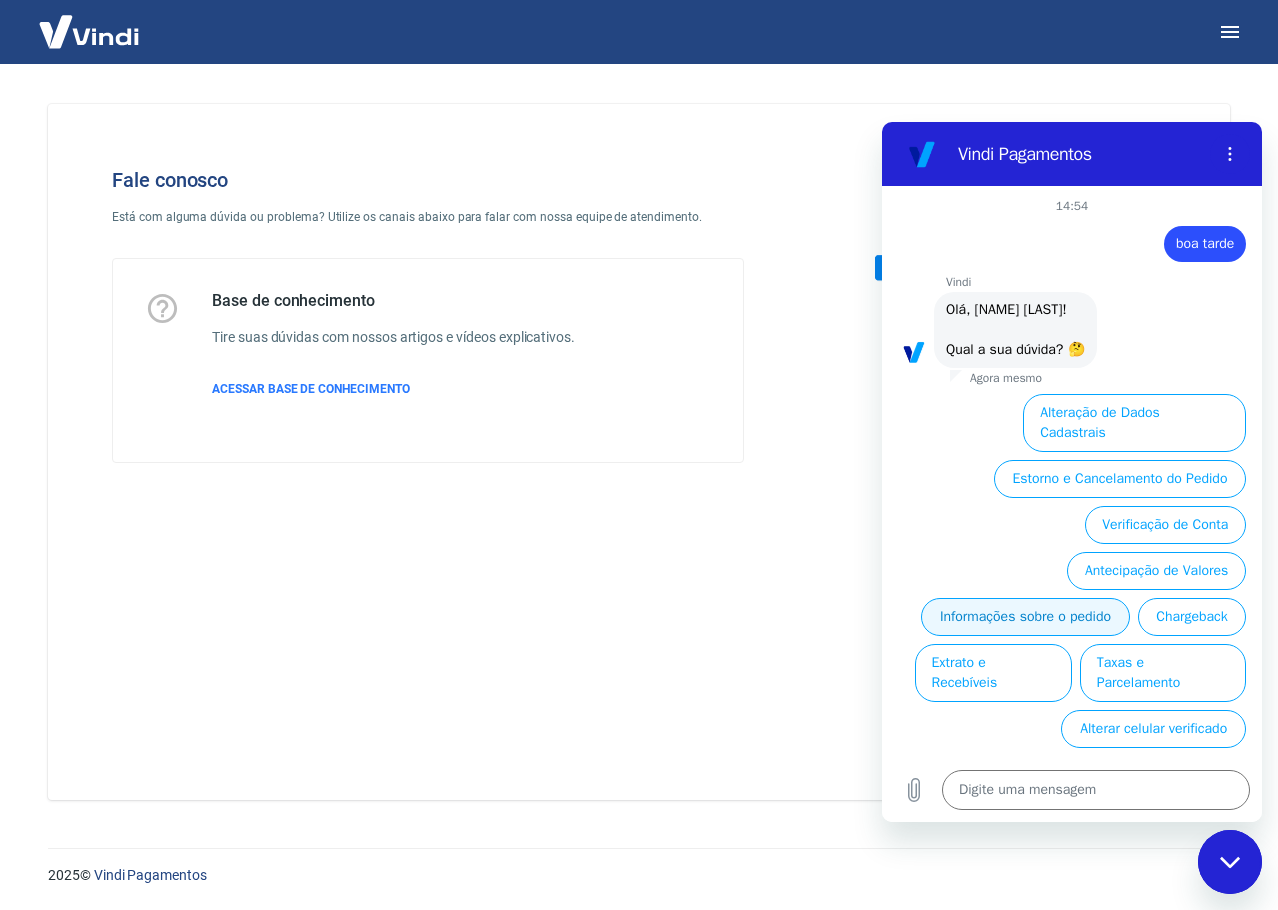 click on "Informações sobre o pedido" at bounding box center (1025, 617) 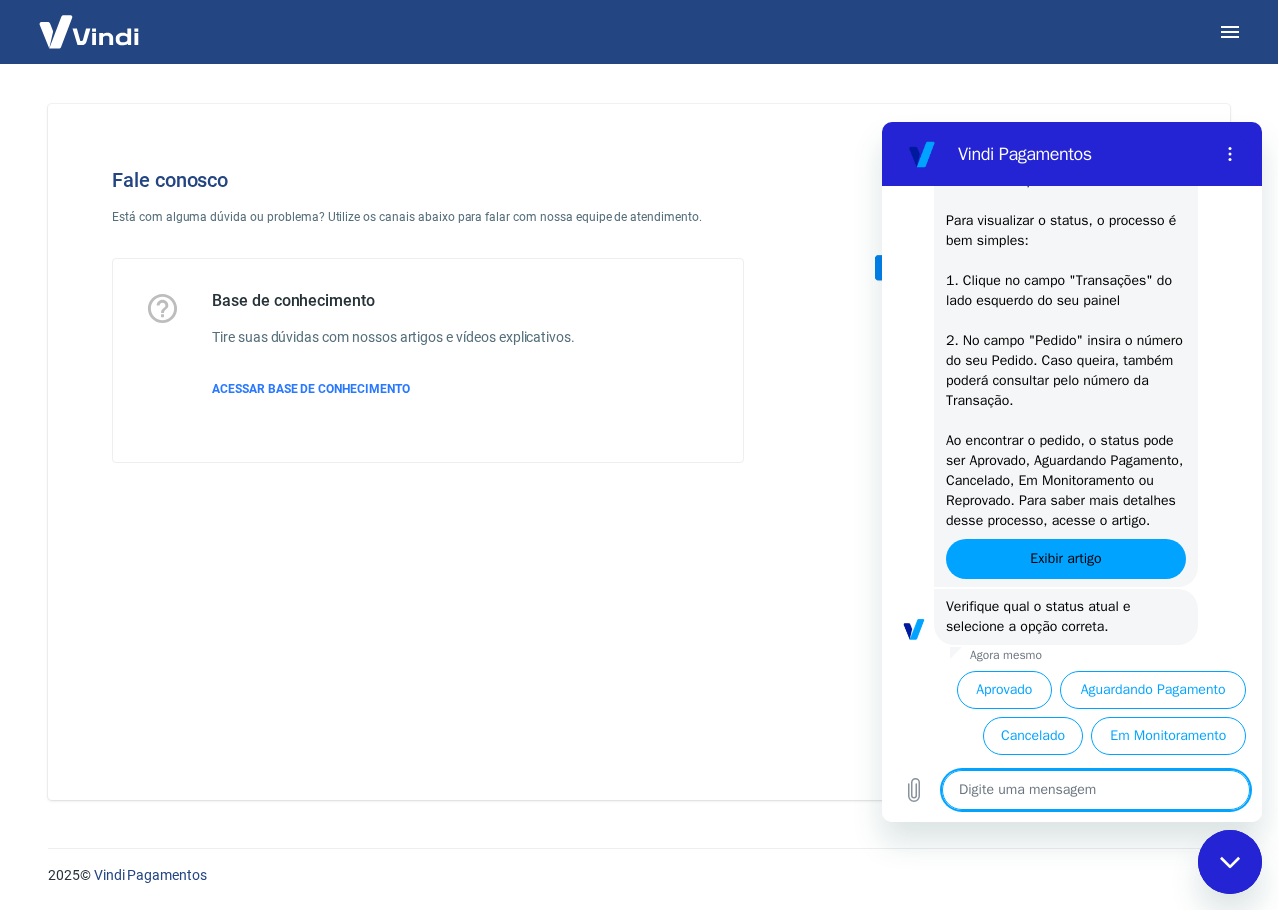 scroll, scrollTop: 391, scrollLeft: 0, axis: vertical 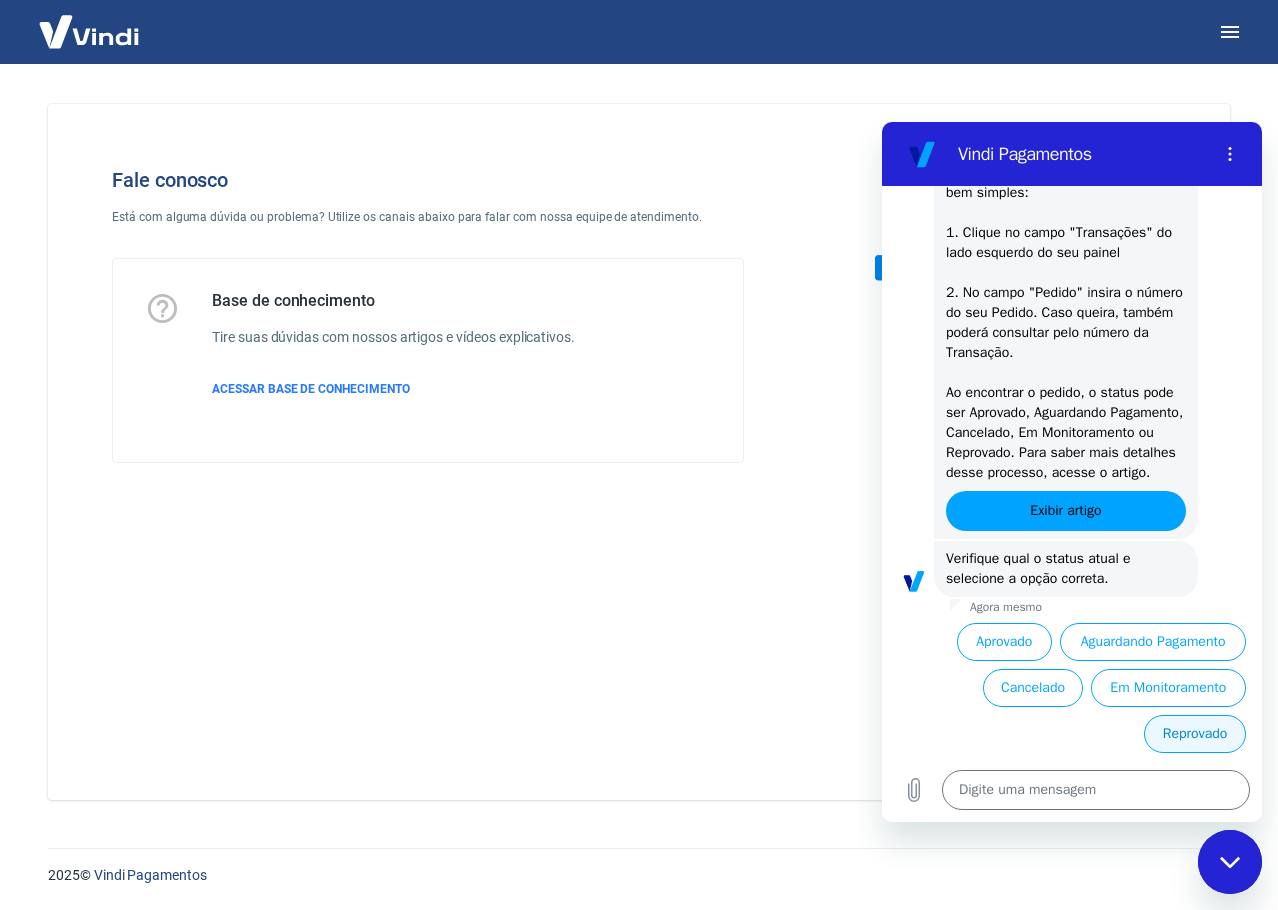click on "Reprovado" at bounding box center (1195, 734) 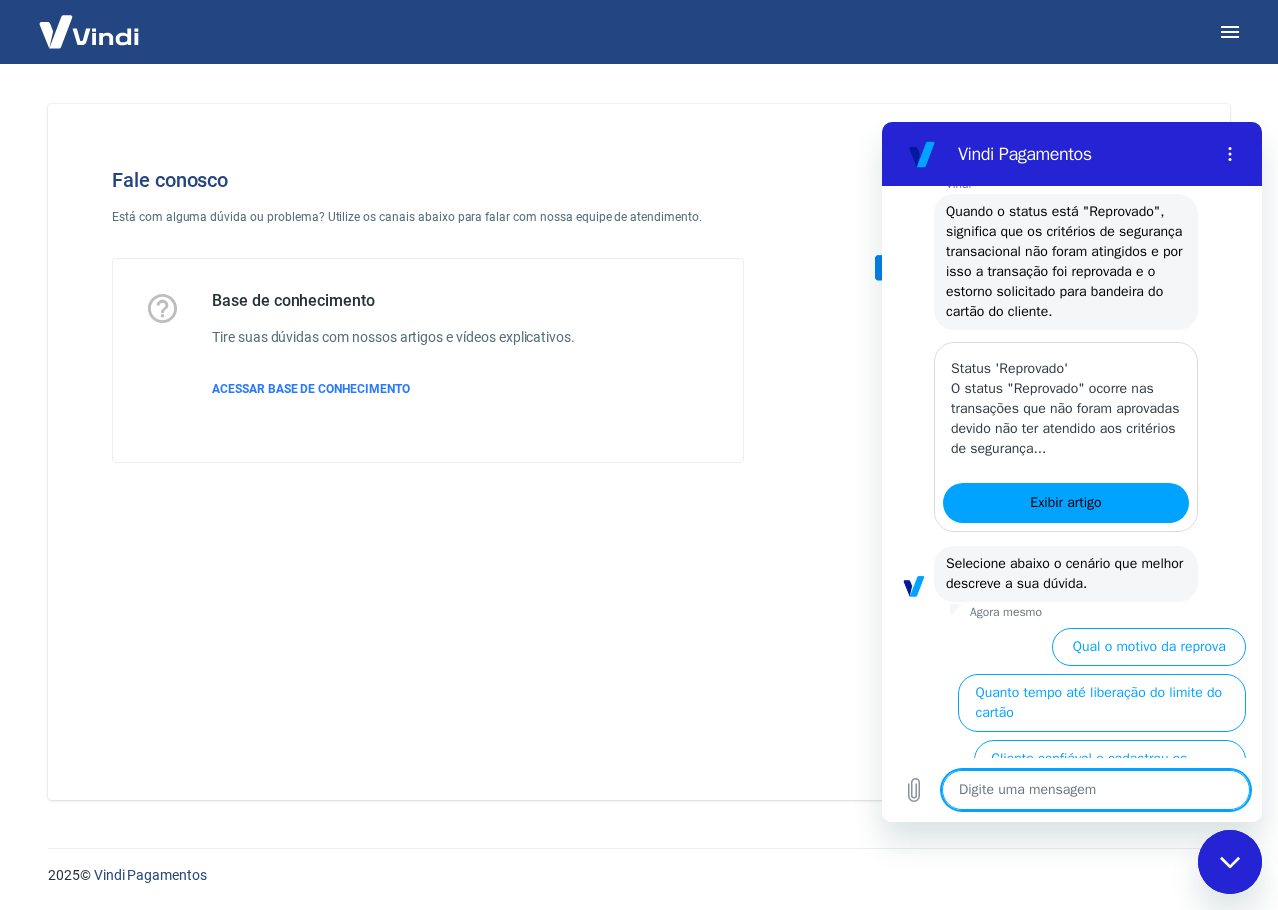 scroll, scrollTop: 937, scrollLeft: 0, axis: vertical 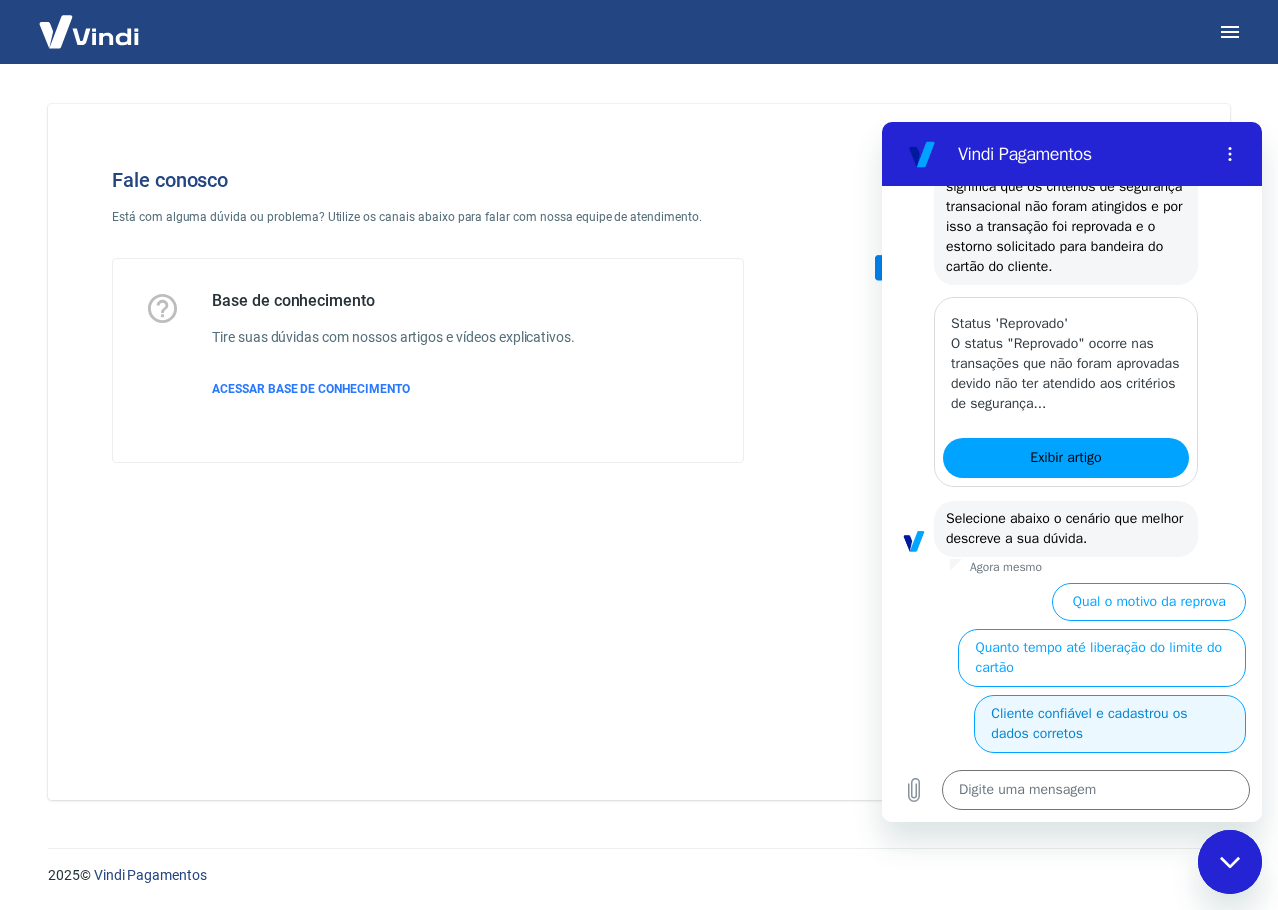 click on "Cliente confiável e cadastrou os dados corretos" at bounding box center [1110, 724] 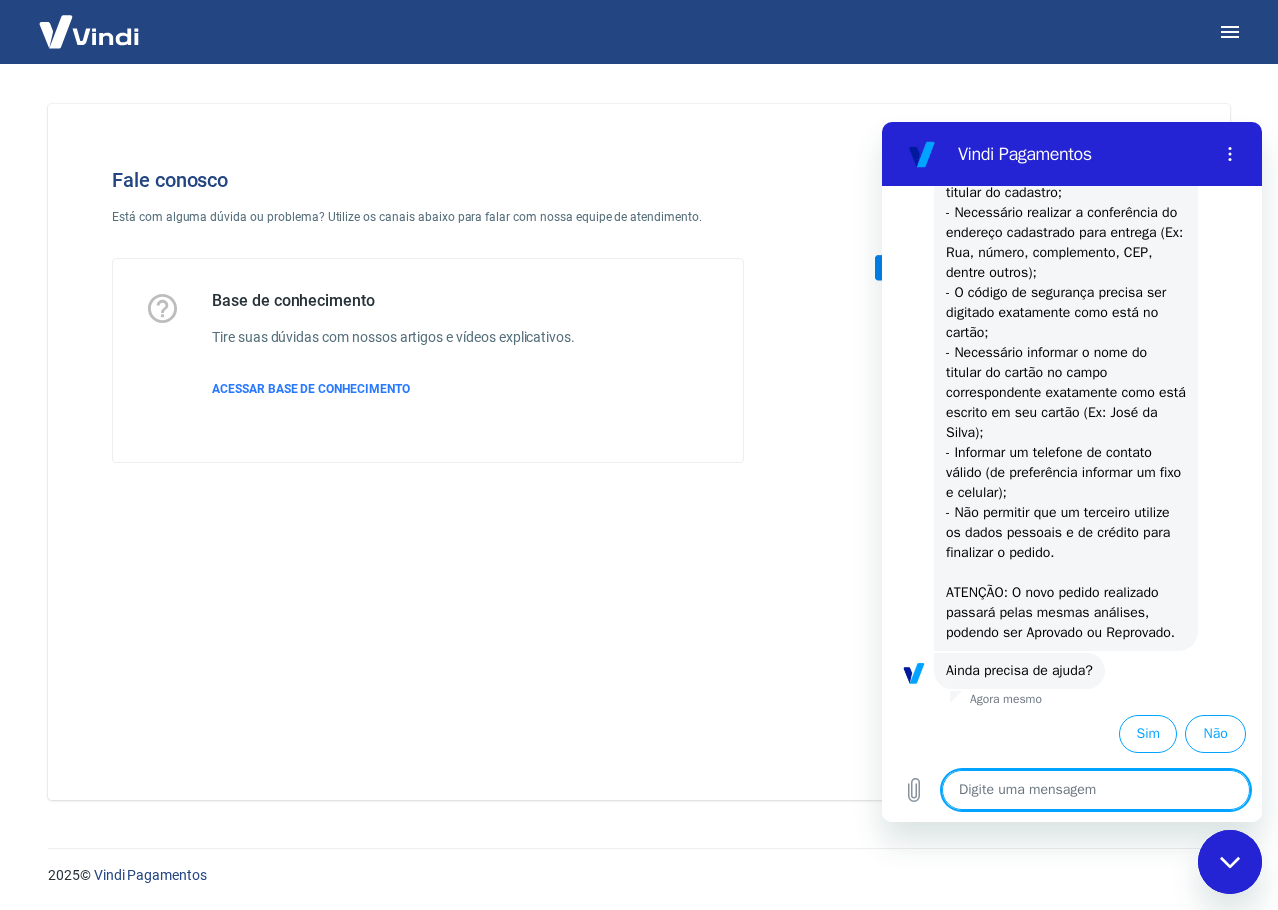 scroll, scrollTop: 1837, scrollLeft: 0, axis: vertical 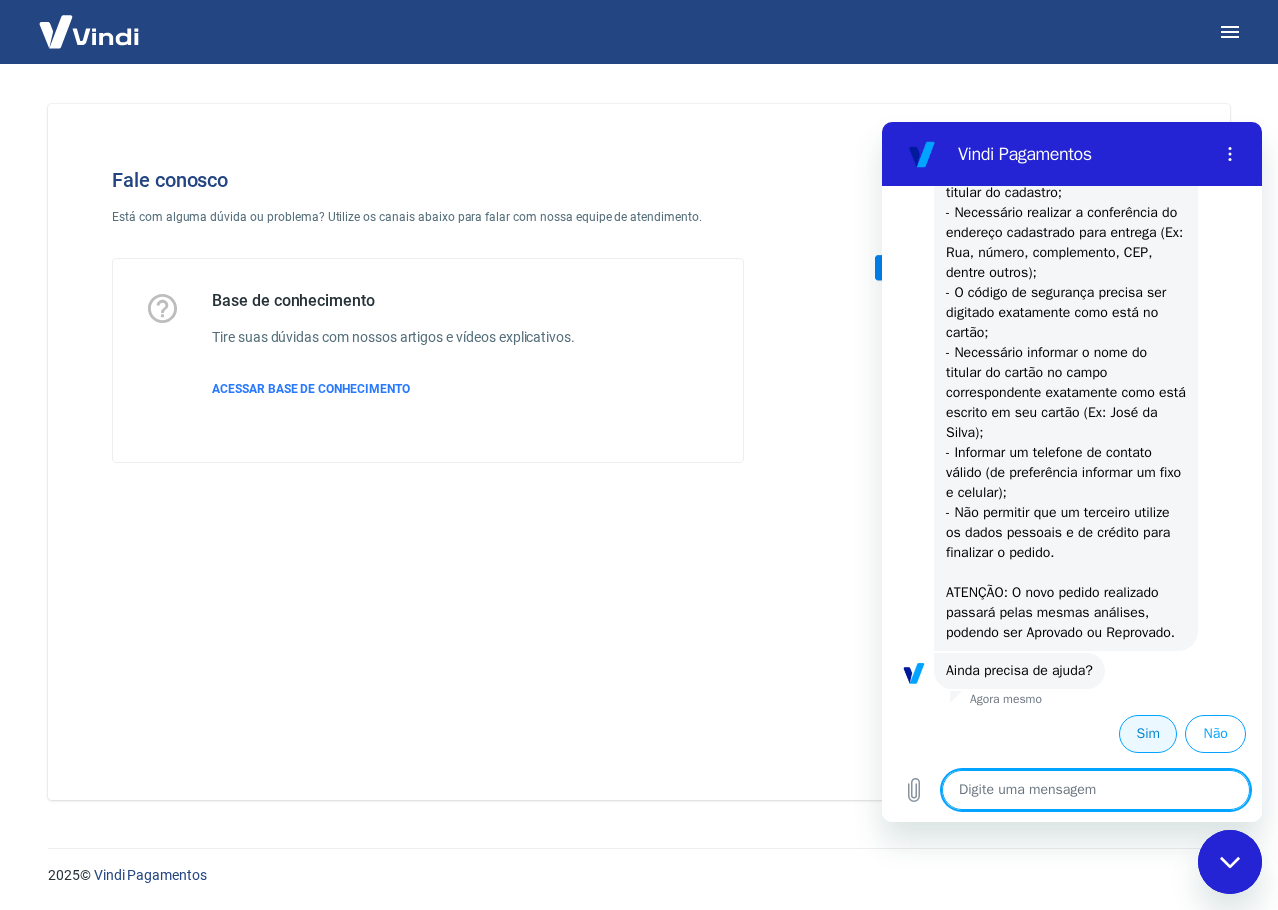 click on "Sim" at bounding box center (1148, 734) 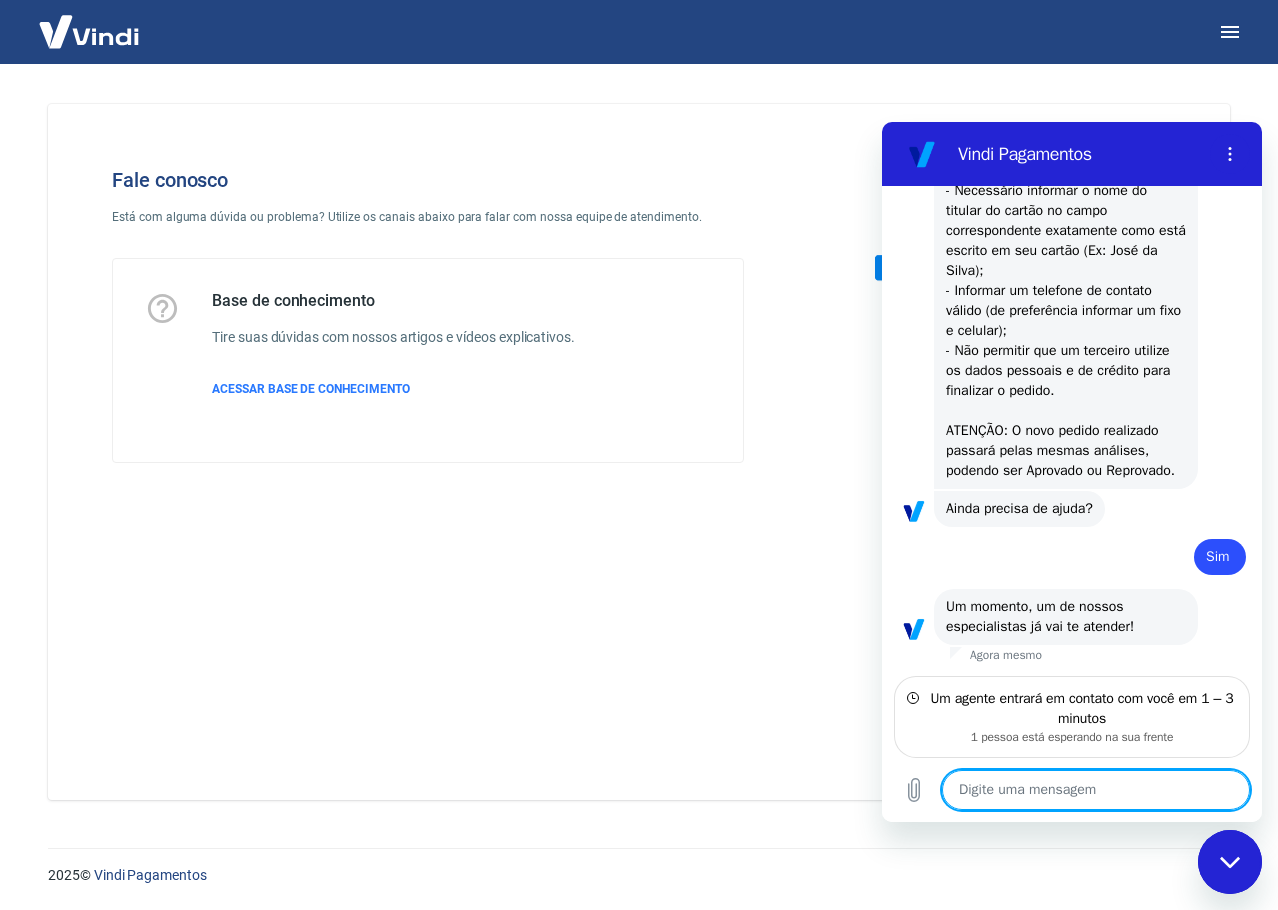scroll, scrollTop: 1999, scrollLeft: 0, axis: vertical 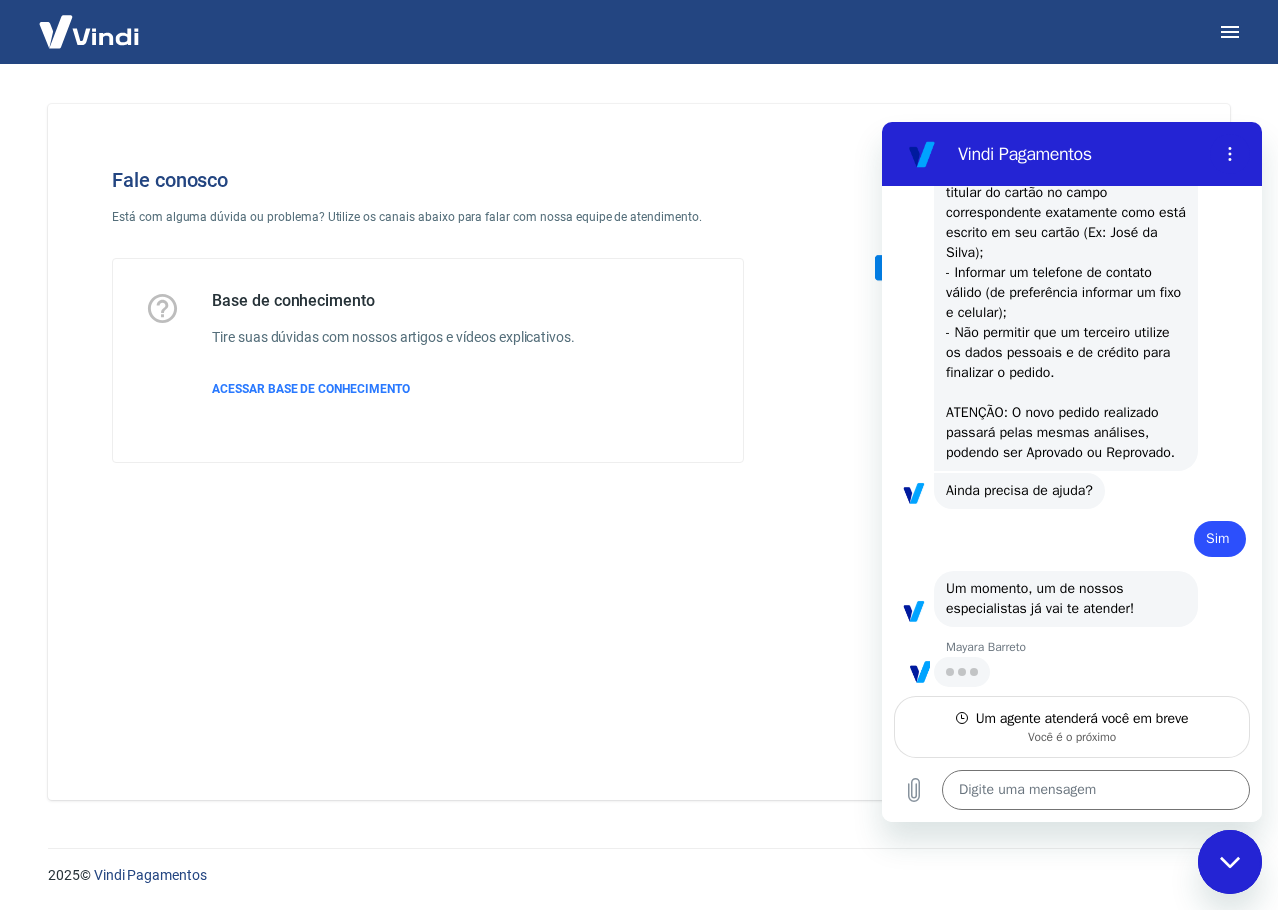 type on "x" 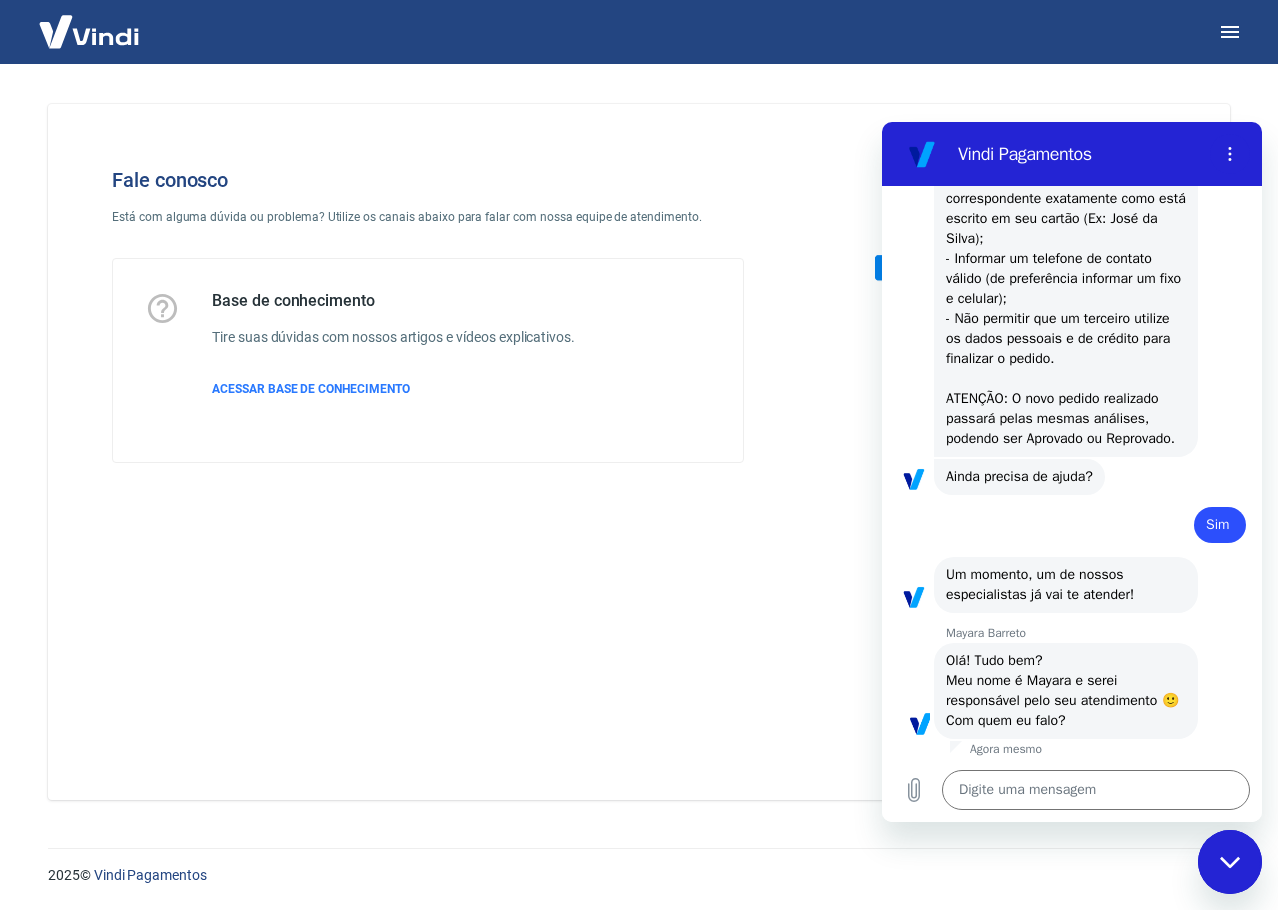 scroll, scrollTop: 2055, scrollLeft: 0, axis: vertical 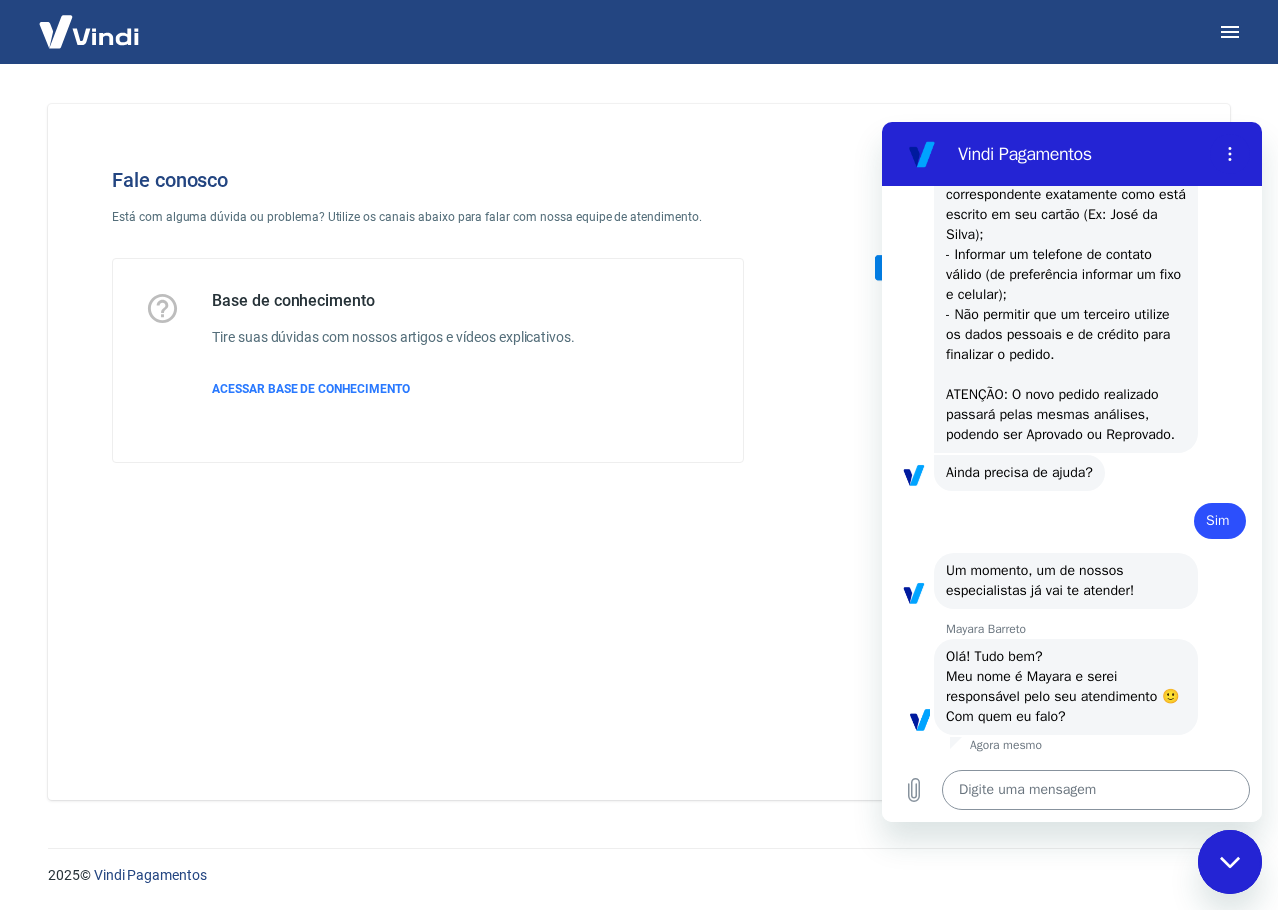 click at bounding box center [1096, 790] 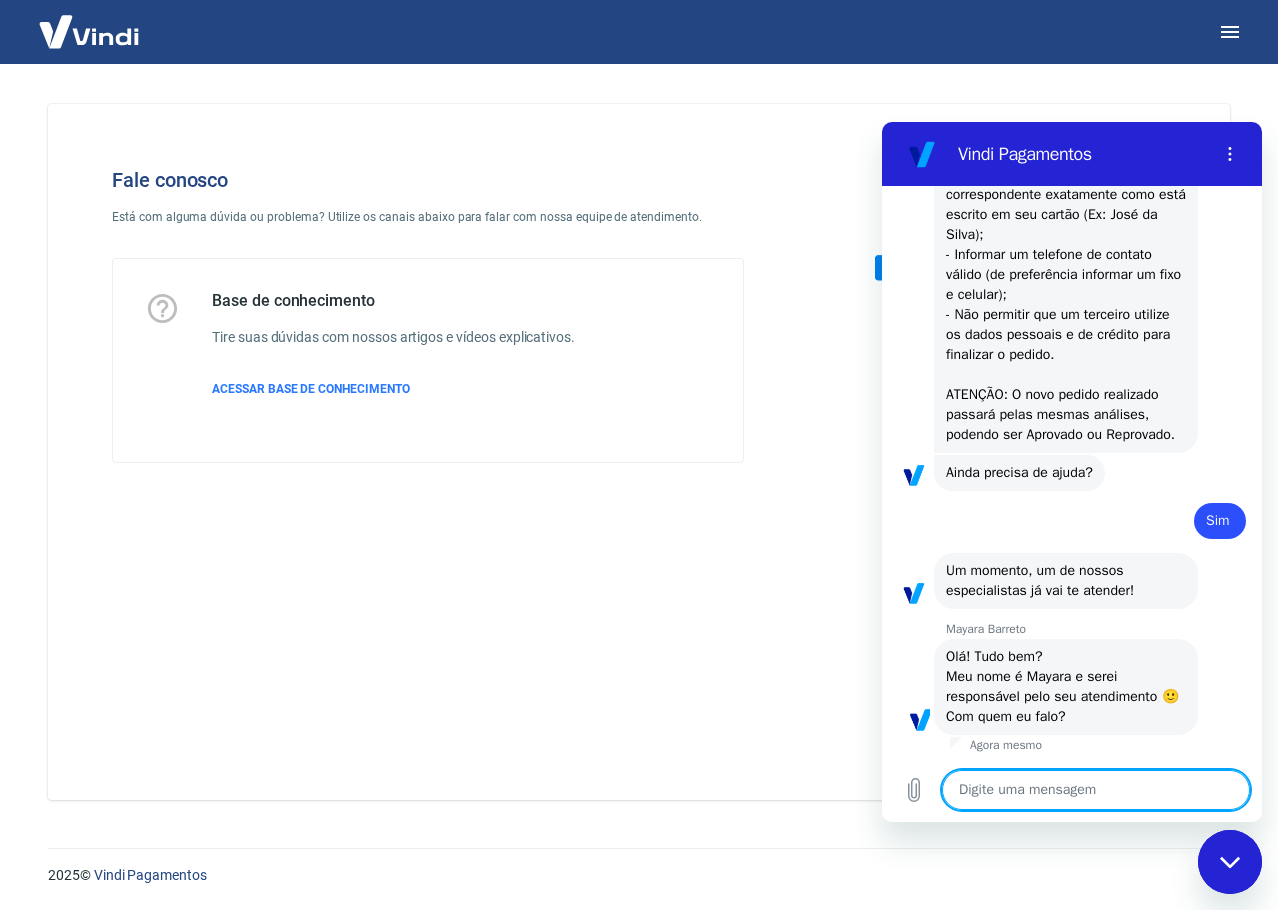 type on "B" 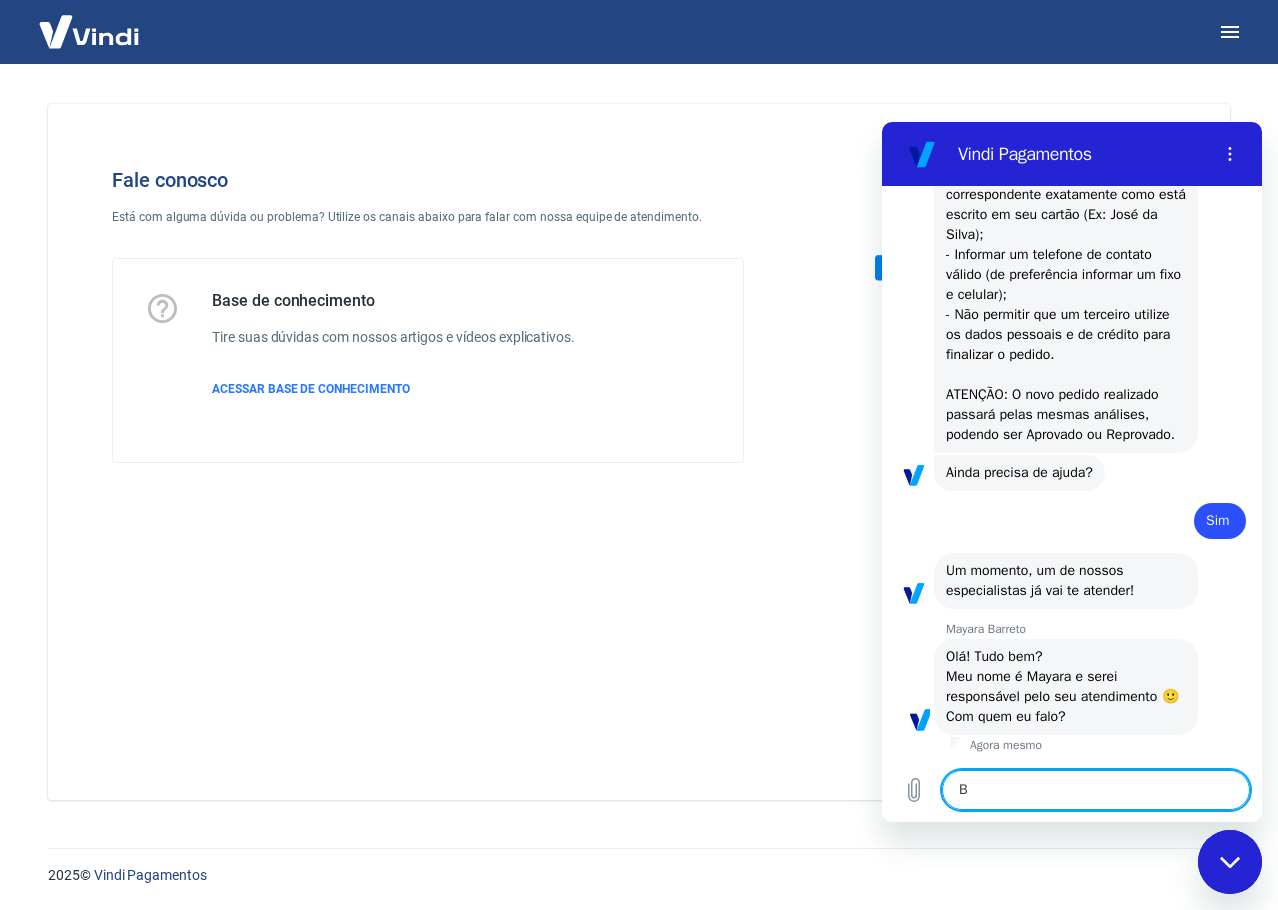 type on "Bo" 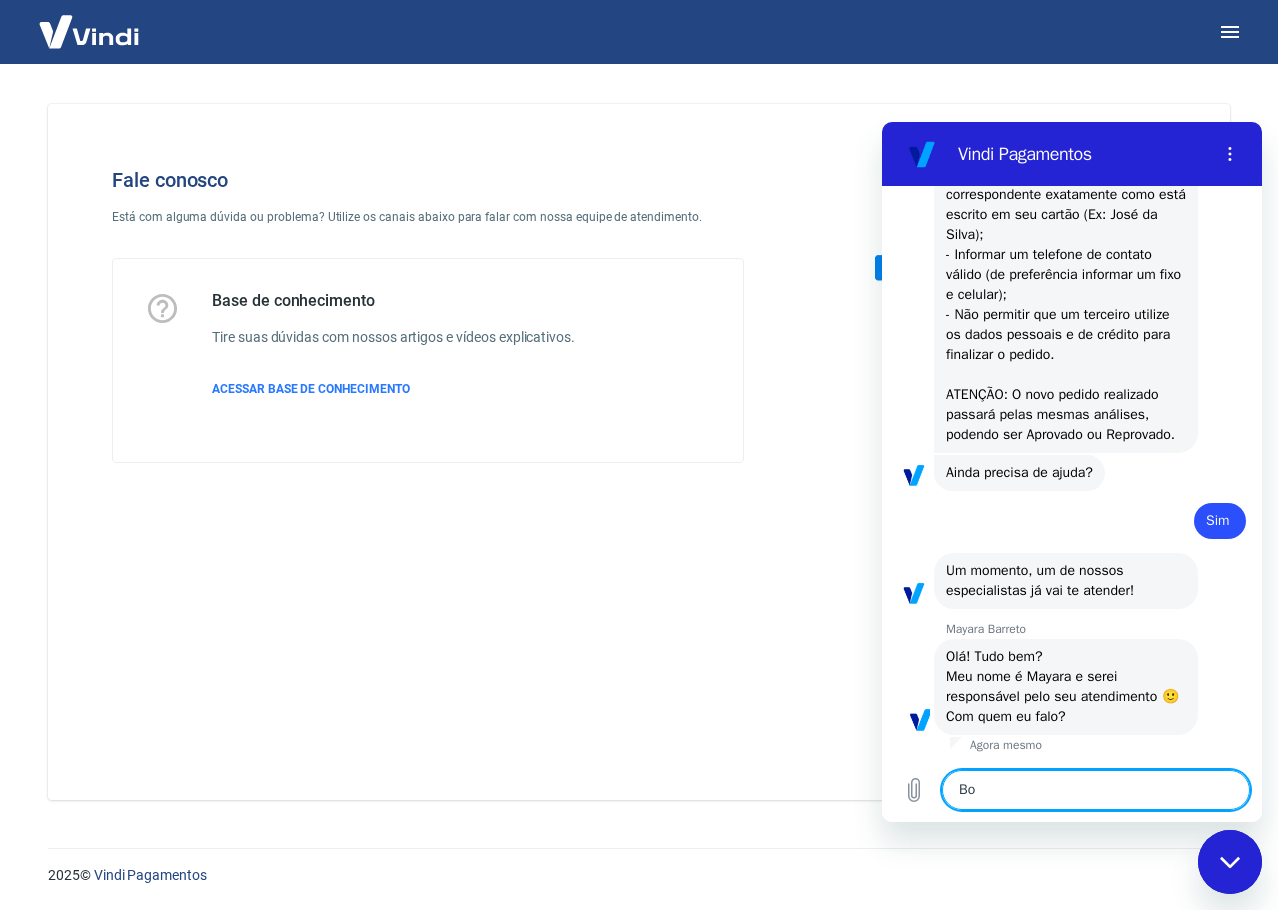 type on "Boa" 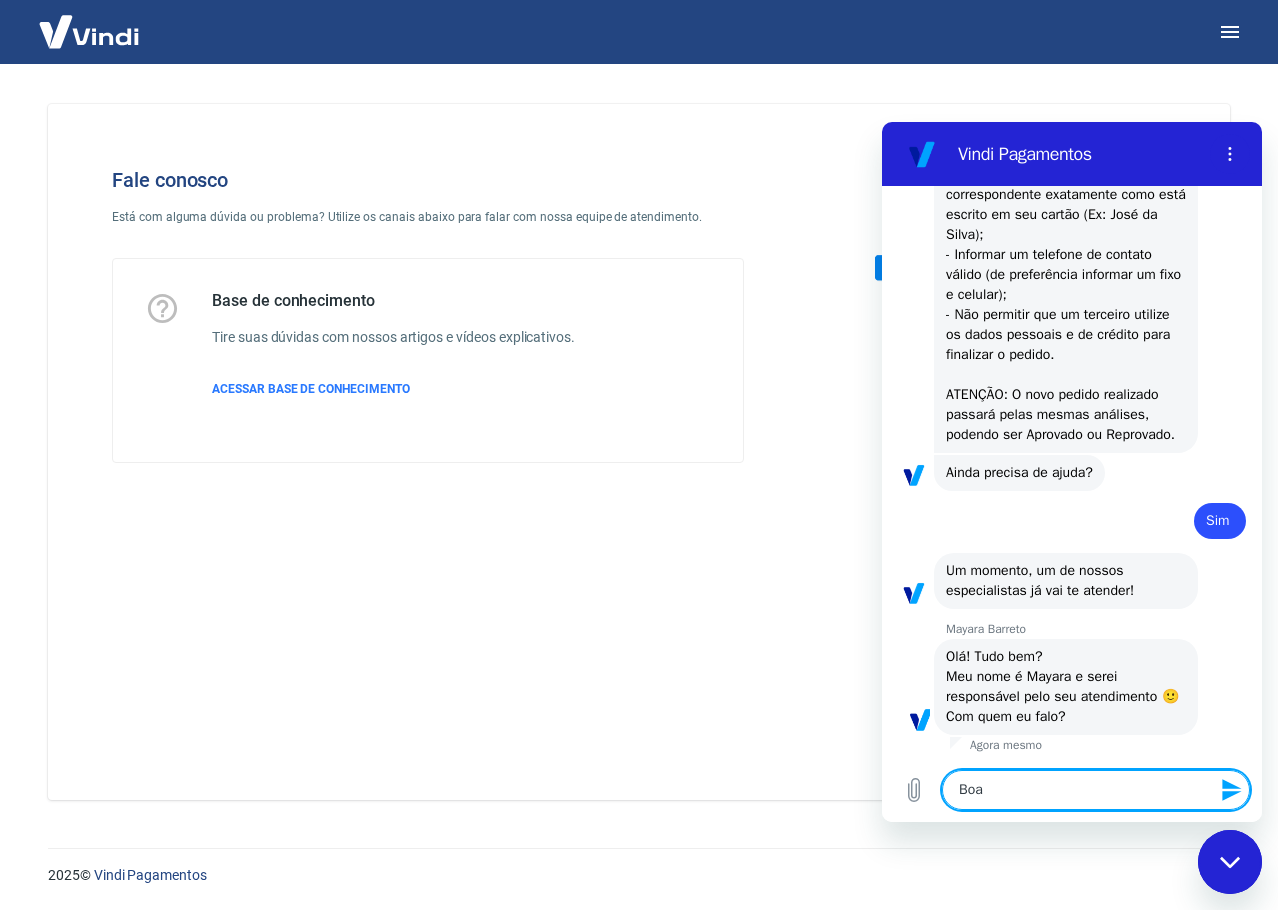 type on "Boa" 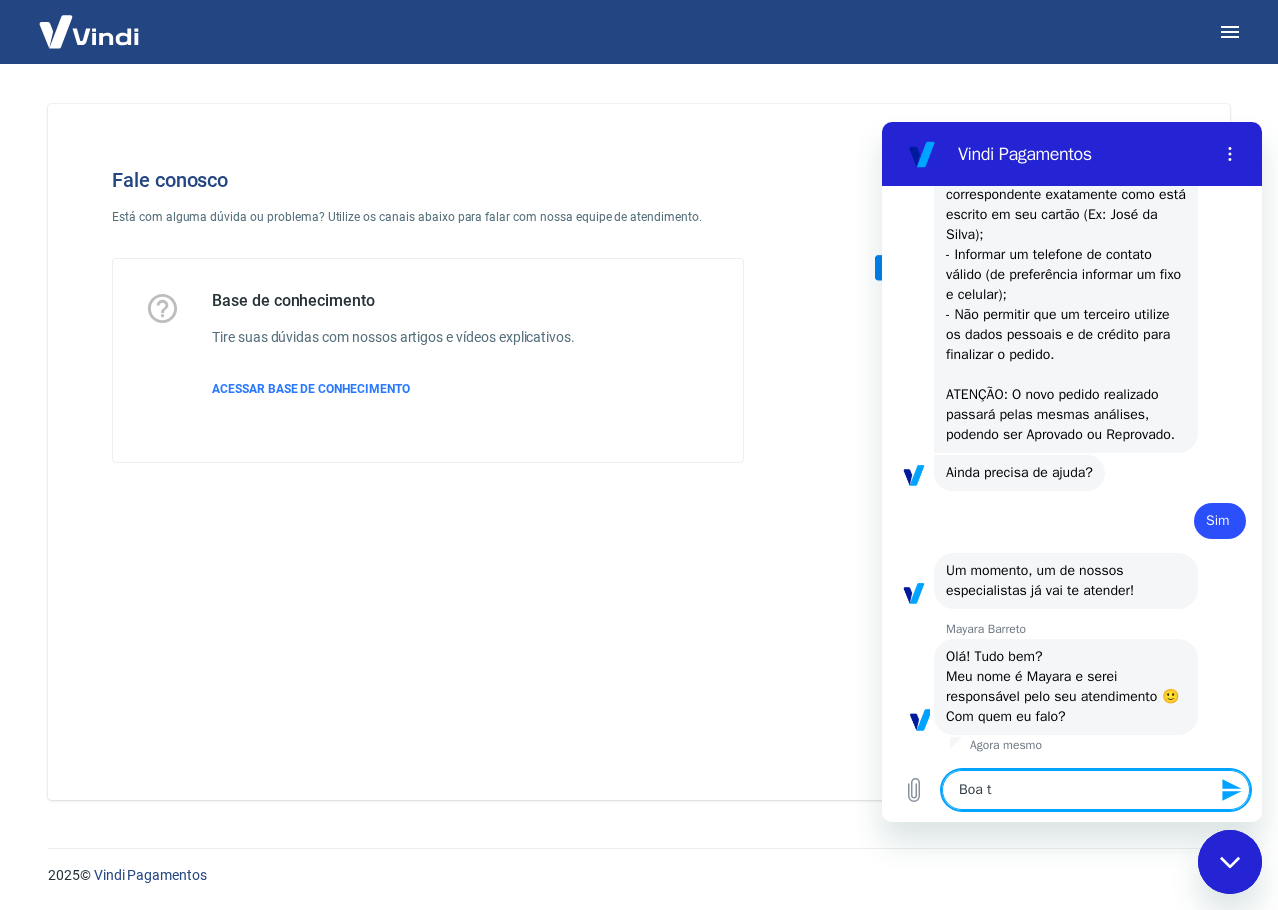 type on "Boa ta" 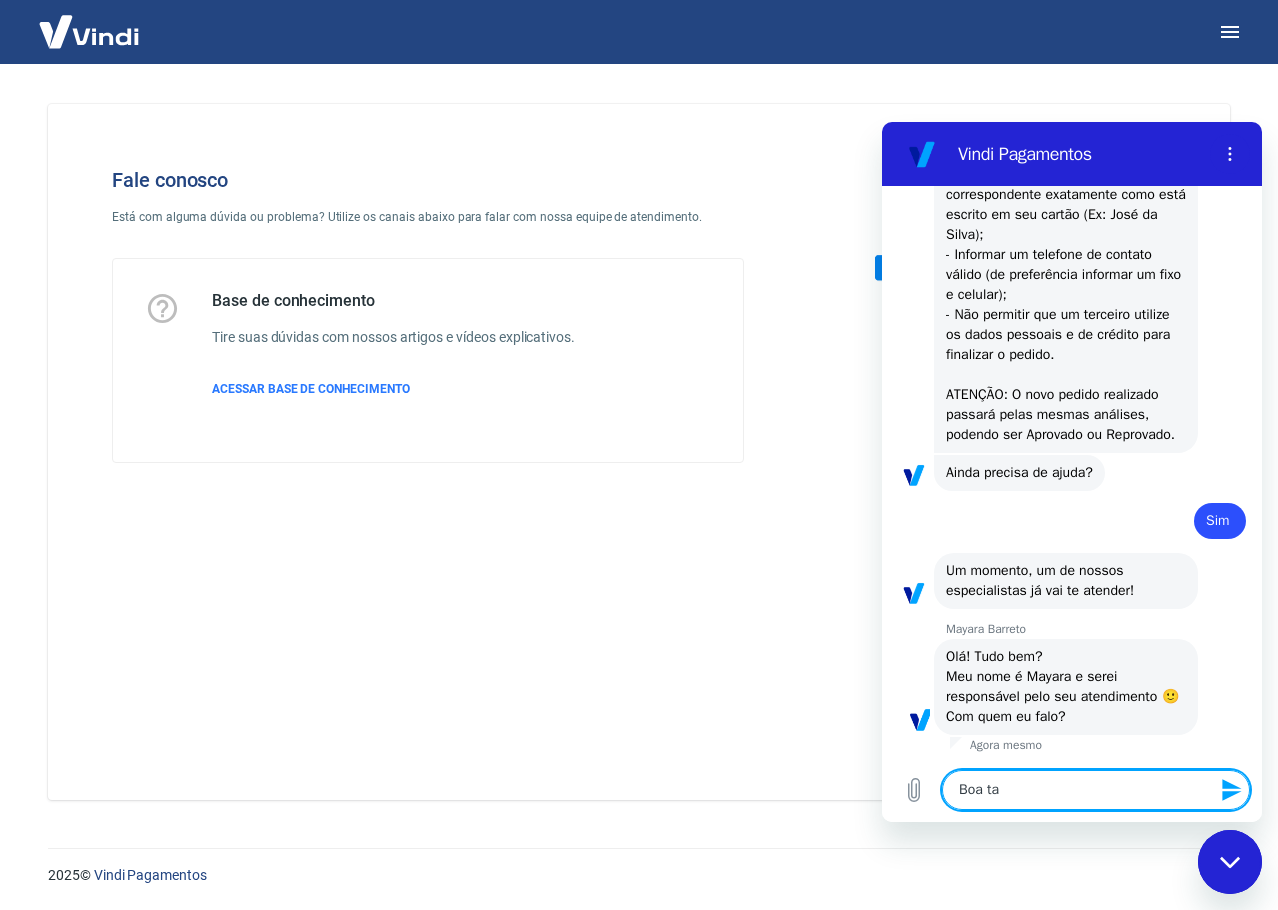 type on "Boa tar" 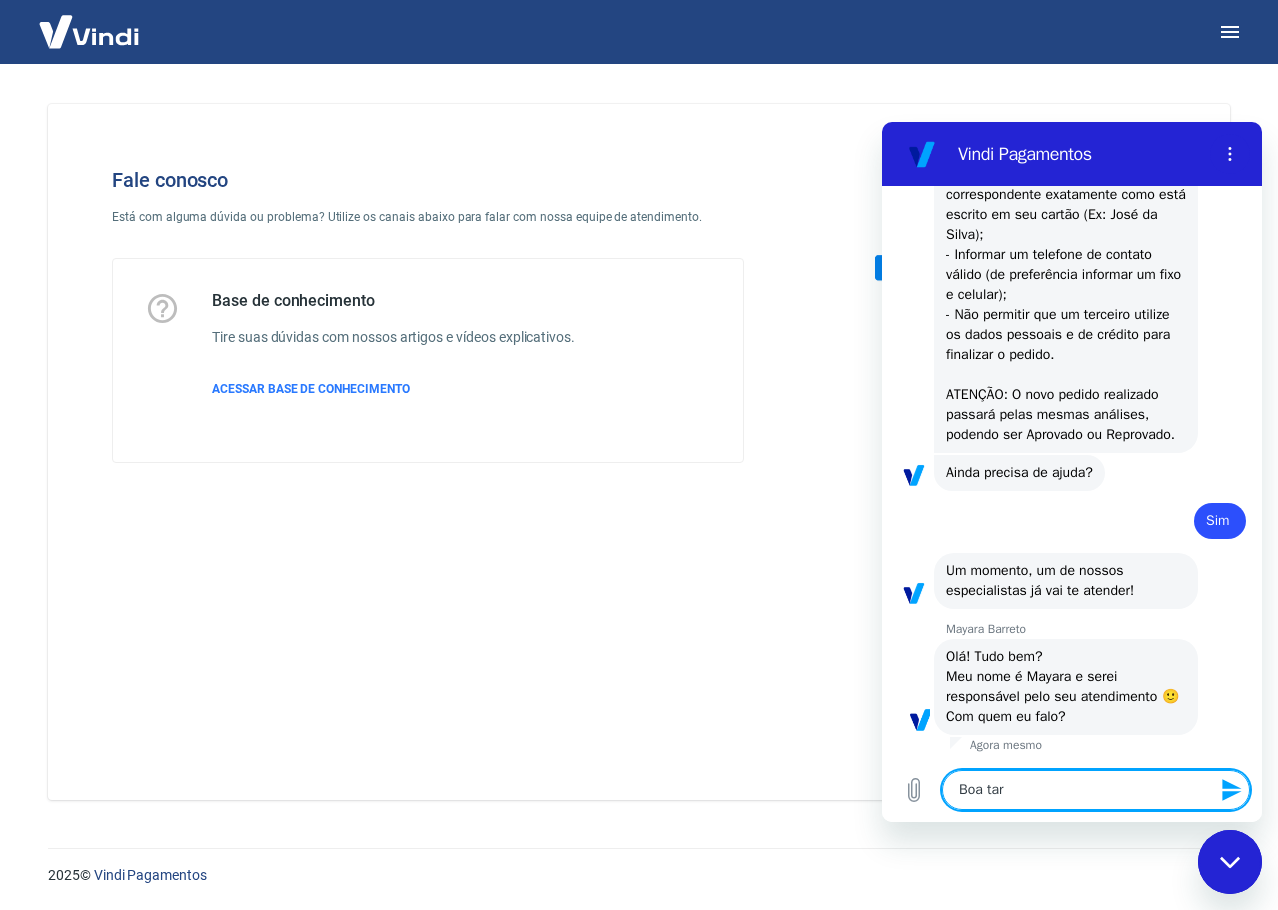 type on "Boa tard" 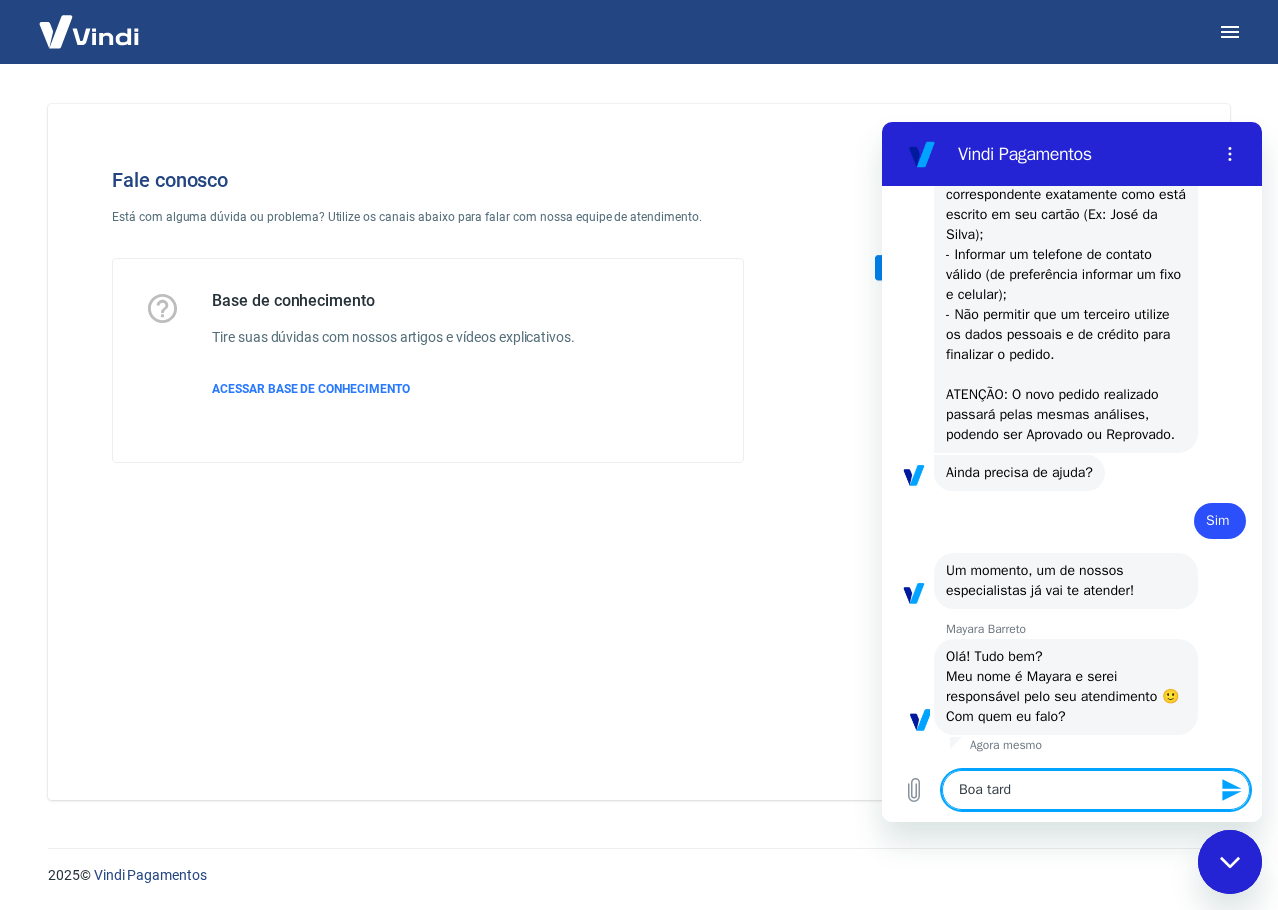 type on "Boa tarde" 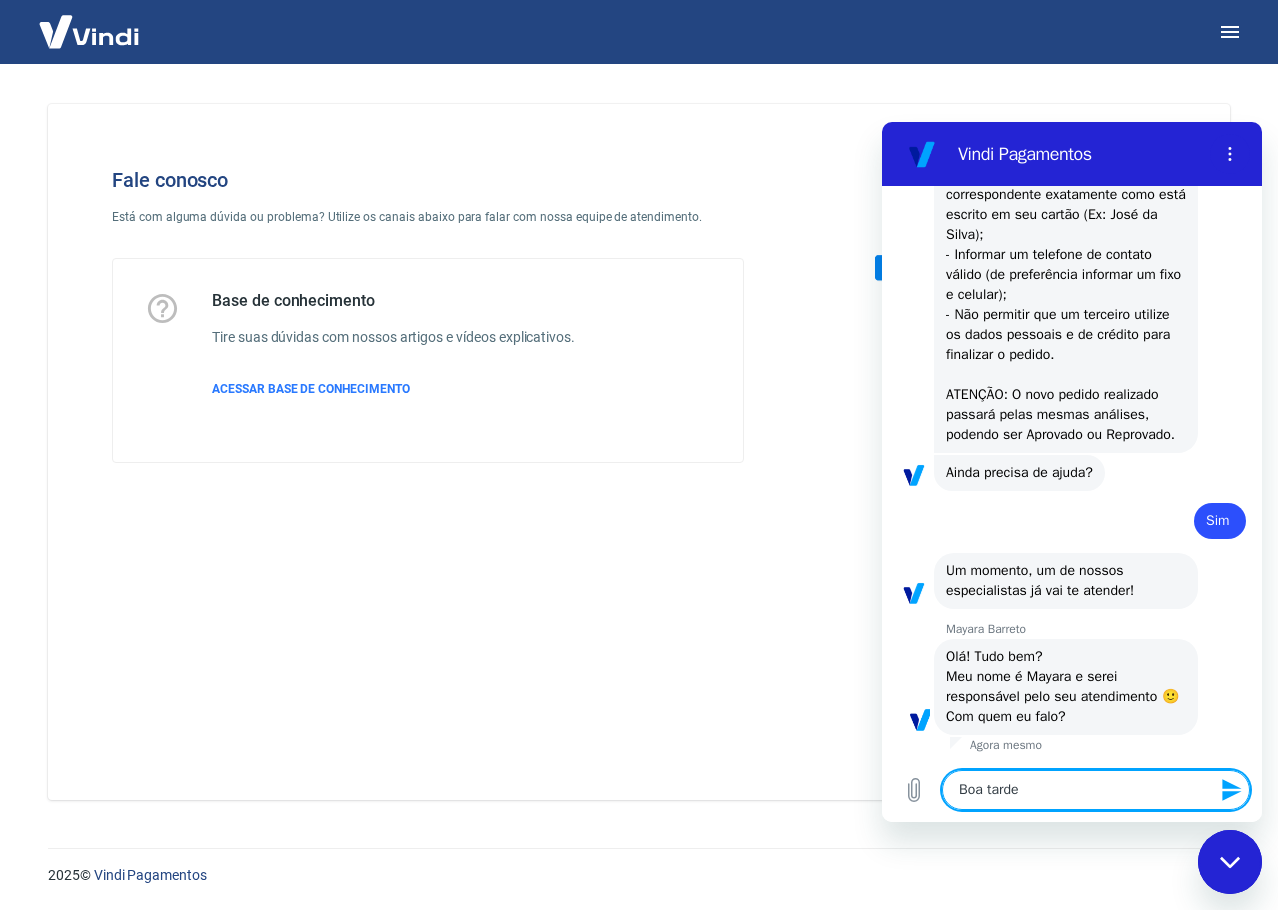type on "Boa tarde" 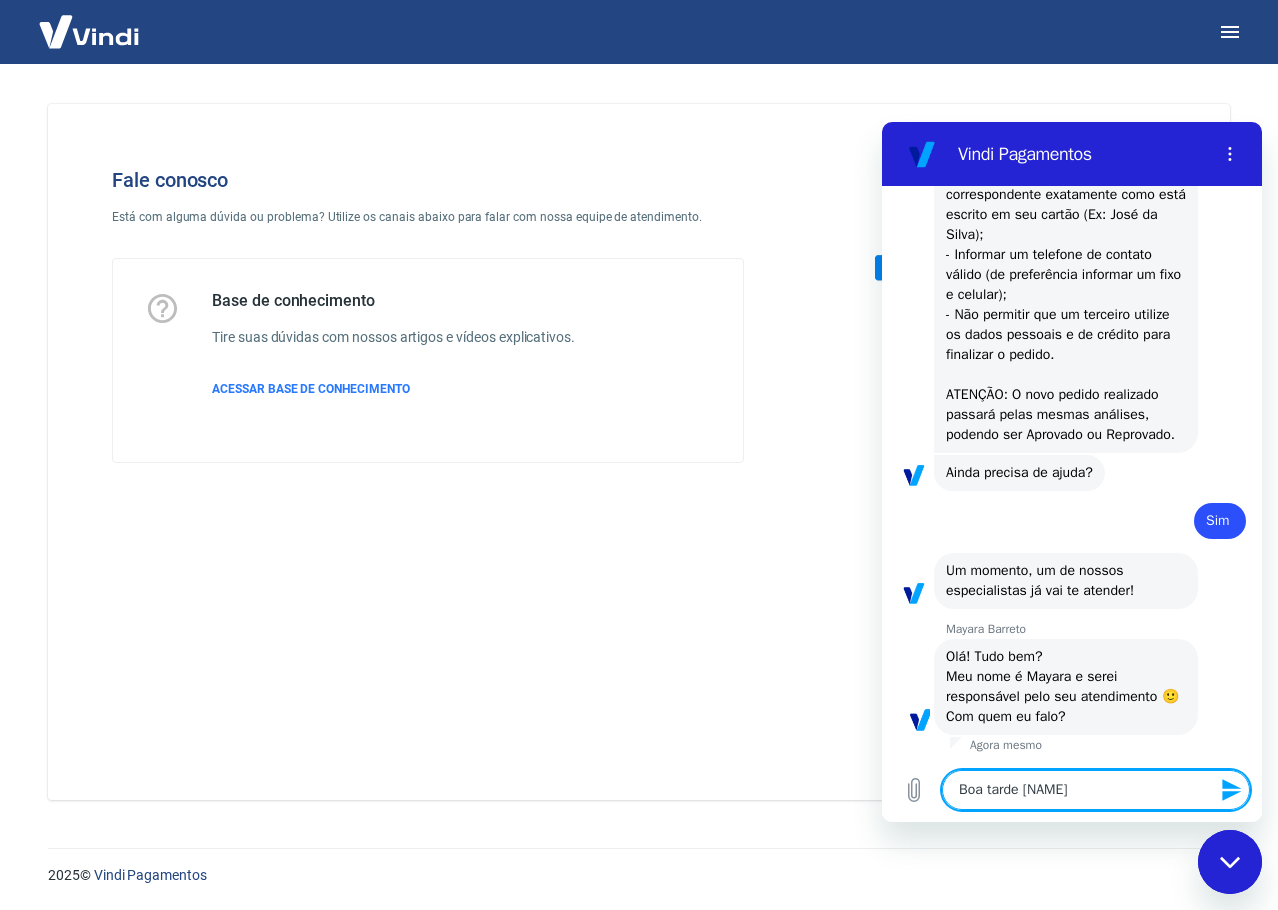 type on "x" 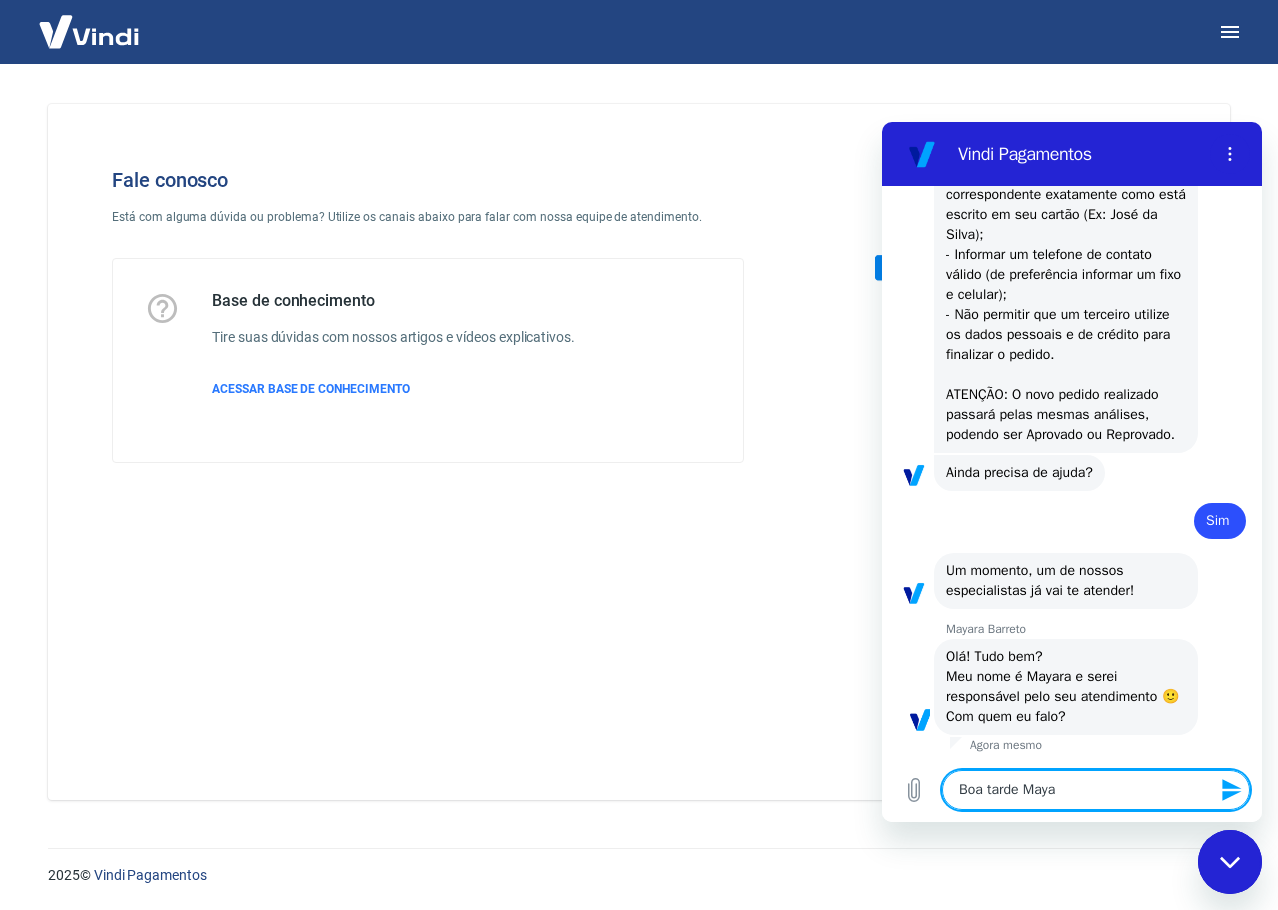 type on "Boa tarde Mayar" 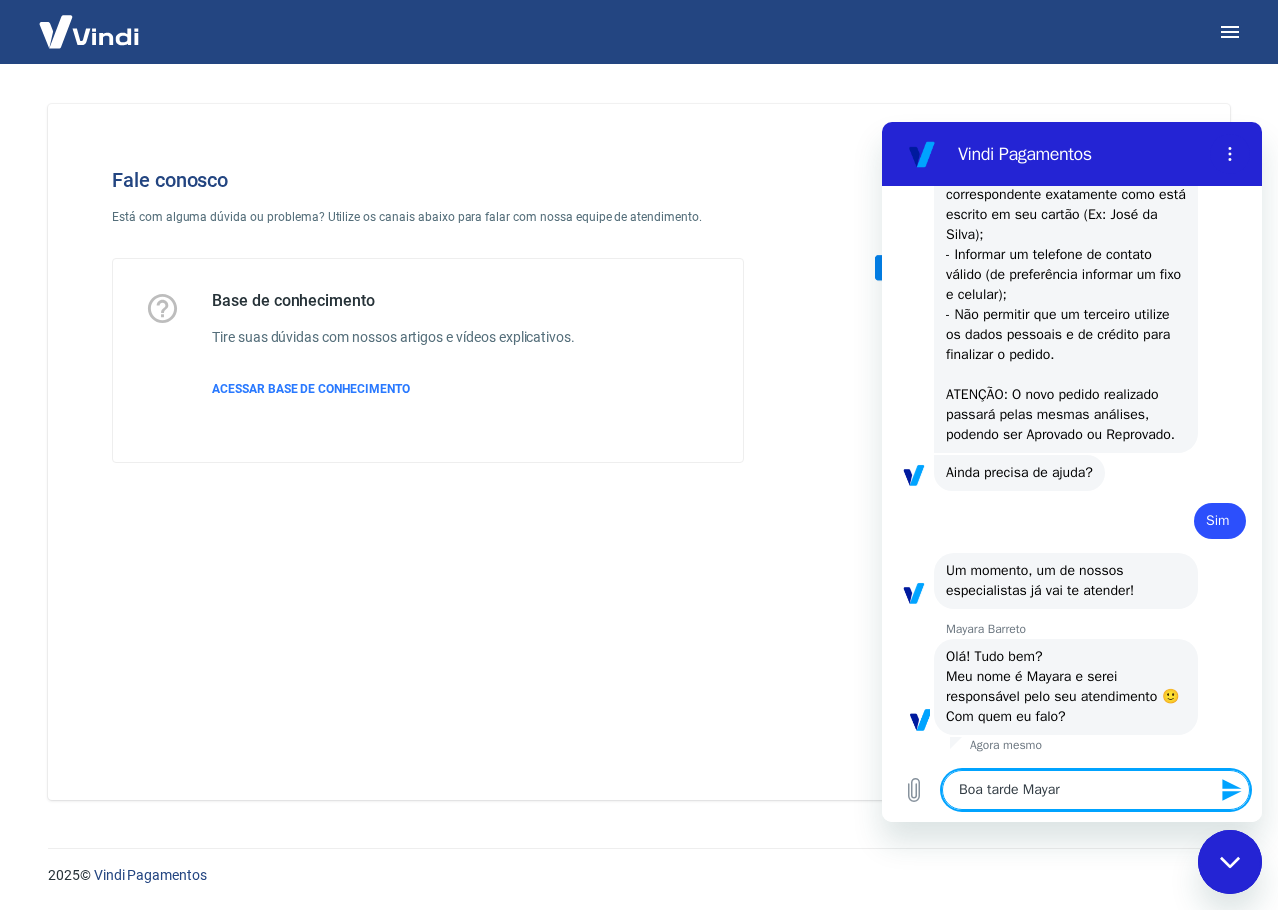 type on "Boa tarde [NAME]" 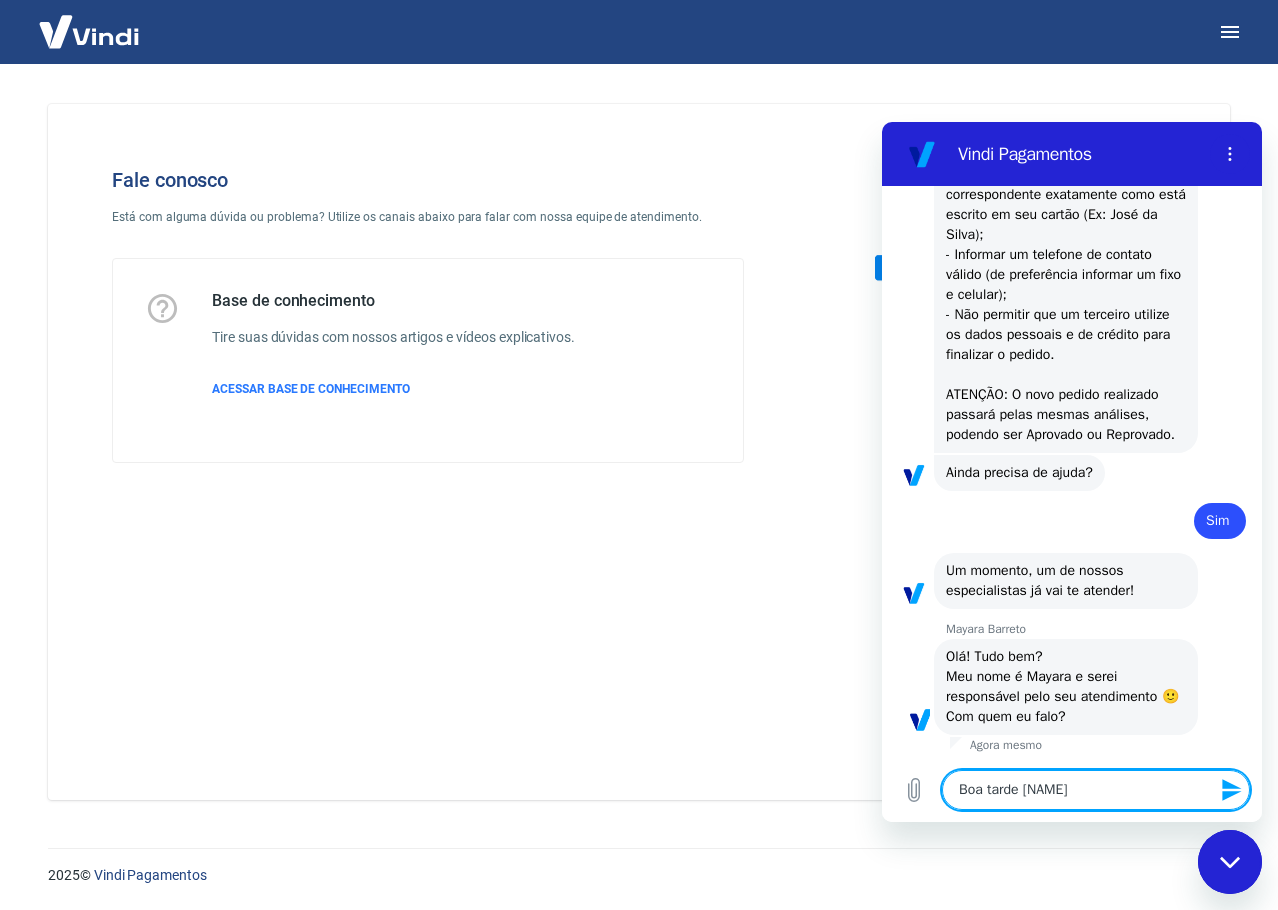 type on "Boa tarde [NAME] [LAST]" 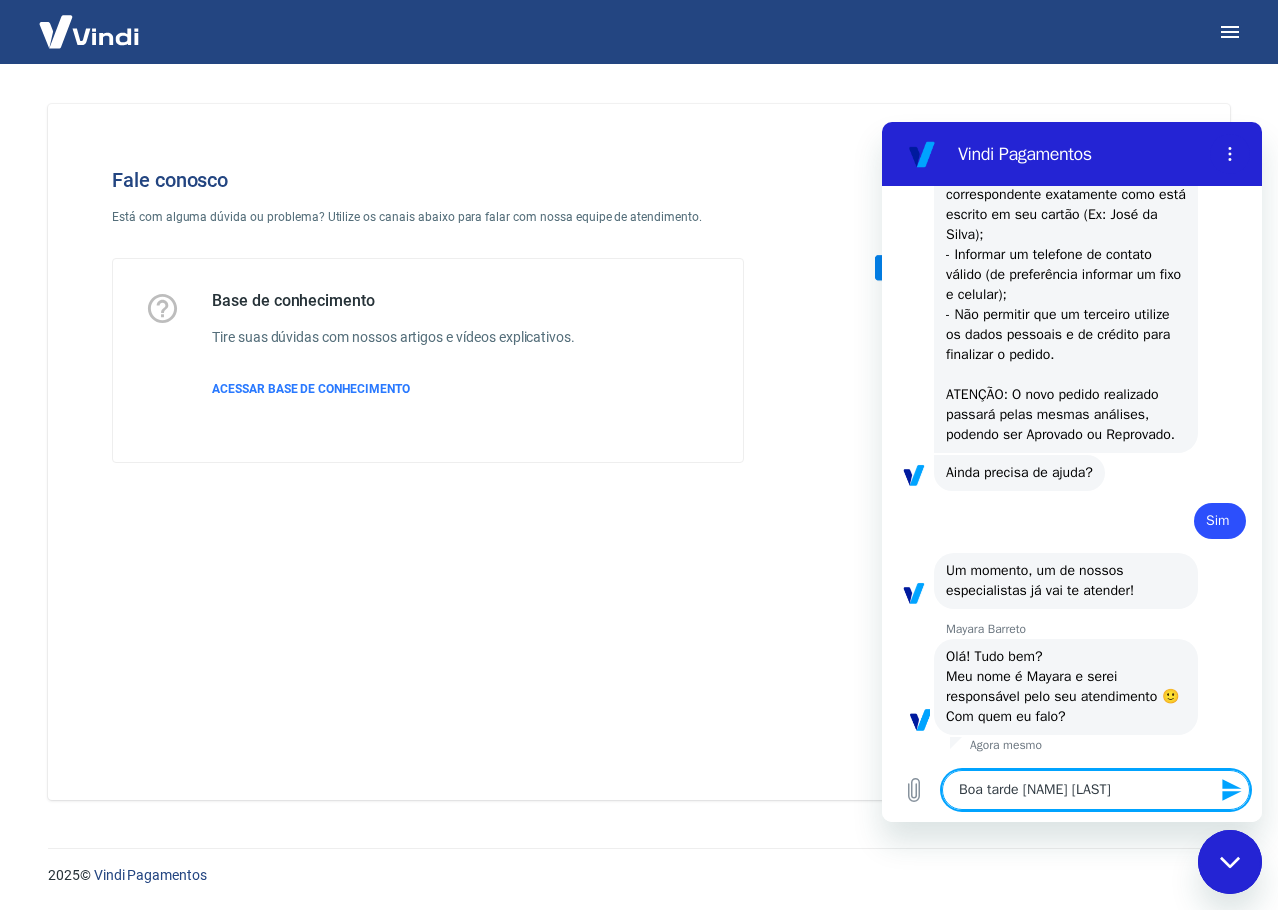 type on "Boa tarde [NAME] [LAST]" 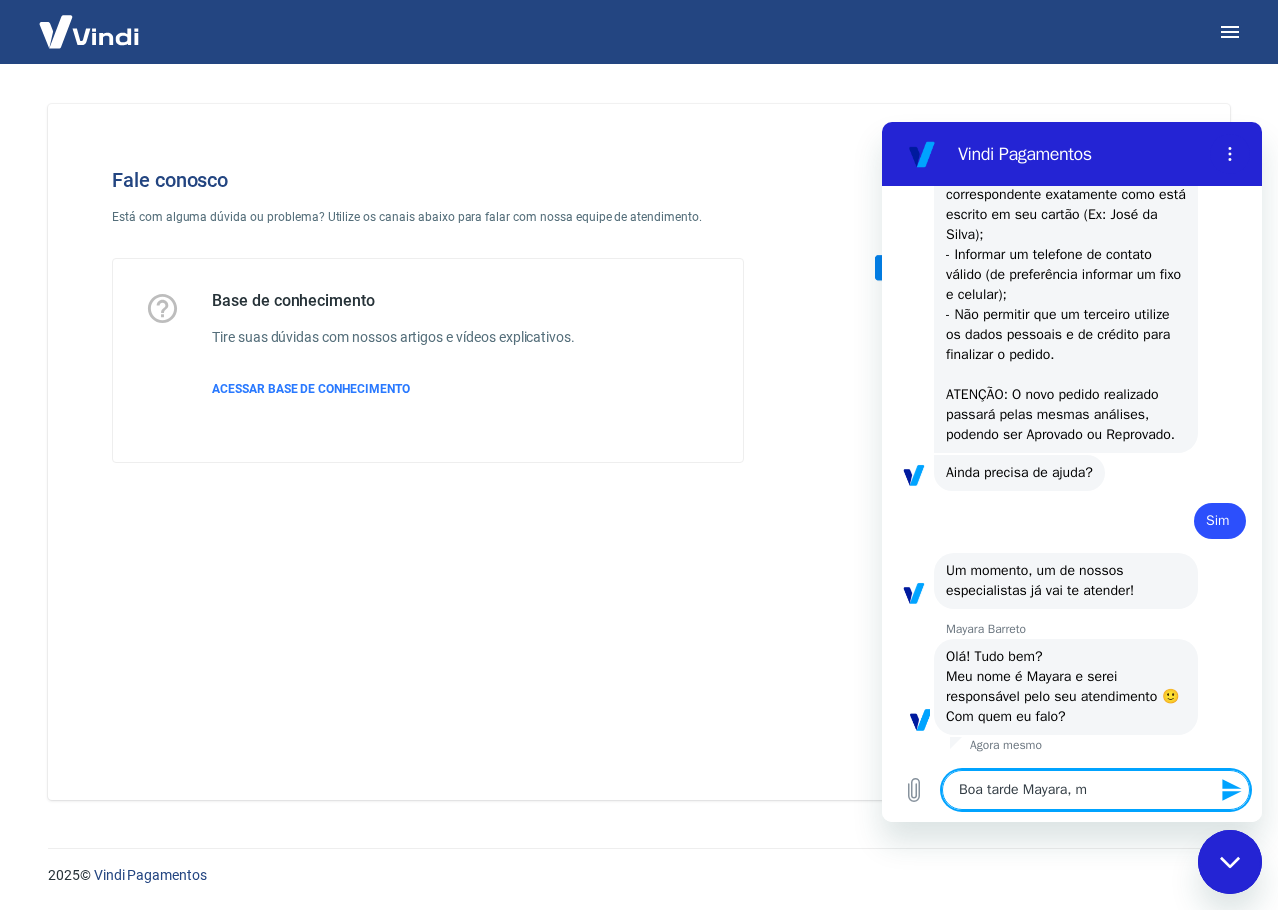 type on "Boa tarde [NAME], me" 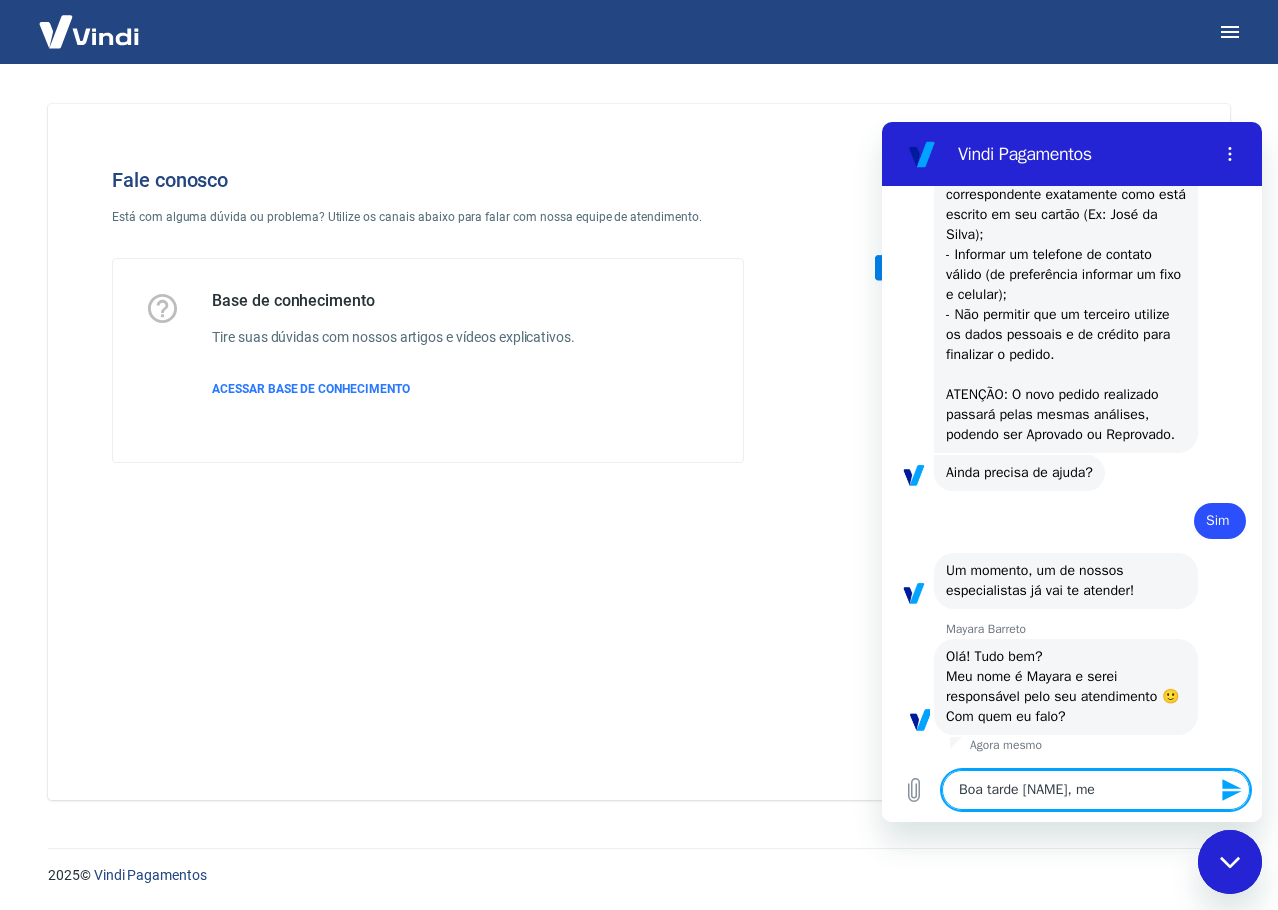 type on "Boa tarde [NAME], me" 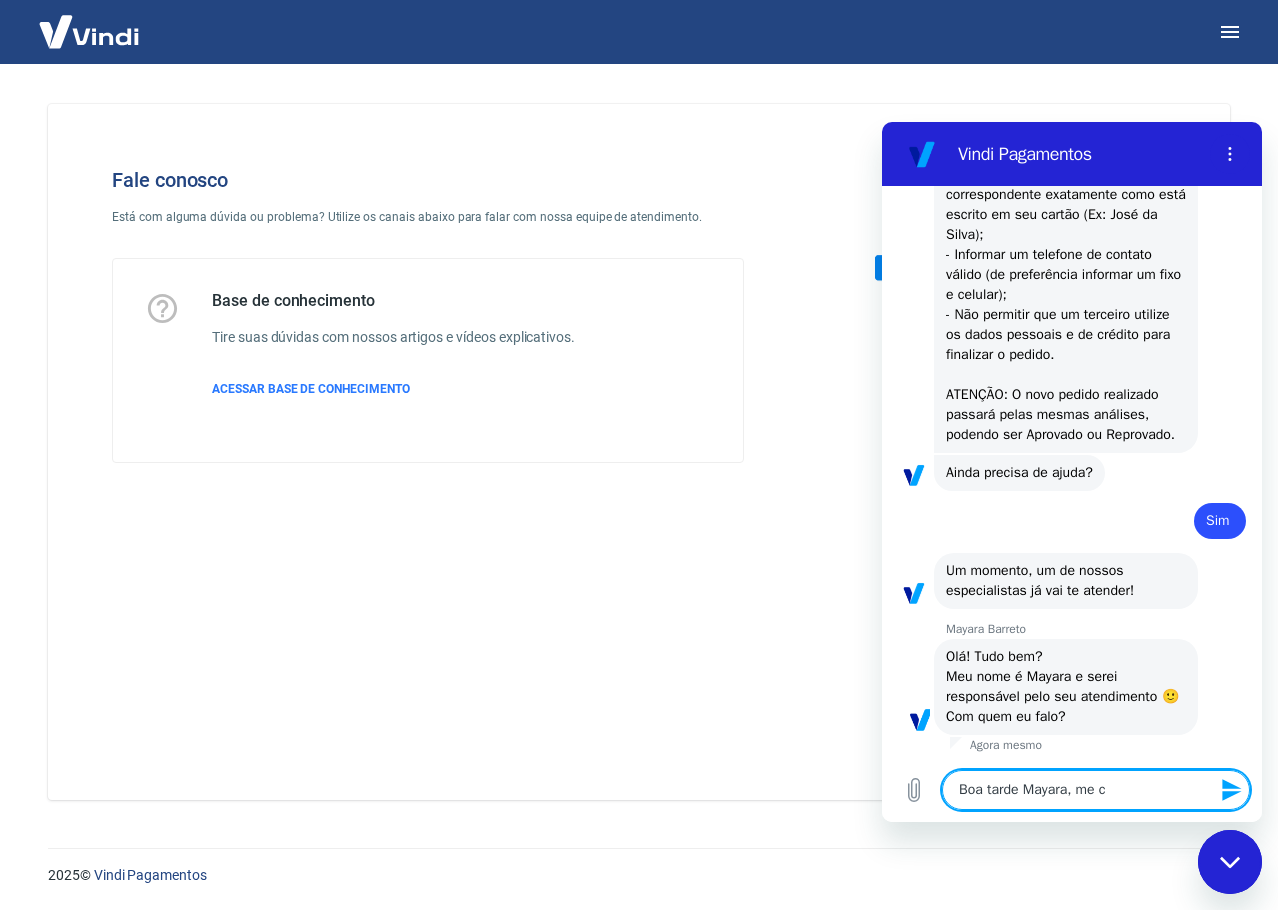 type on "Boa tarde [NAME], me ch[NAME]" 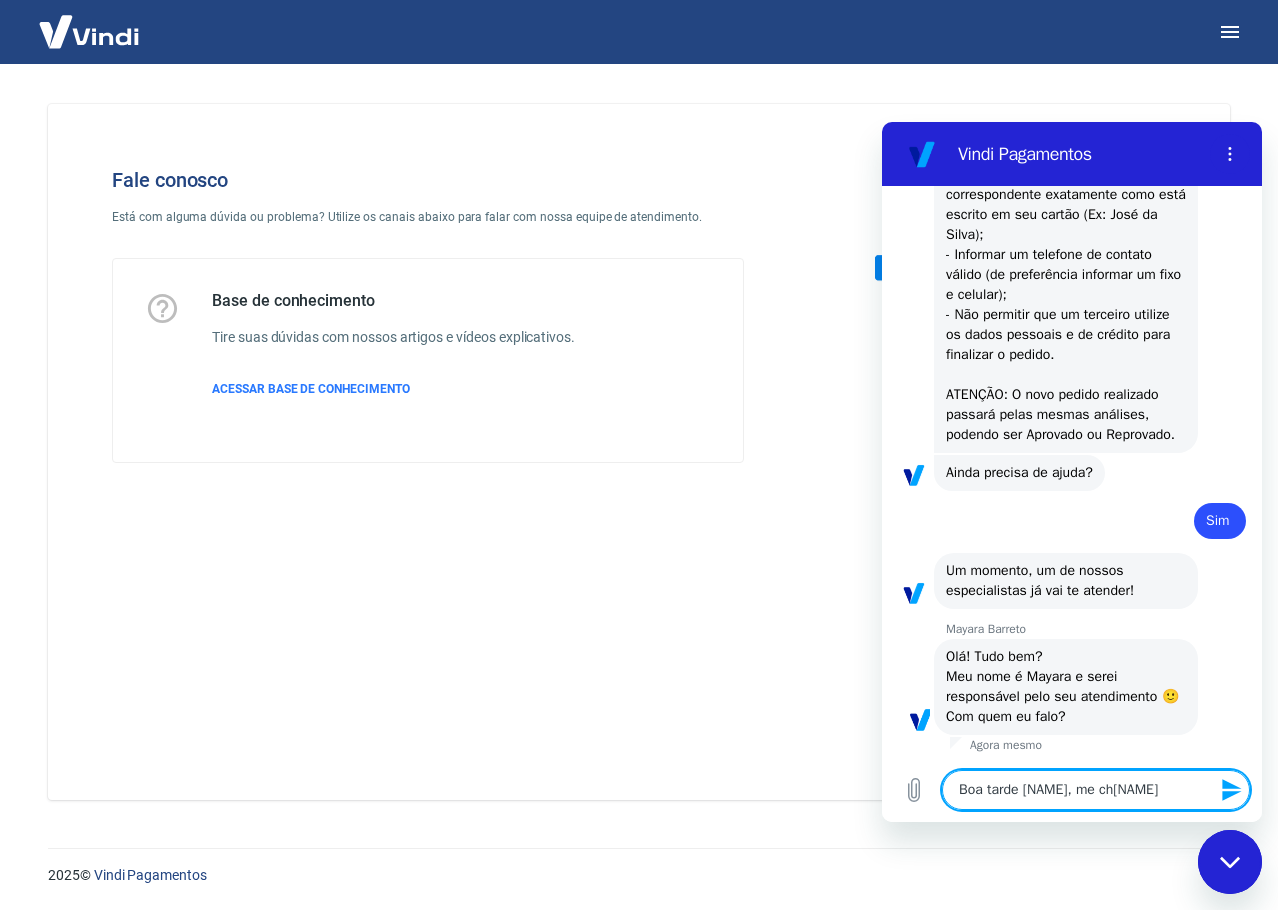 type on "Boa tarde Mayara, me cha" 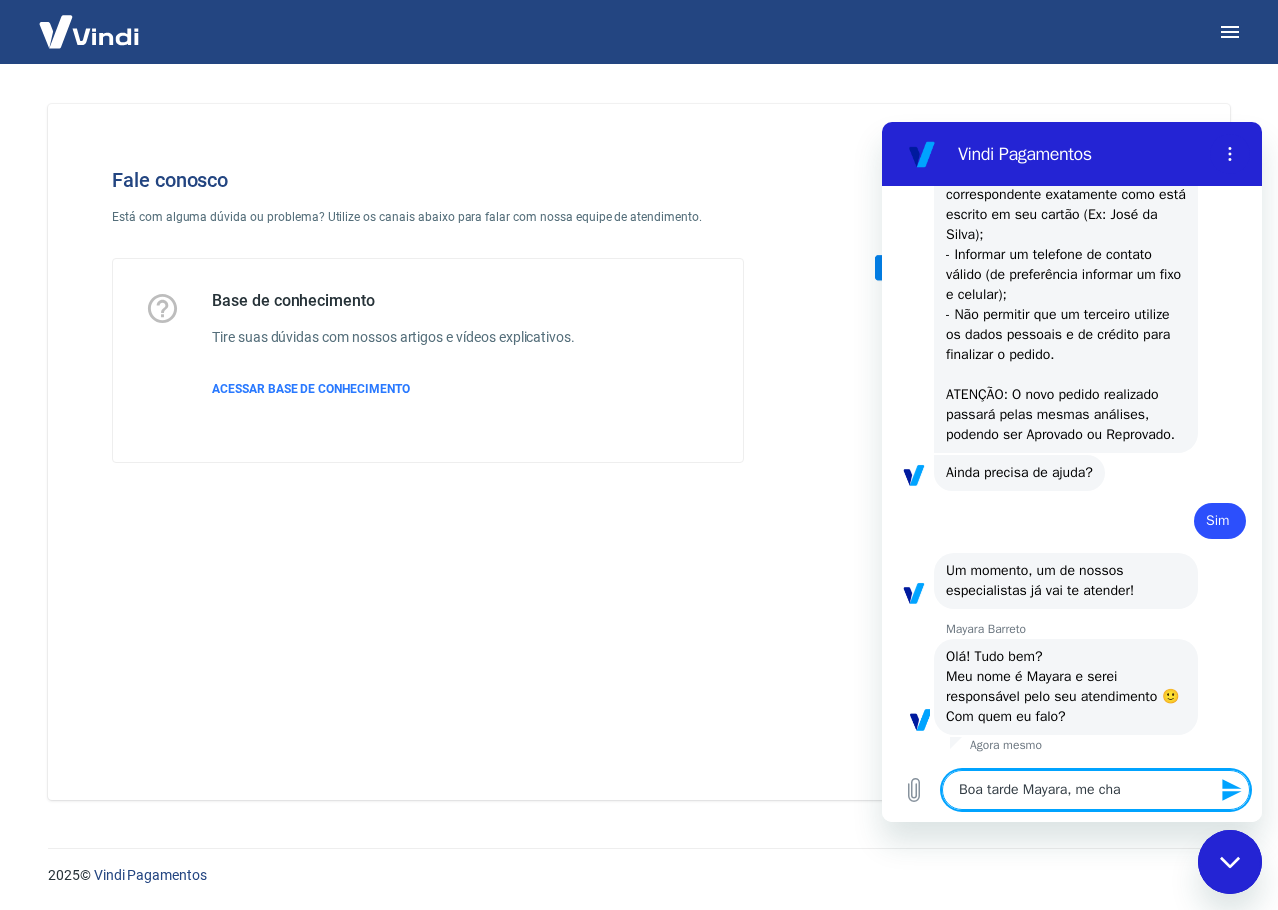 type on "Boa tarde [NAME] [LAST], me cham" 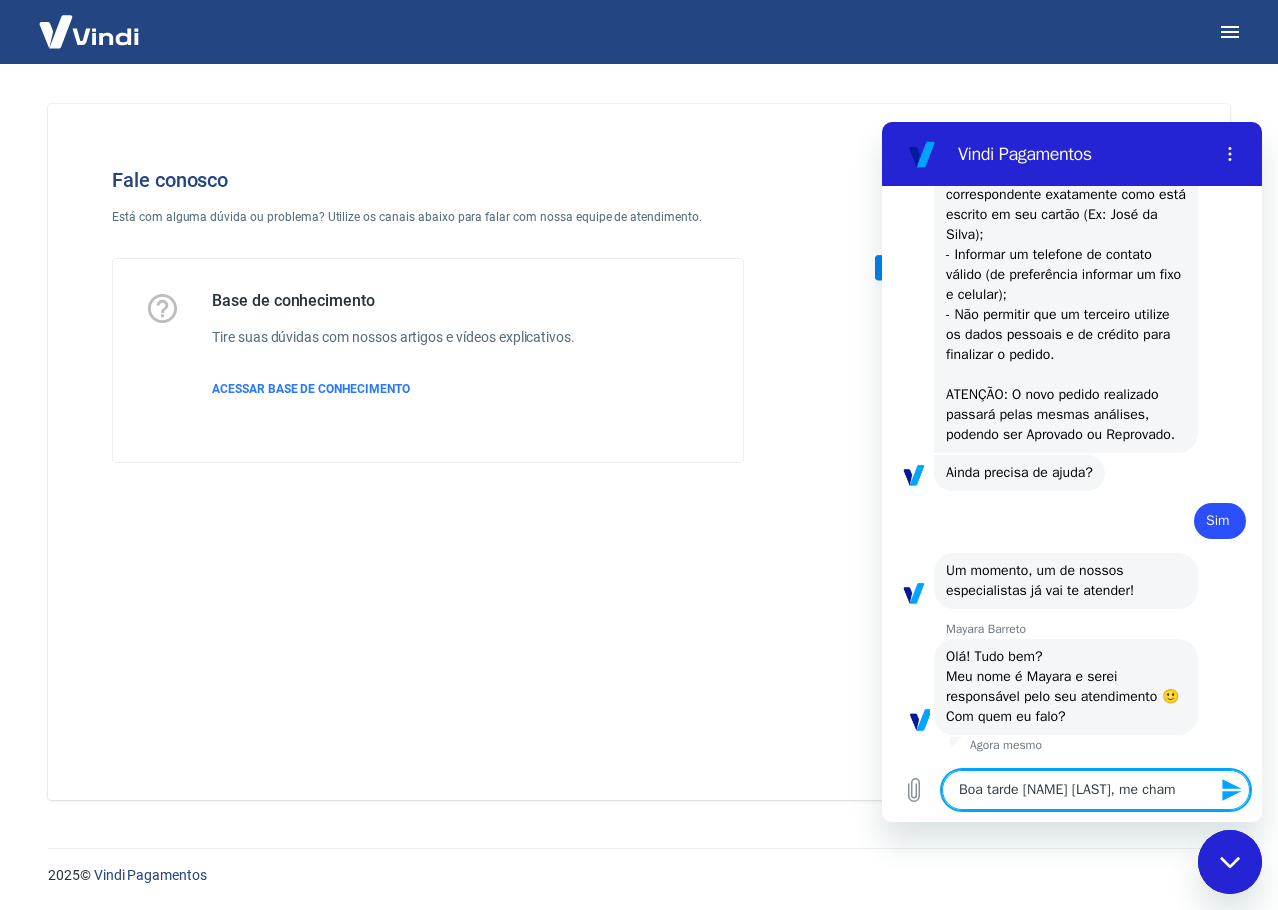 type on "Boa tarde Mayara, me chamo [NAME]" 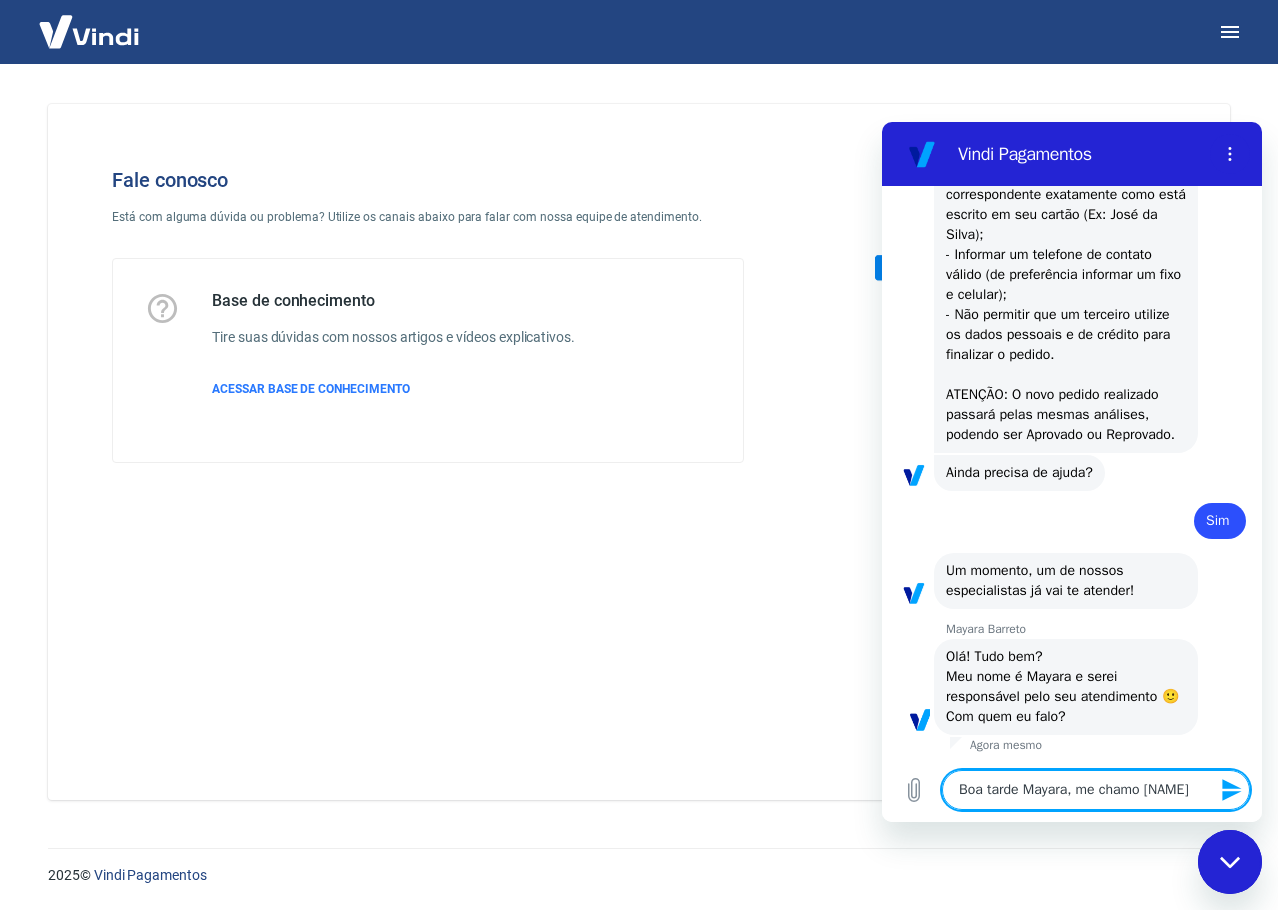 type on "Boa tarde Mayara, me chamo [NAME]" 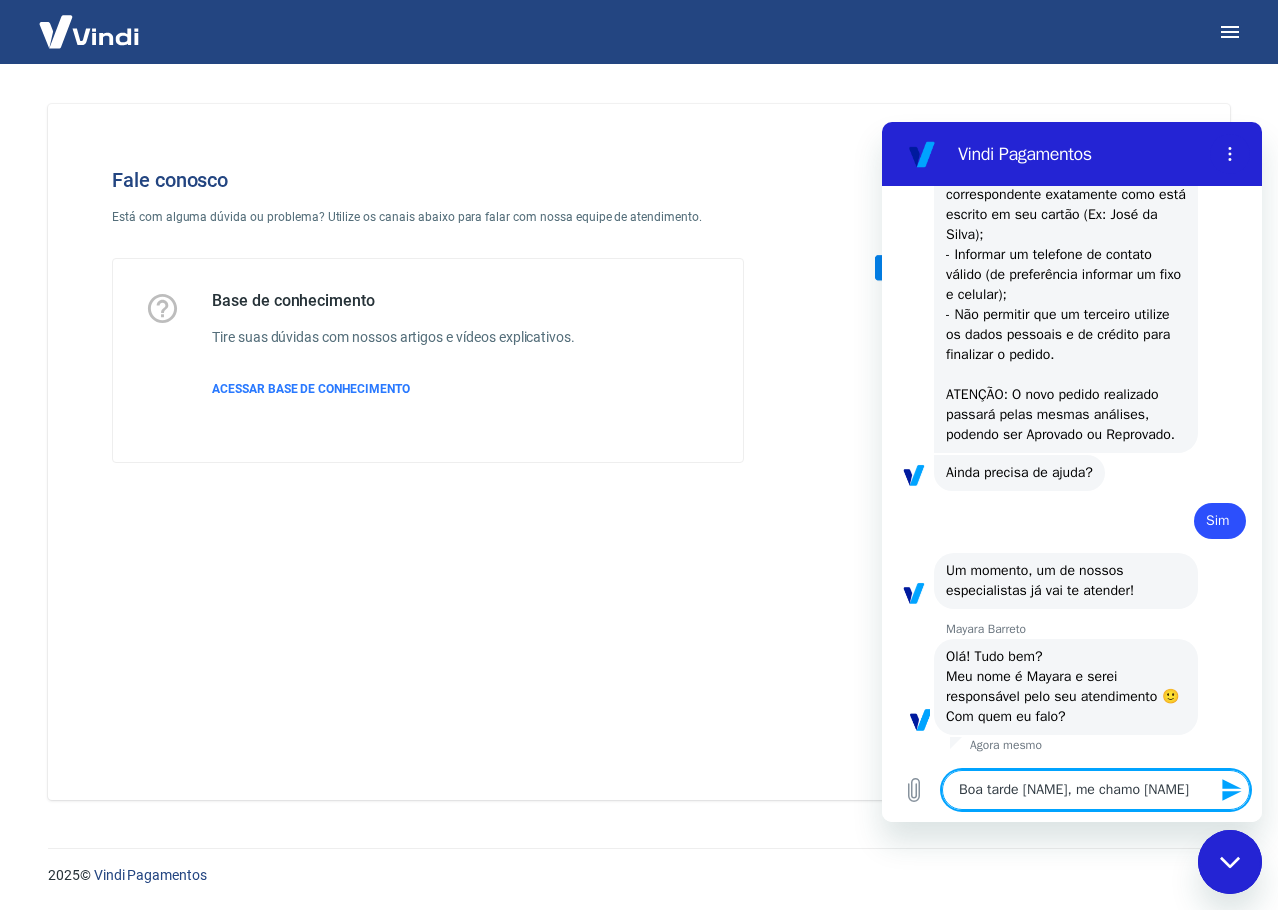 type on "Boa tarde Mayara, me chamo [NAME]" 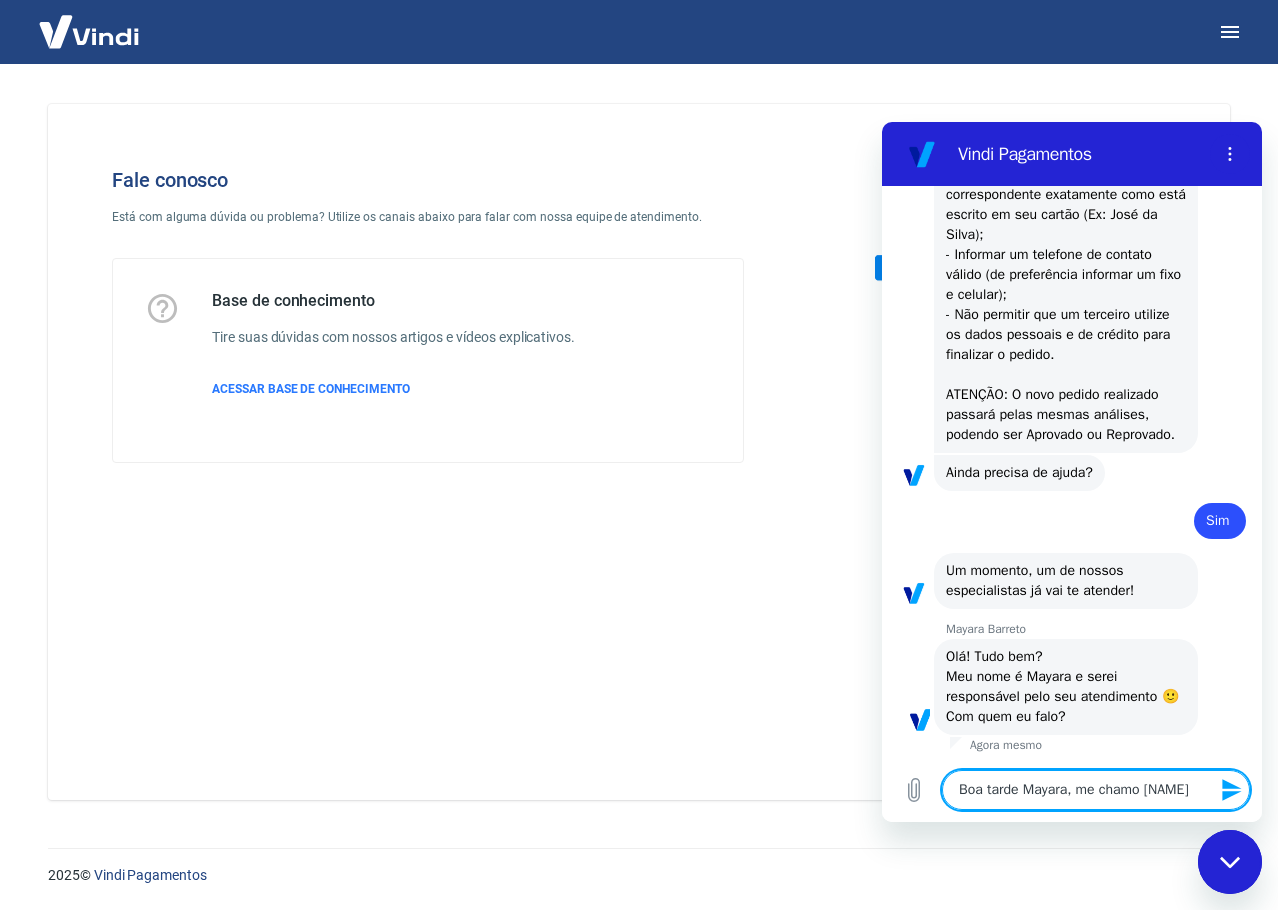 type on "Boa tarde Mayara, me chamo [NAME]" 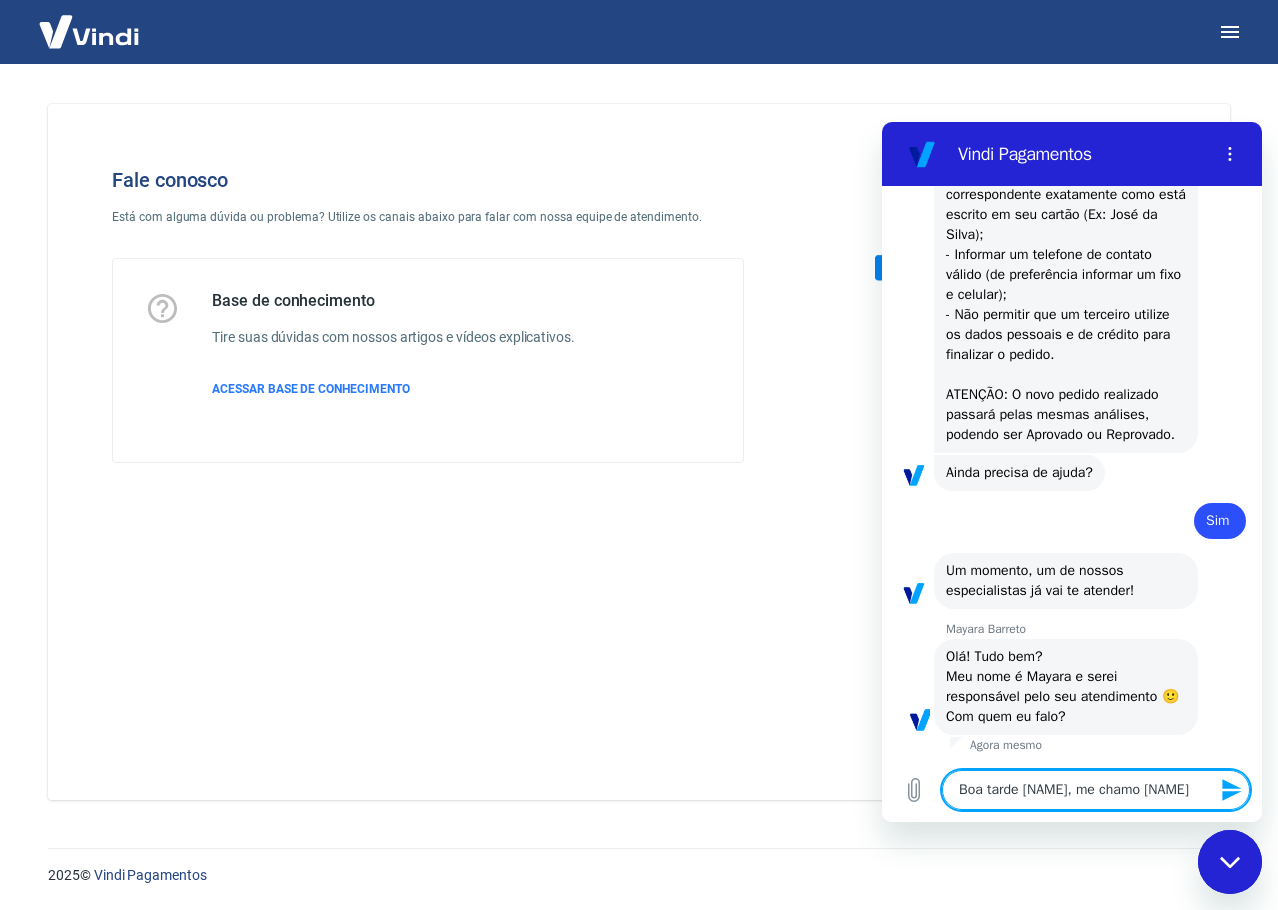type on "Boa tarde [NAME], me chamo [NAME]" 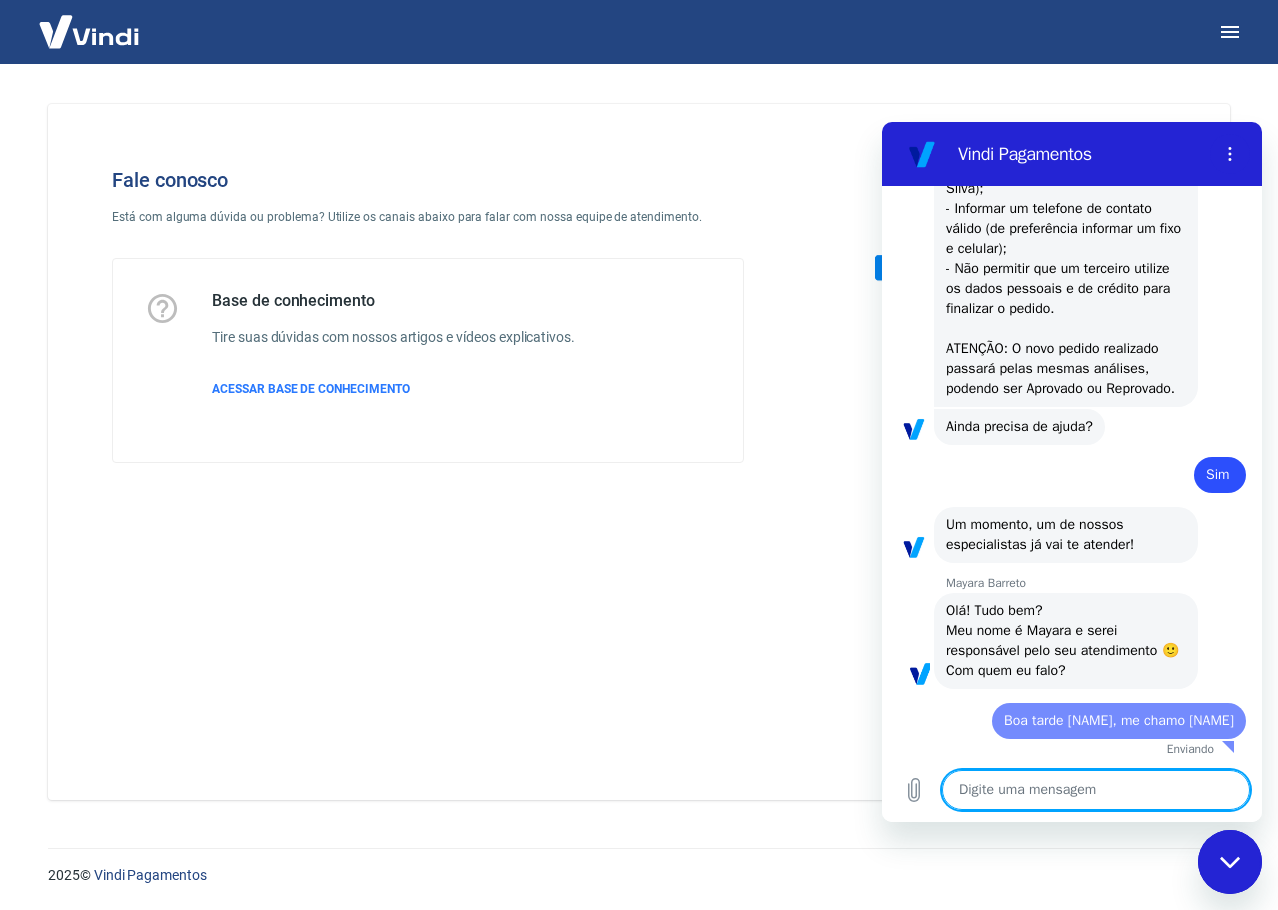 type on "x" 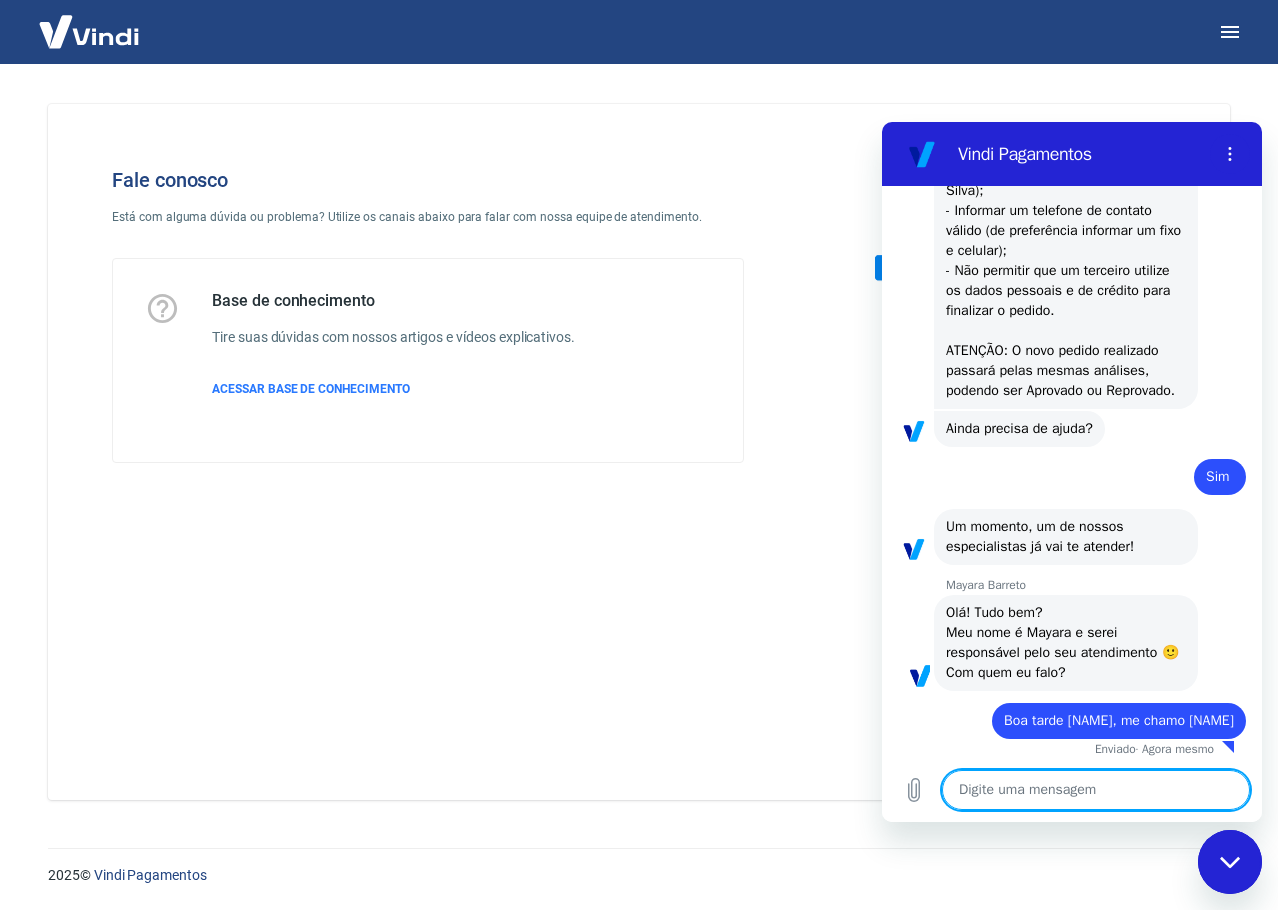 type on "T" 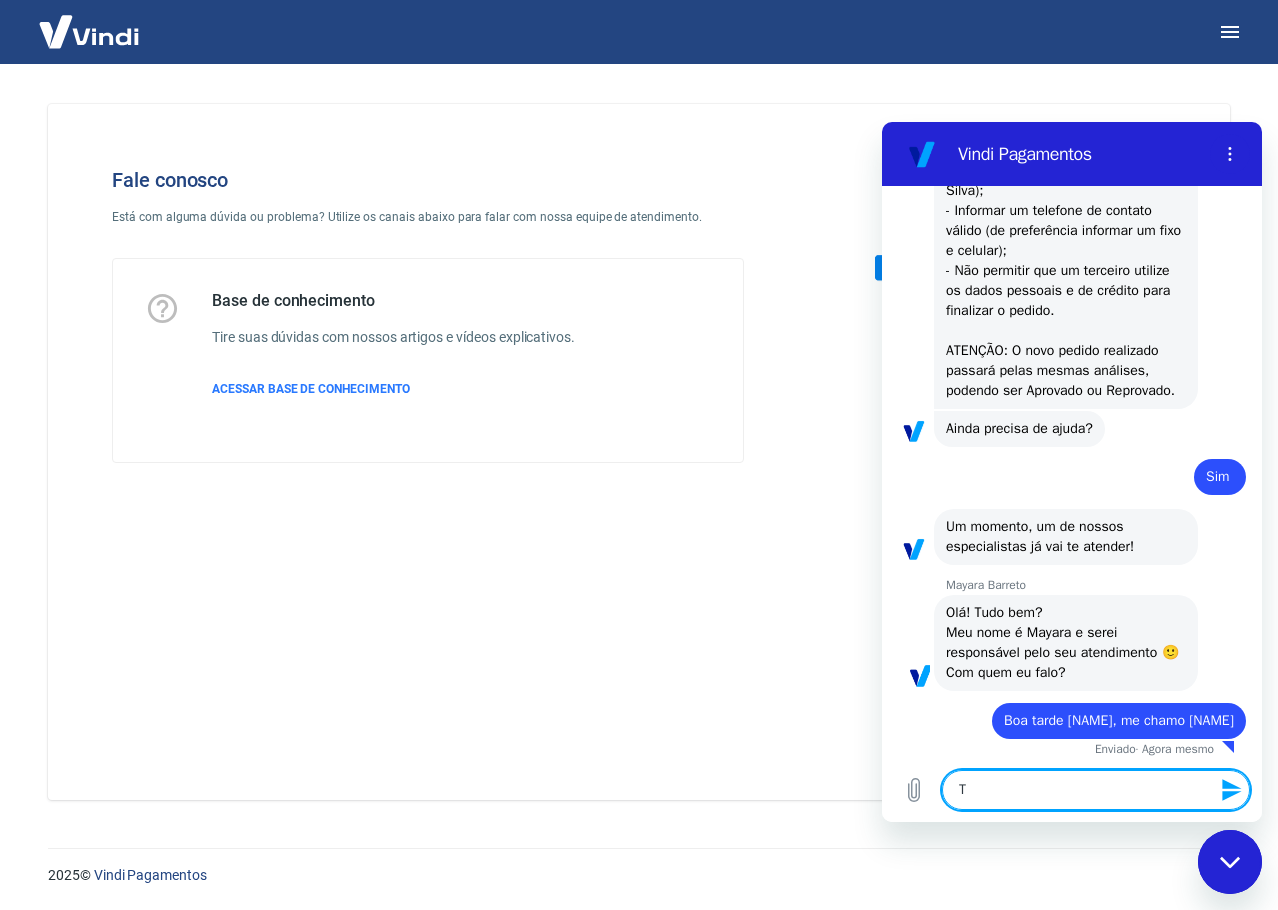 type on "Te" 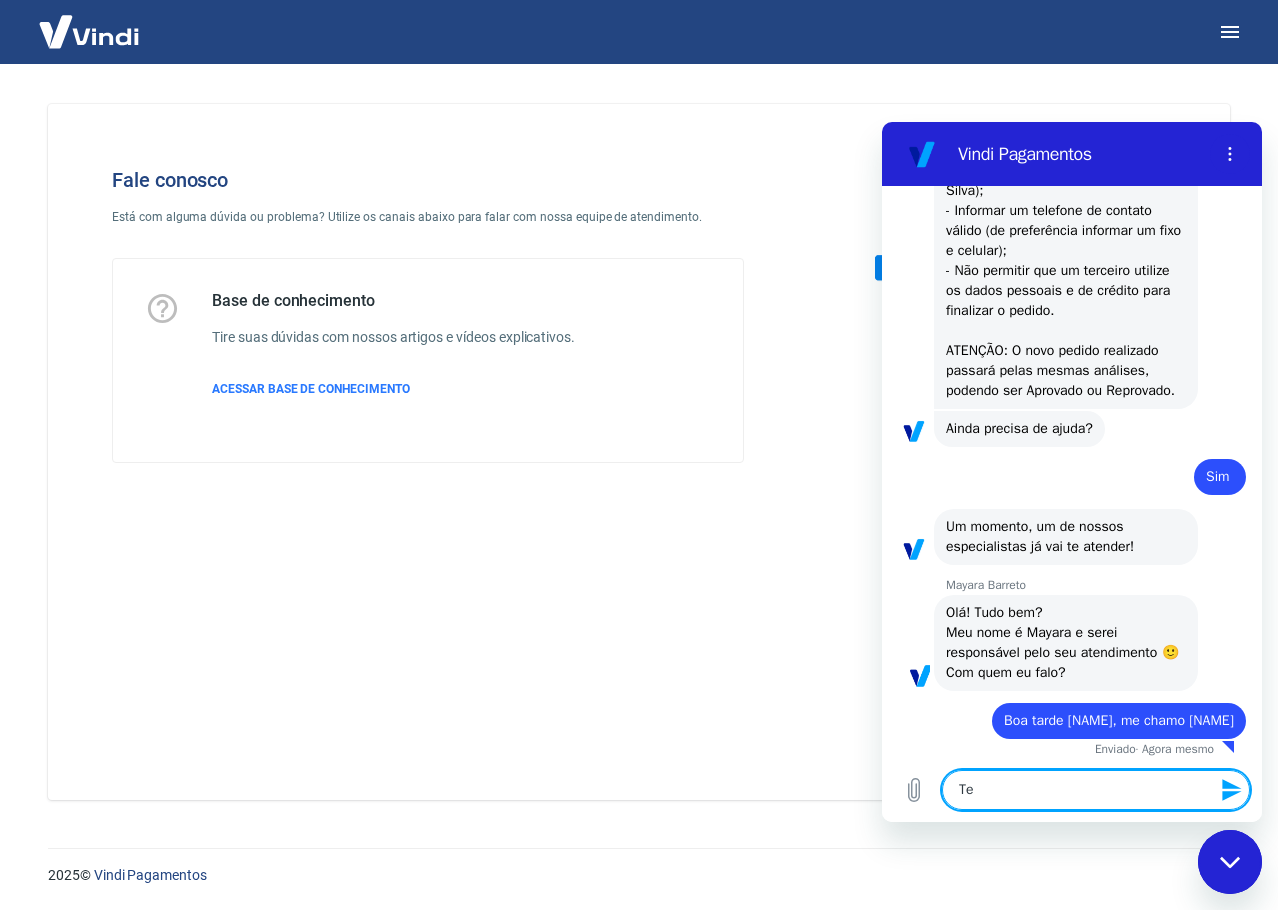type on "Ten" 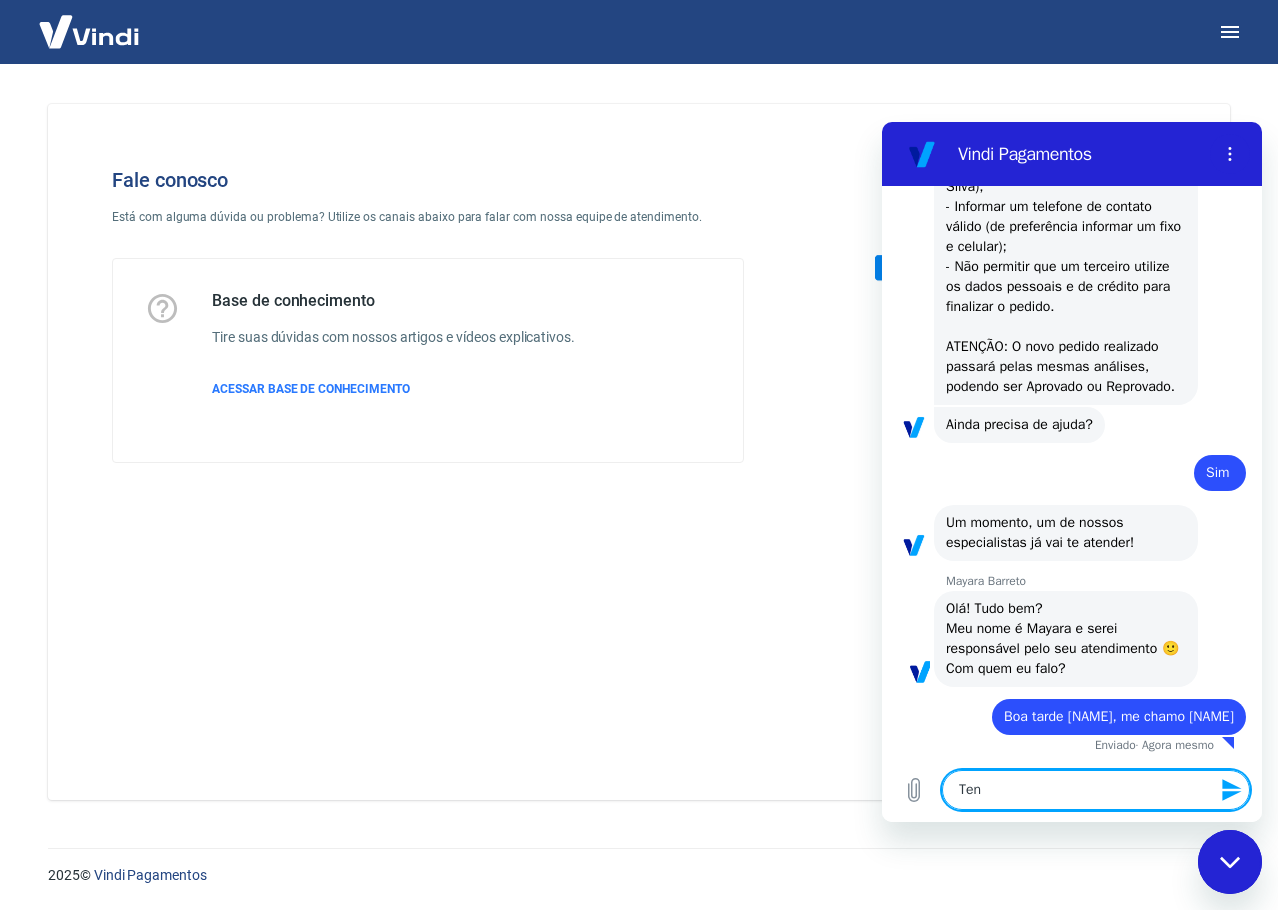 type on "Tenh" 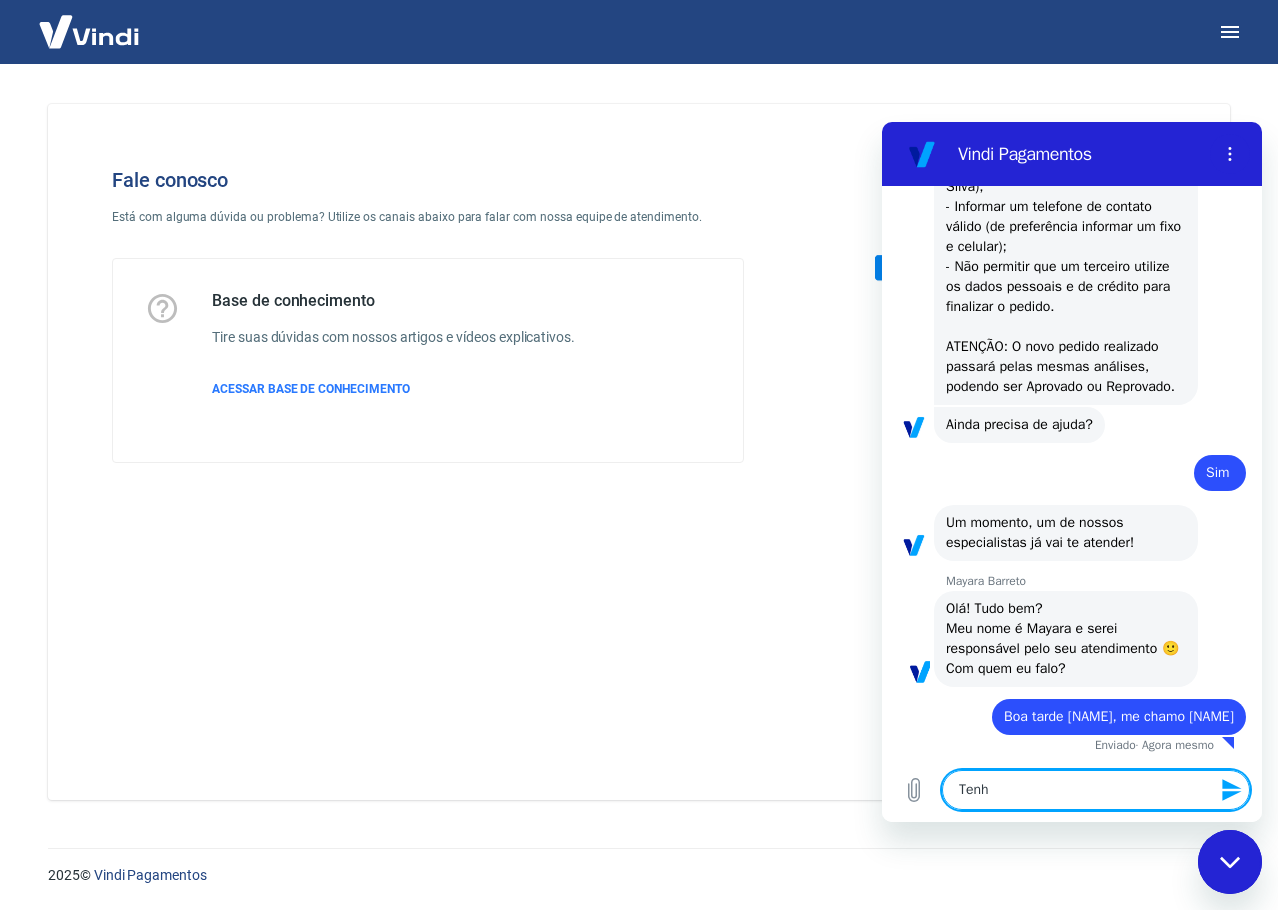 type on "Tenho" 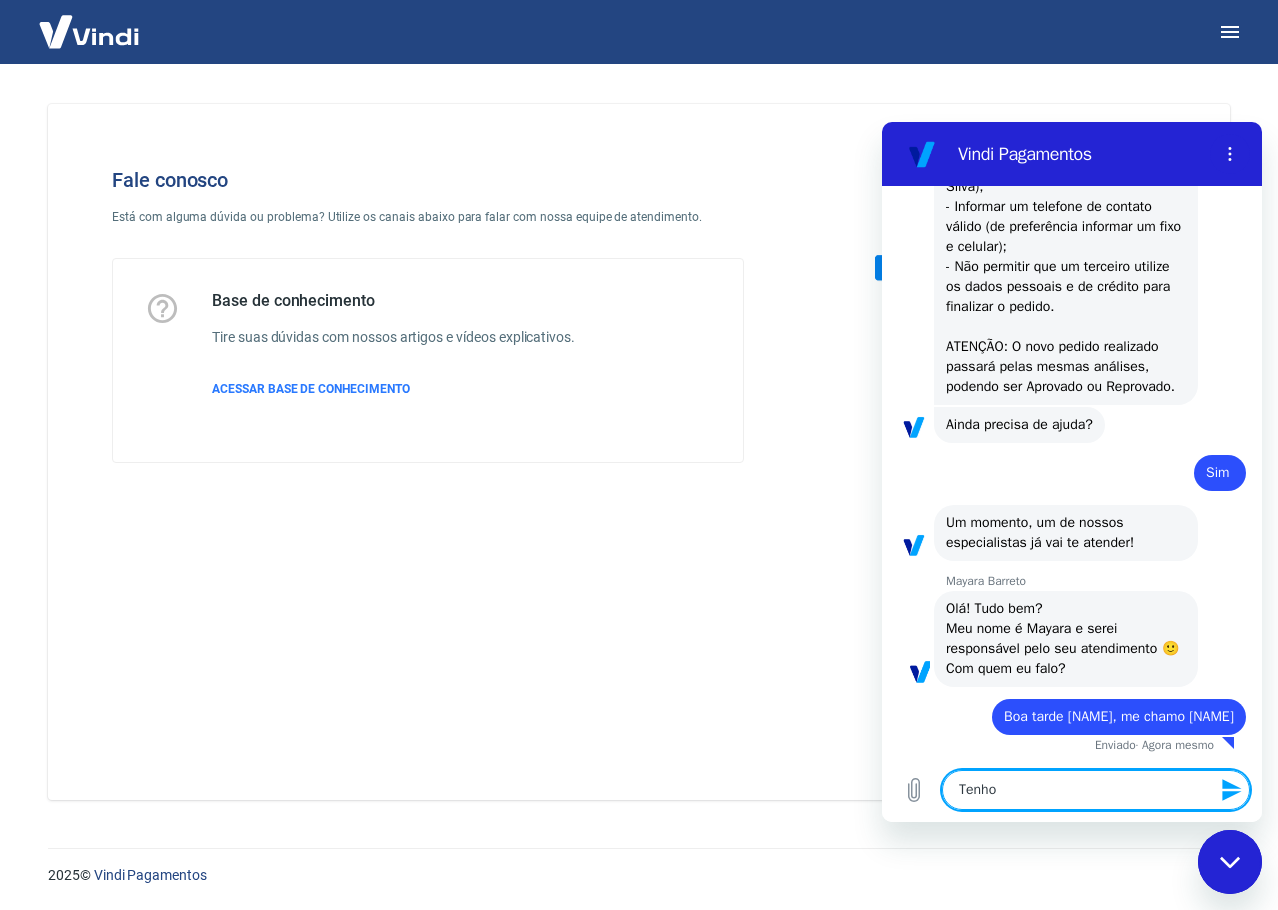 type on "Tenho" 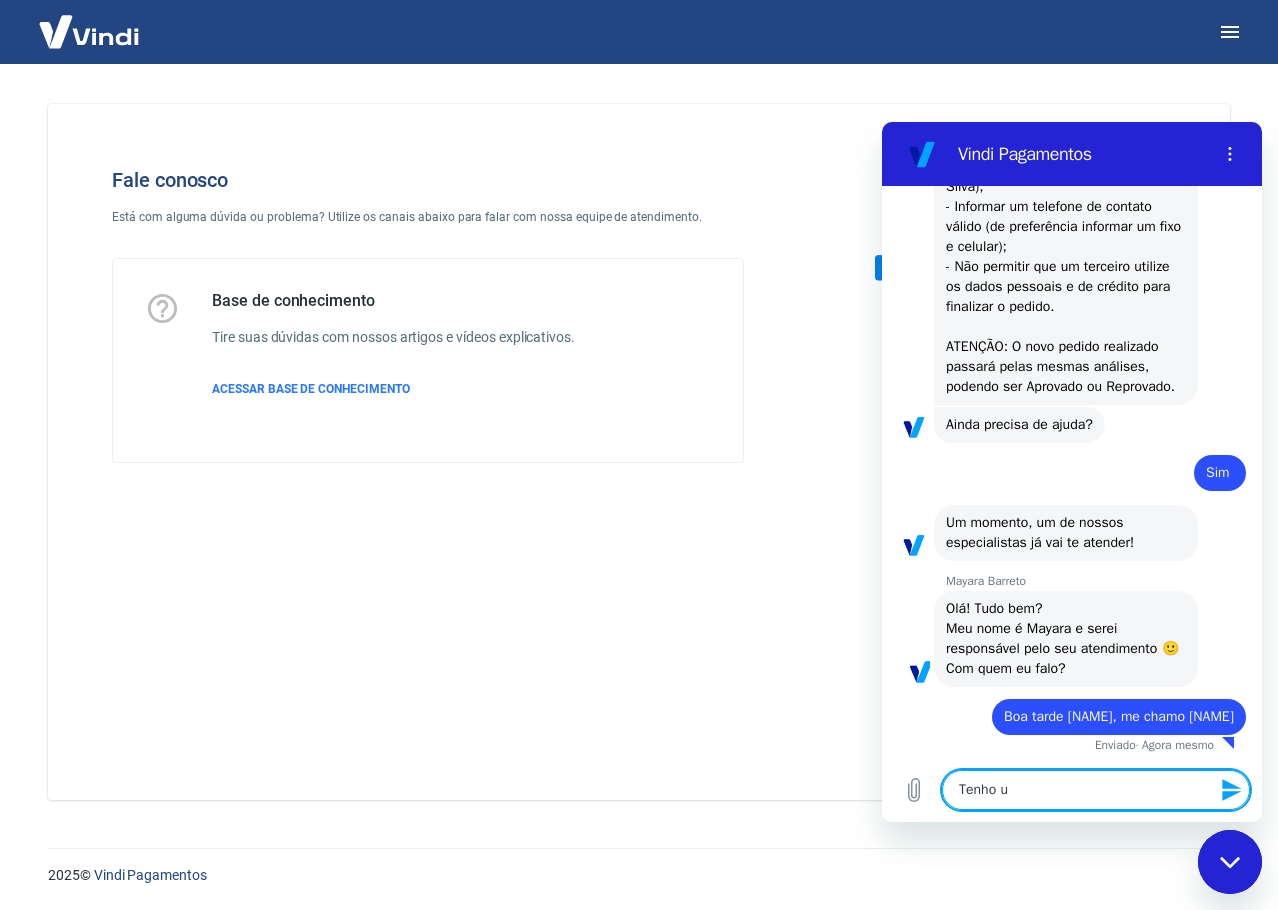 type on "Tenho um" 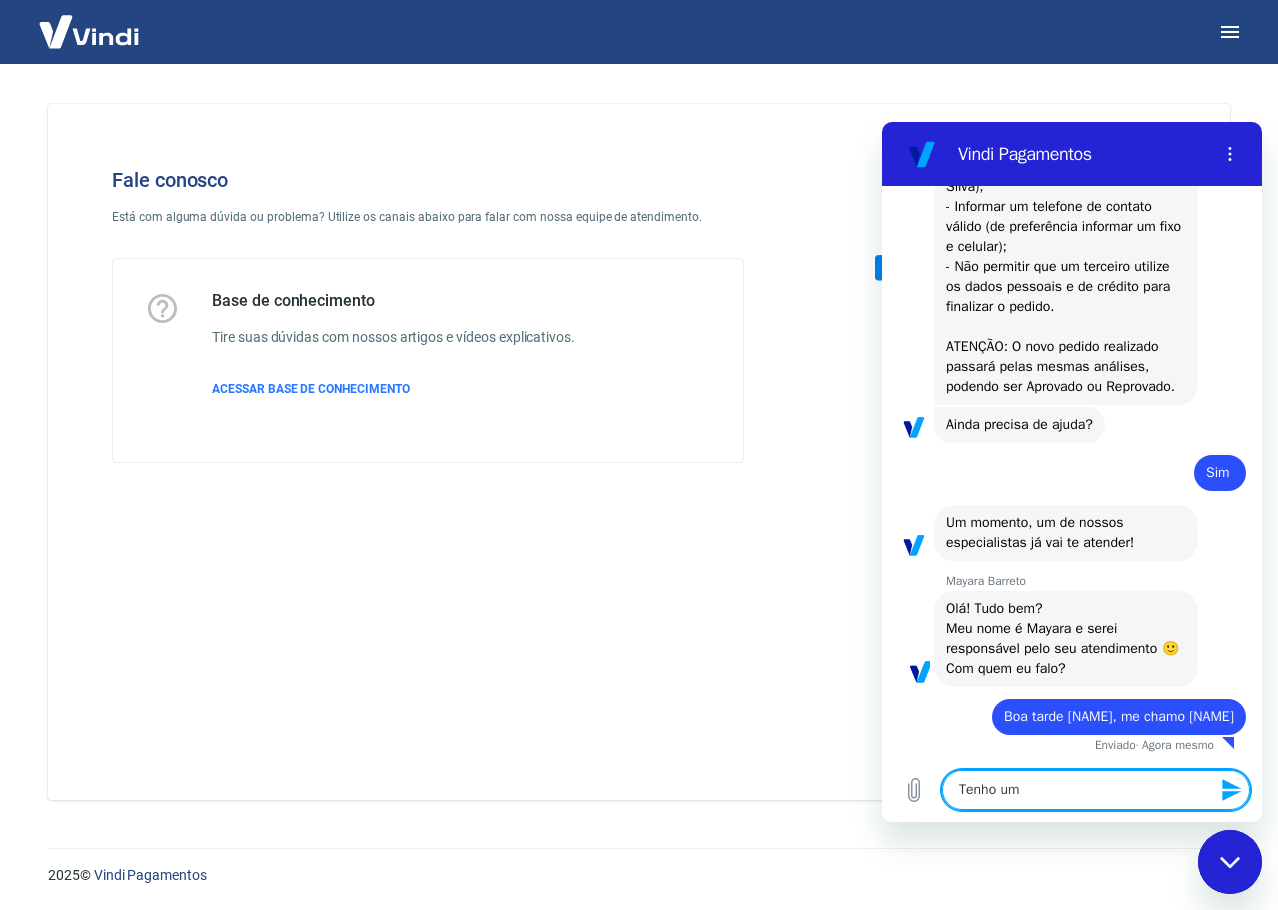 type on "Tenho um" 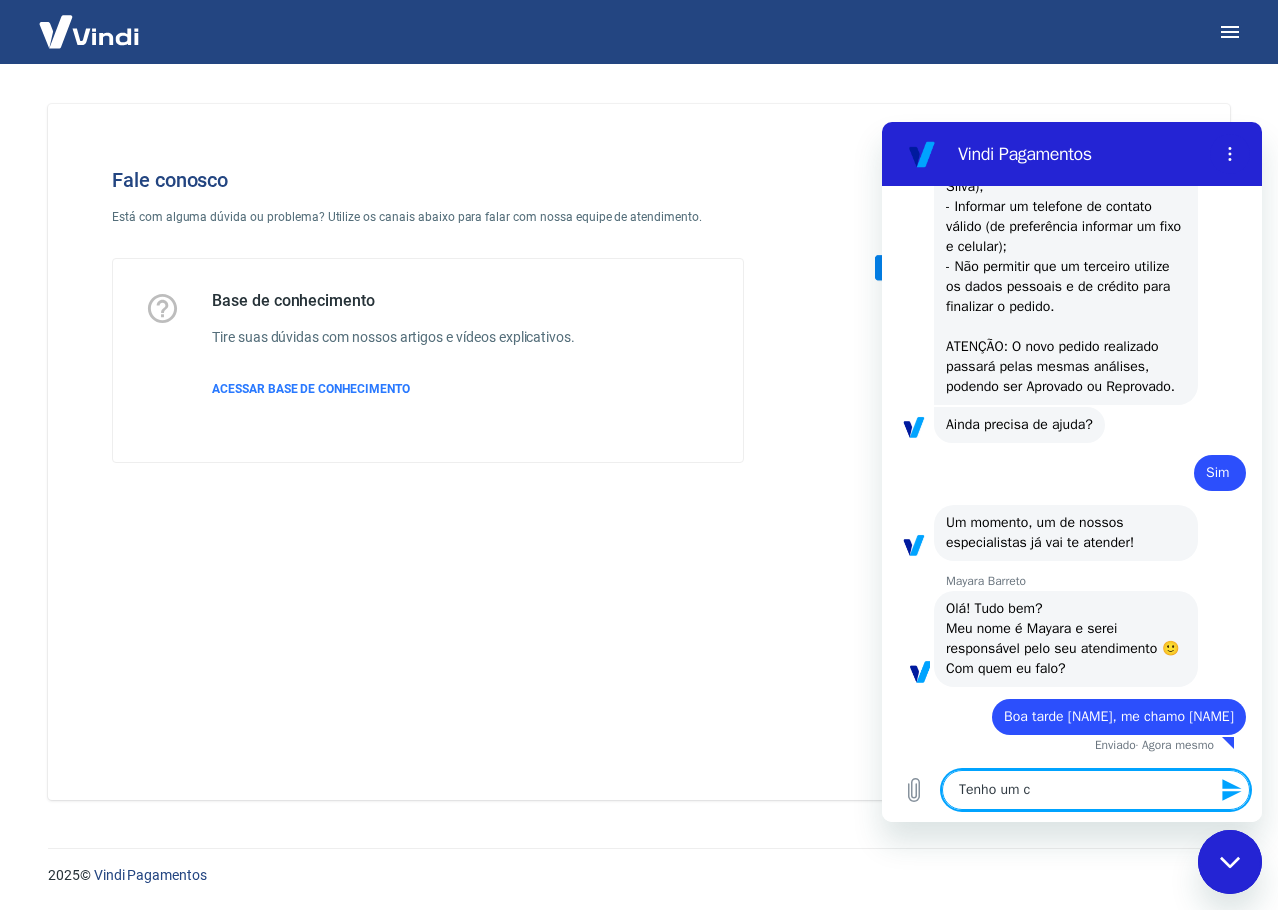 type on "Tenho um cl" 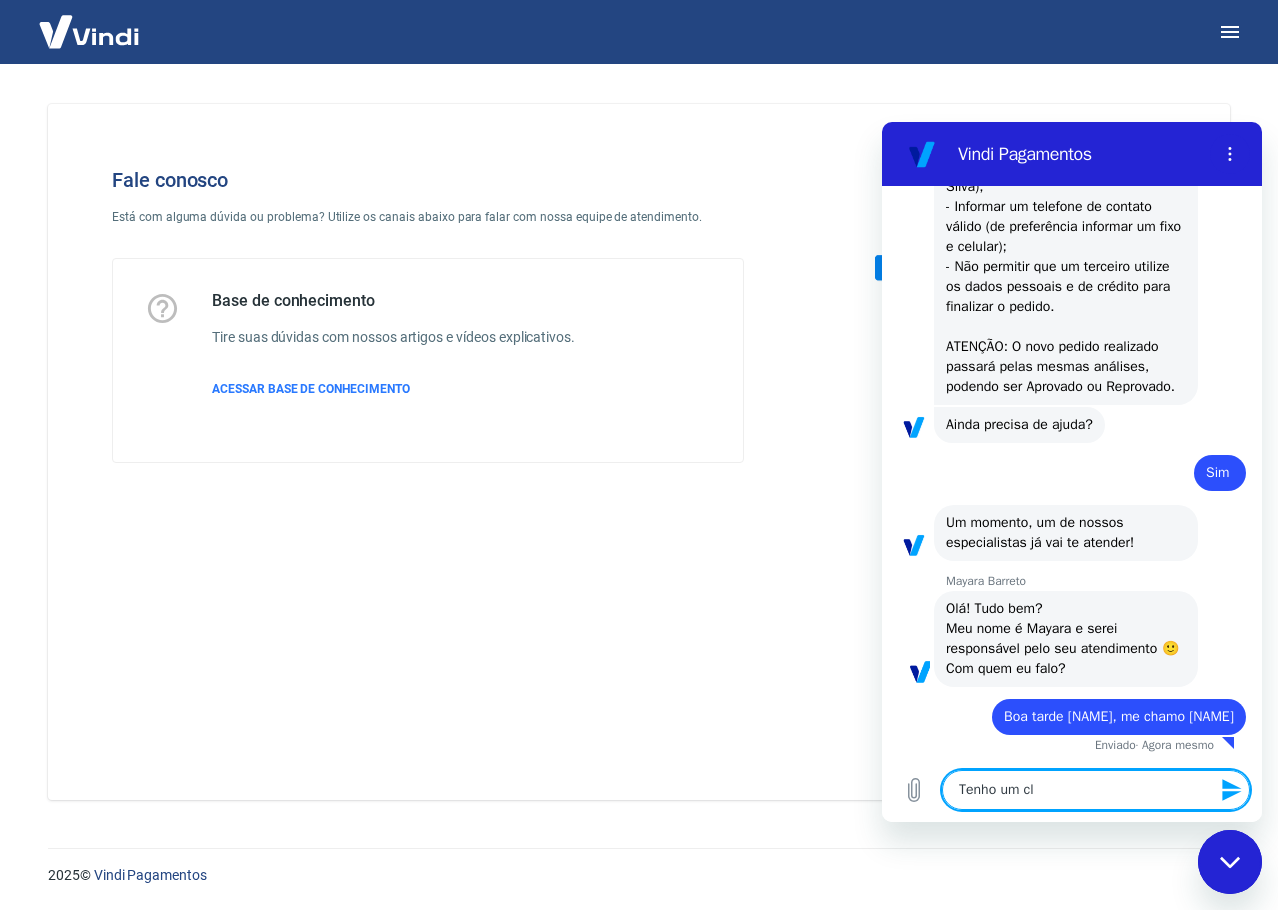 type on "Tenho um cli" 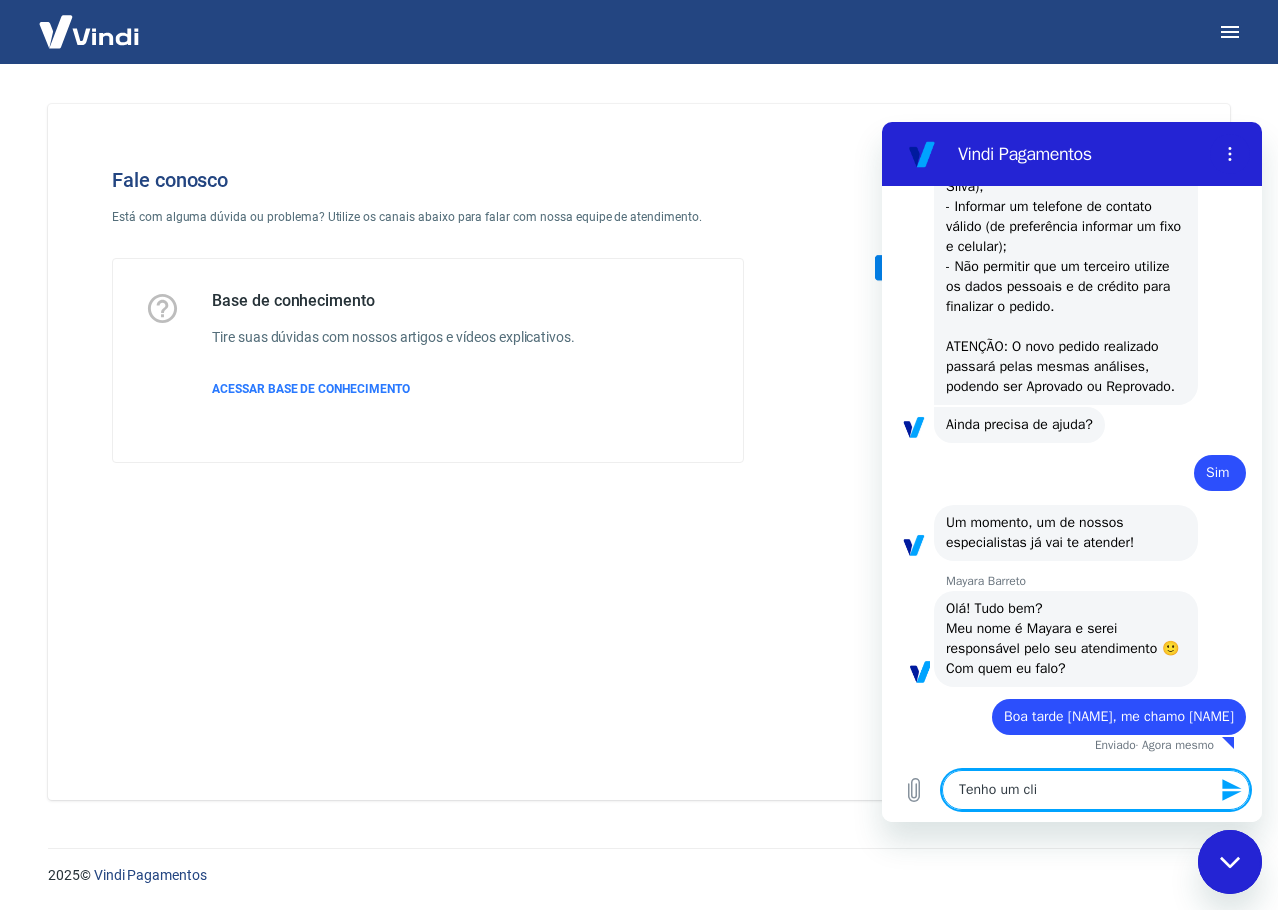 type on "Tenho um clie" 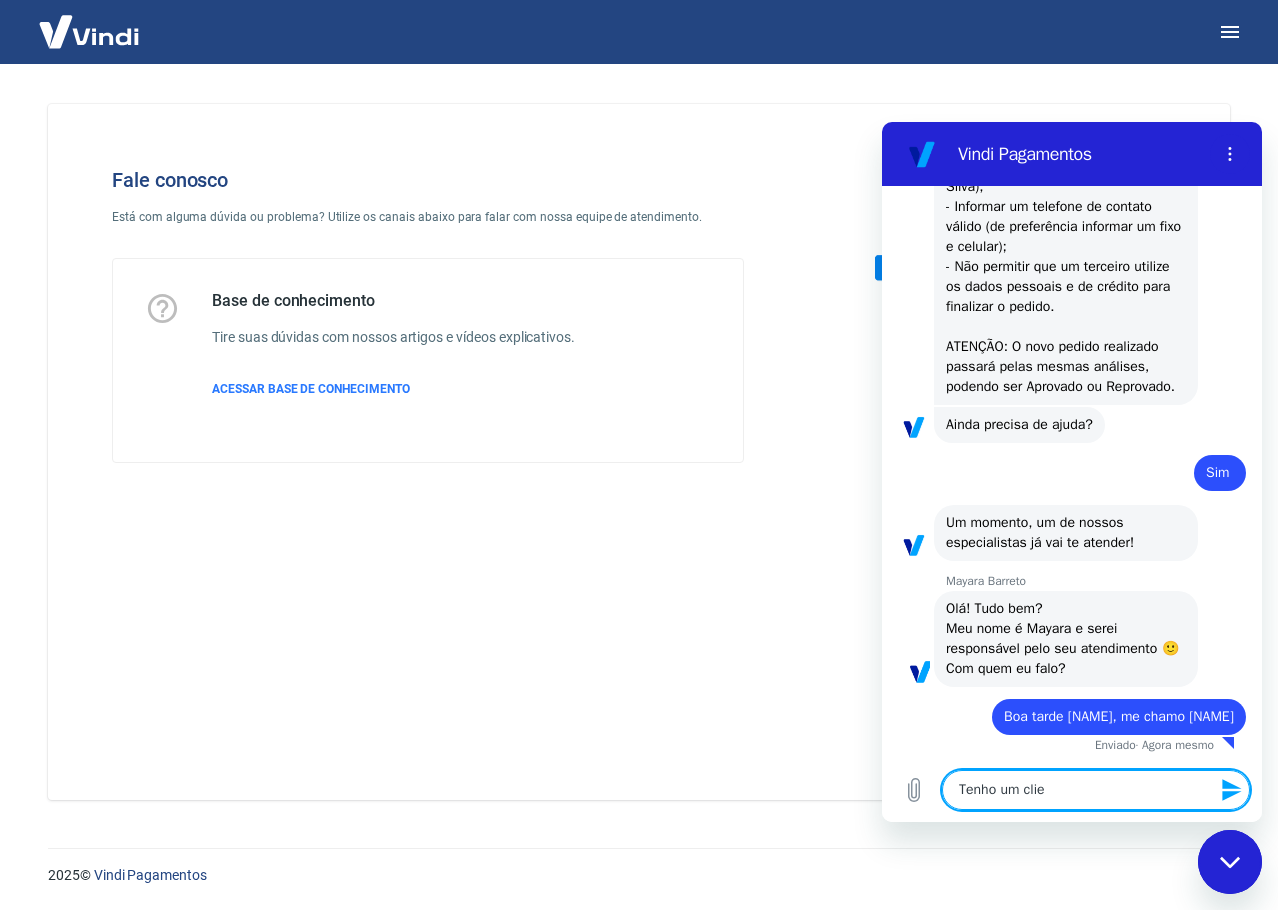 type on "Tenho um clien" 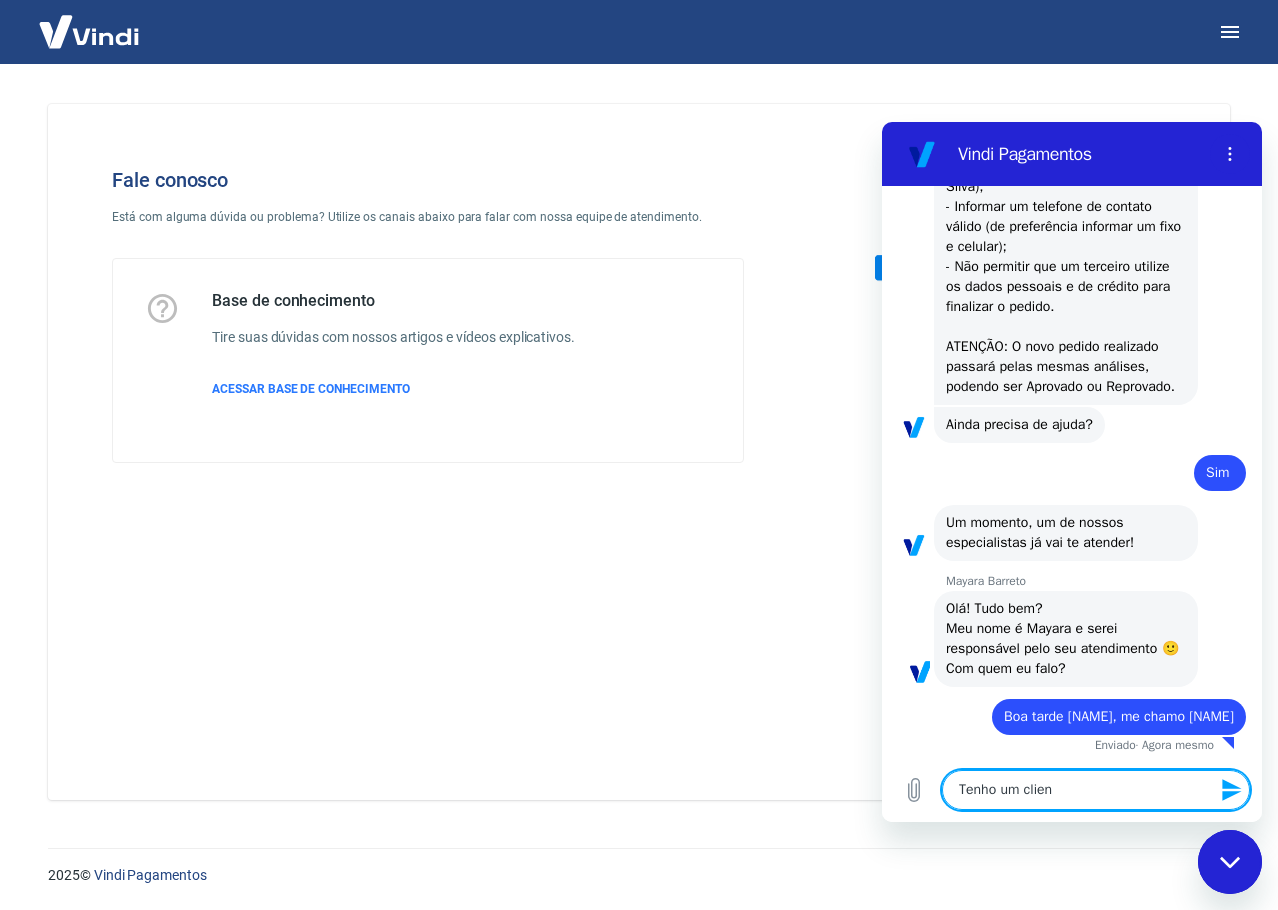 type on "Tenho um client" 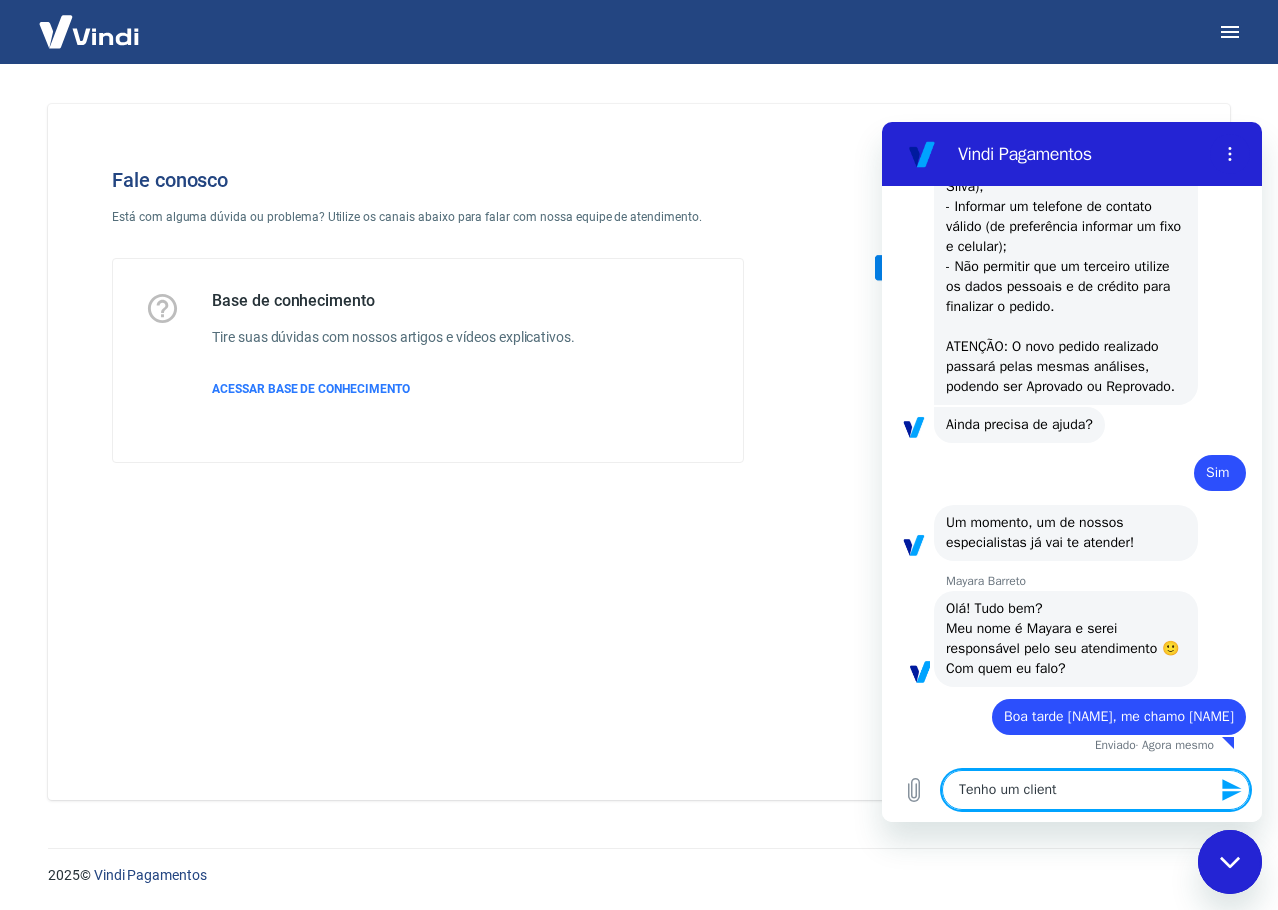 type on "Tenho um cliente" 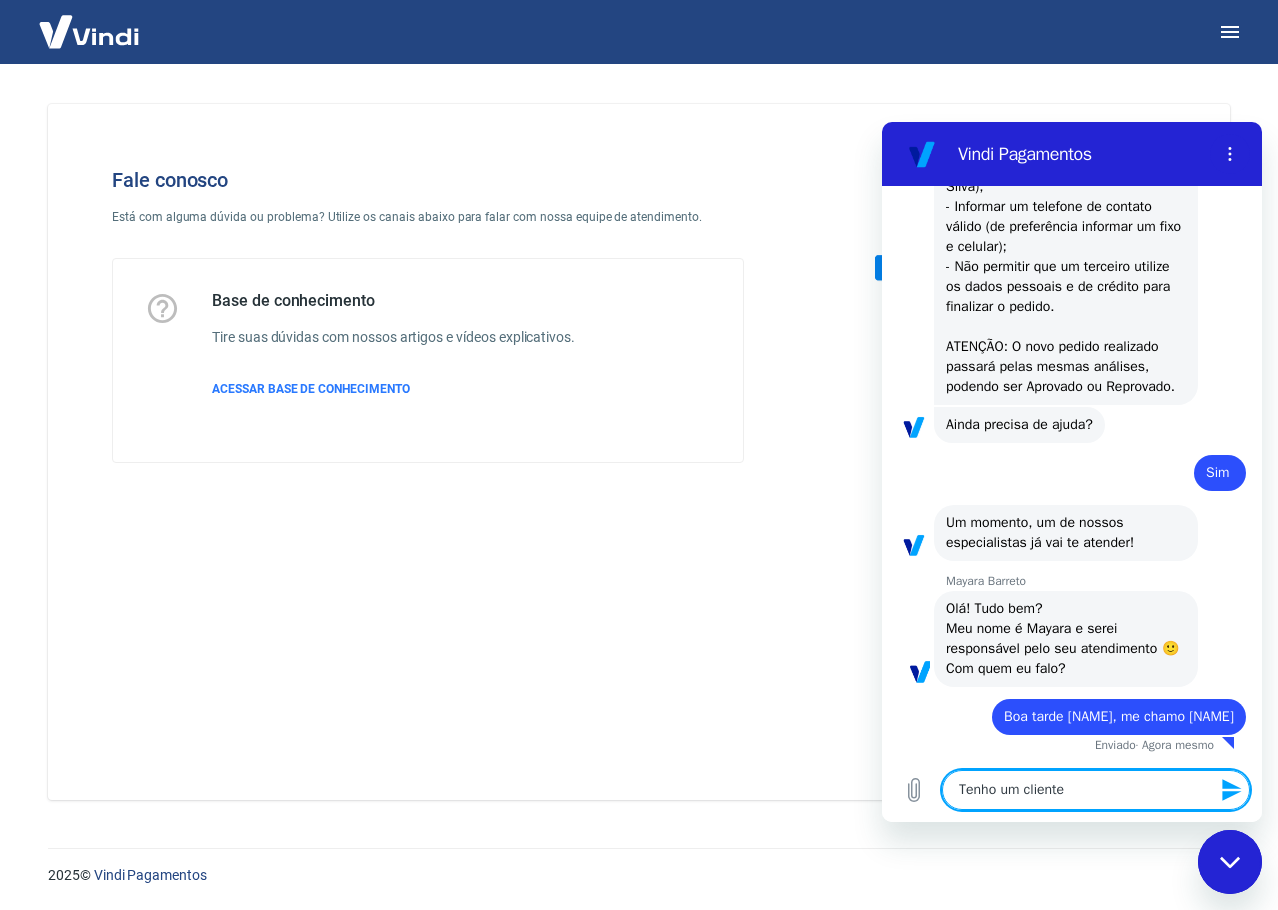 type on "Tenho um cliente" 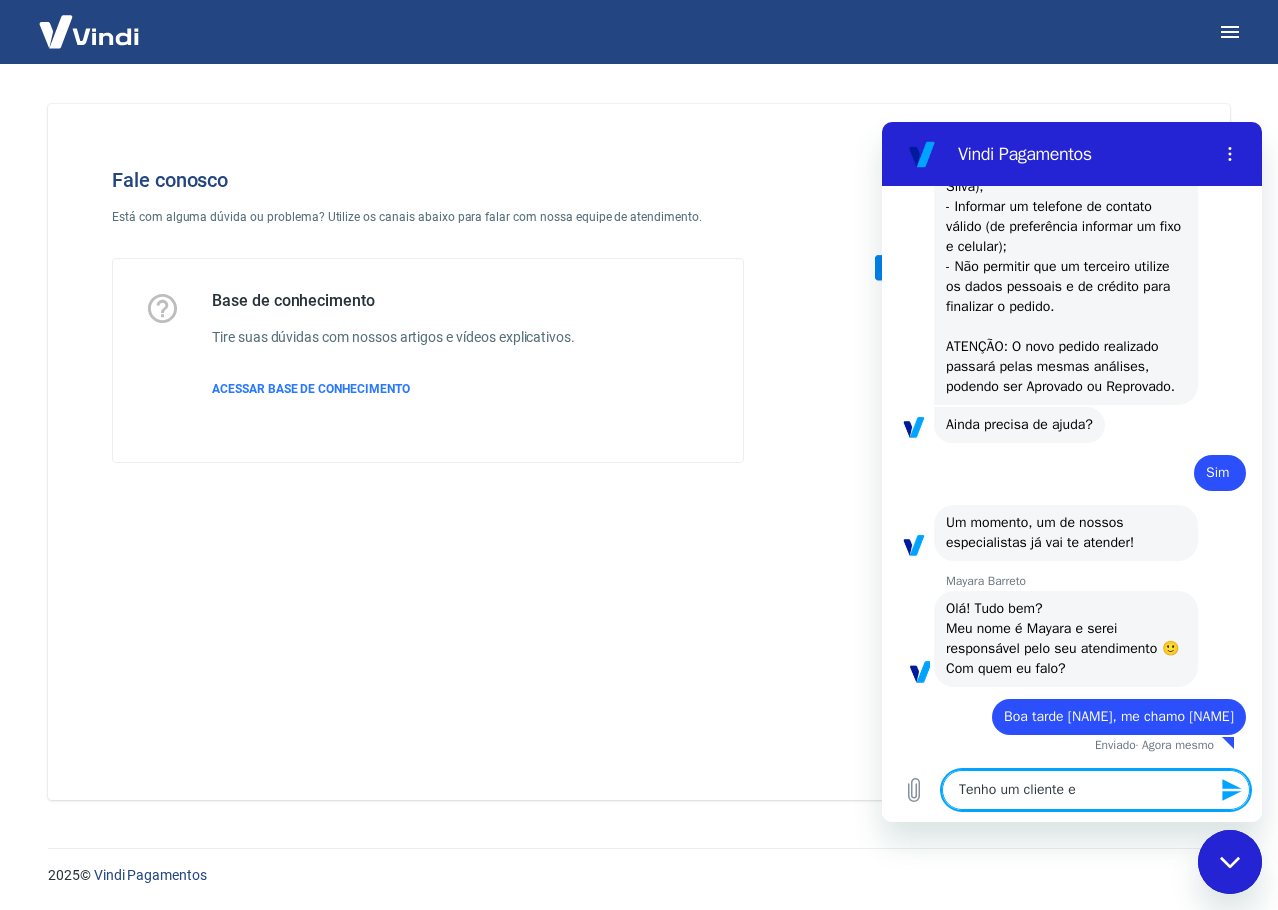 type on "Tenho um cliente" 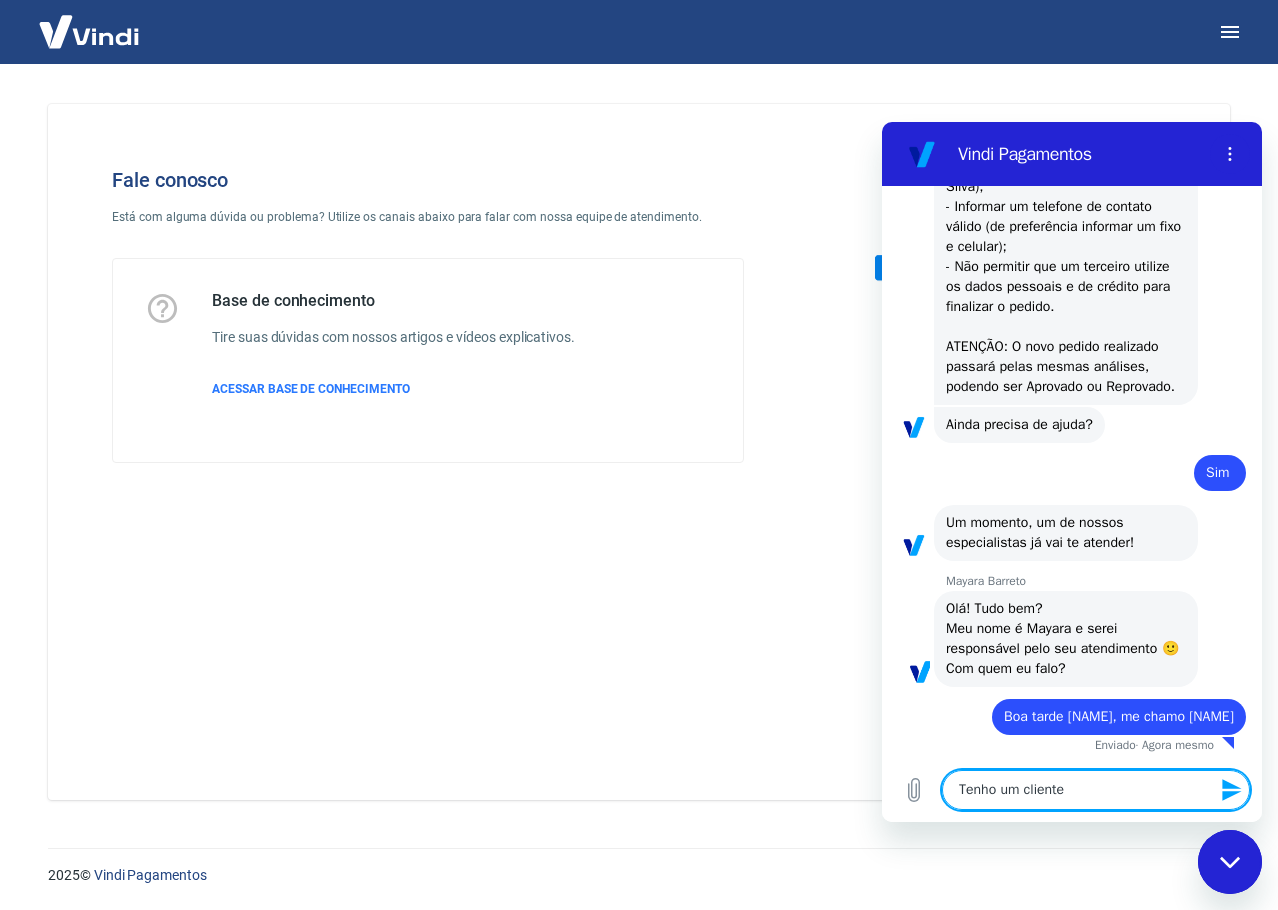 type on "Tenho um cliente q" 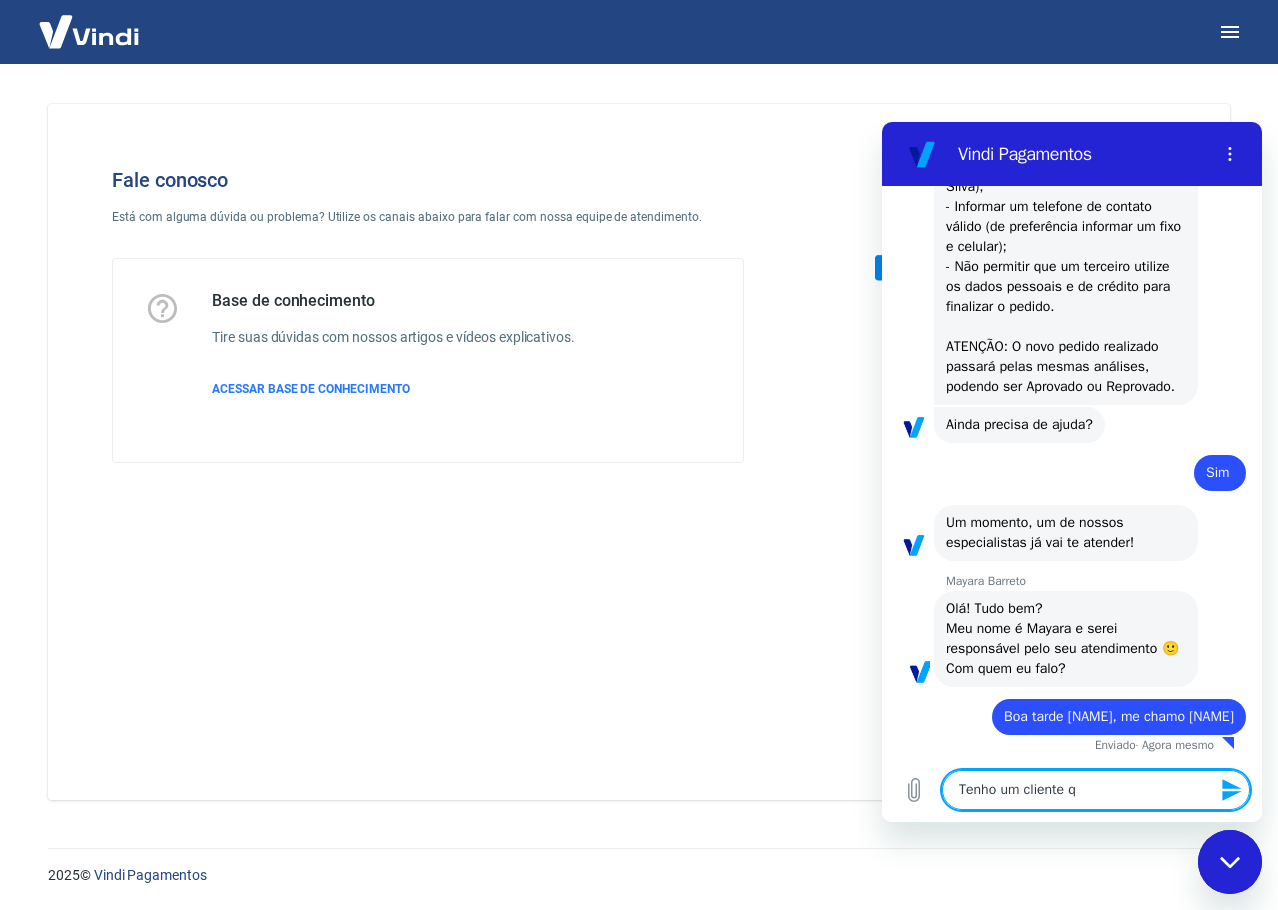 type on "Tenho um cliente qu" 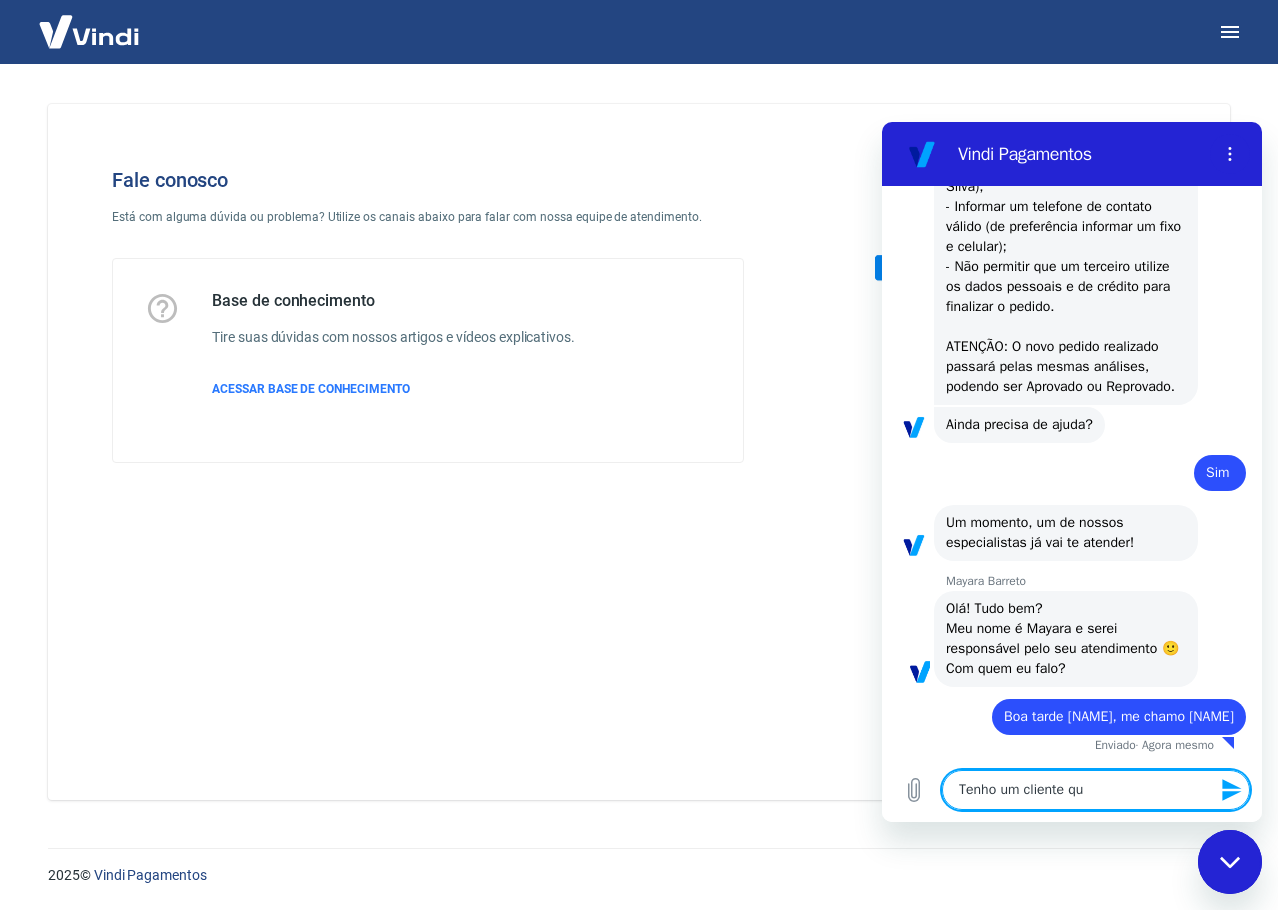 type on "Tenho um cliente que" 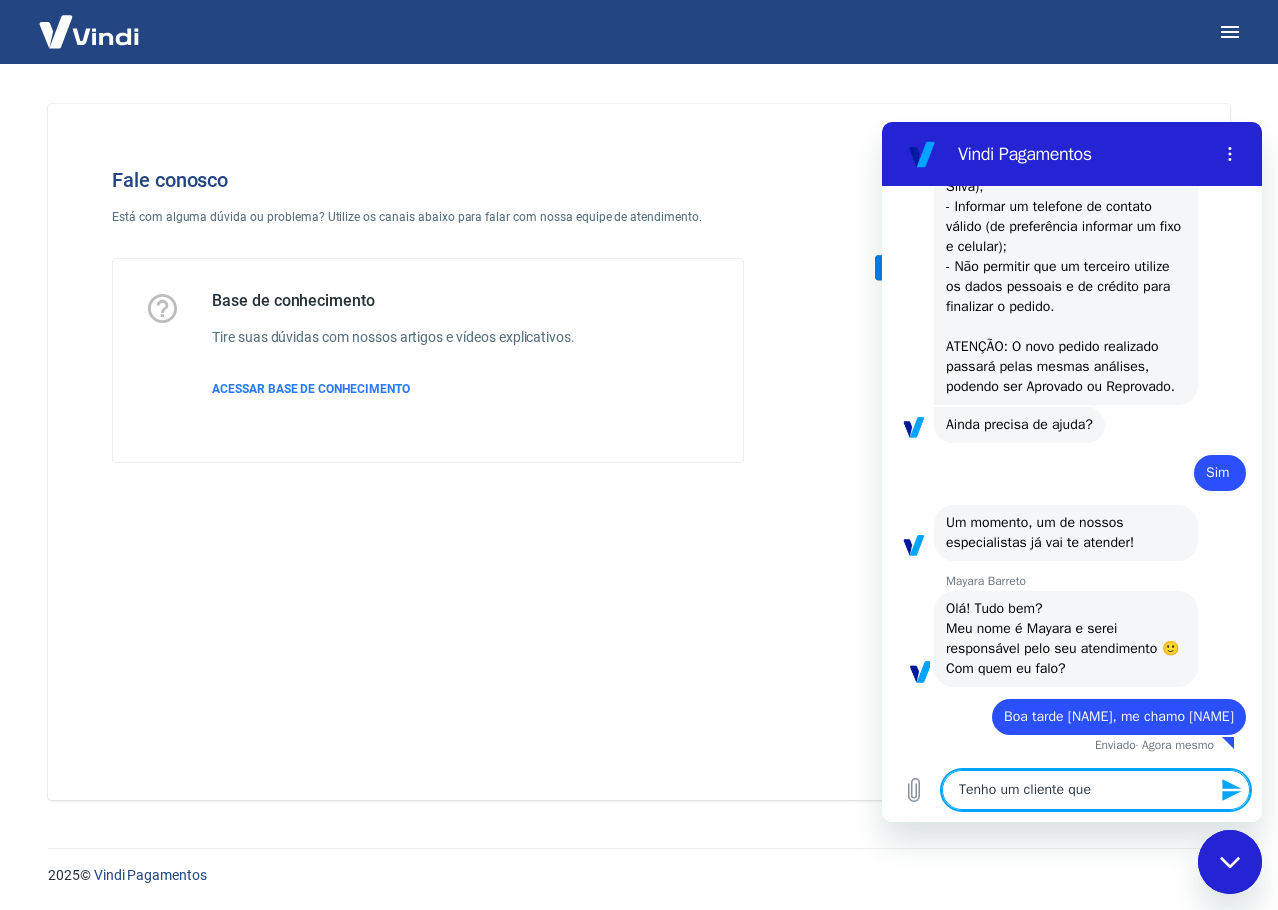 type on "Tenho um cliente que" 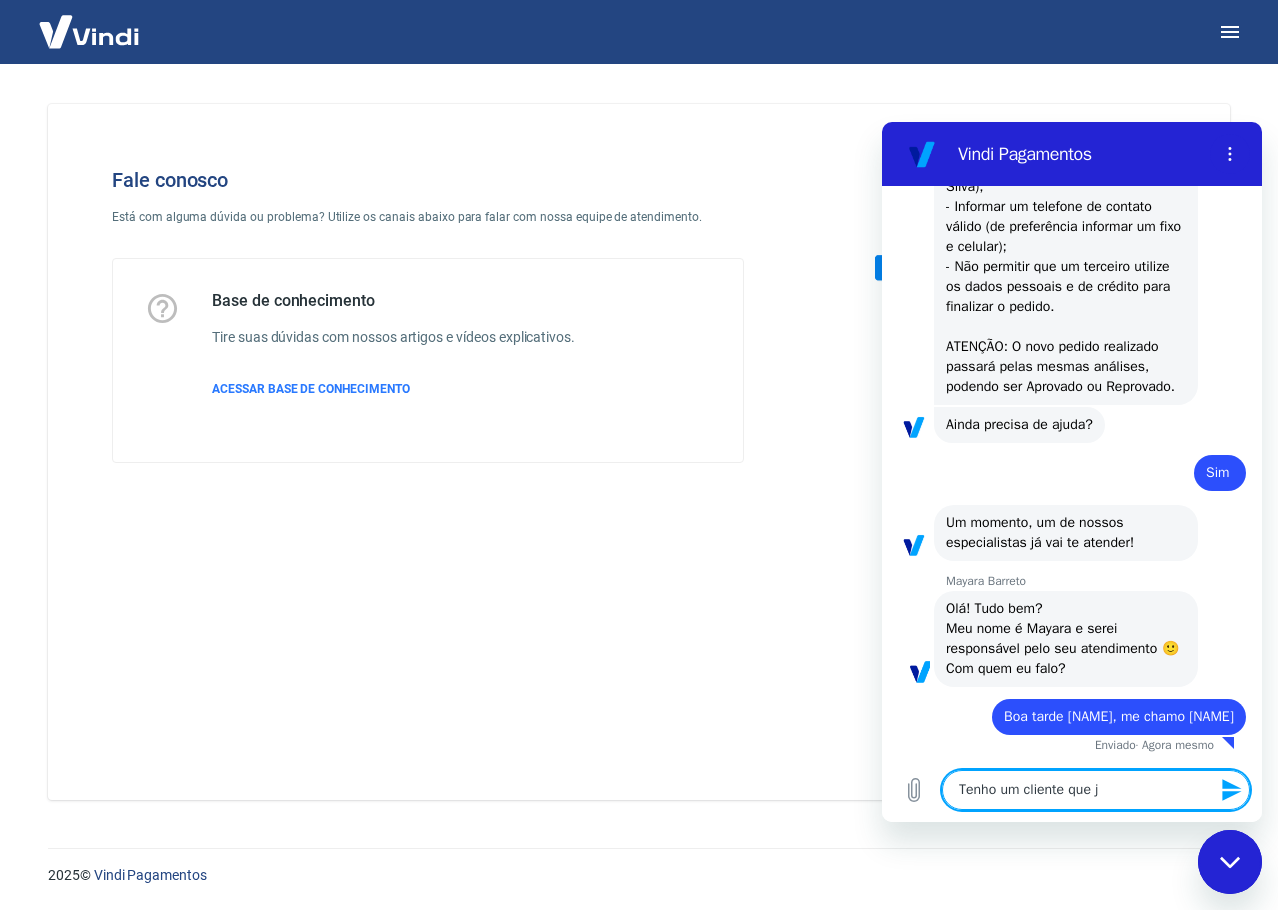 type on "Tenho um cliente que já" 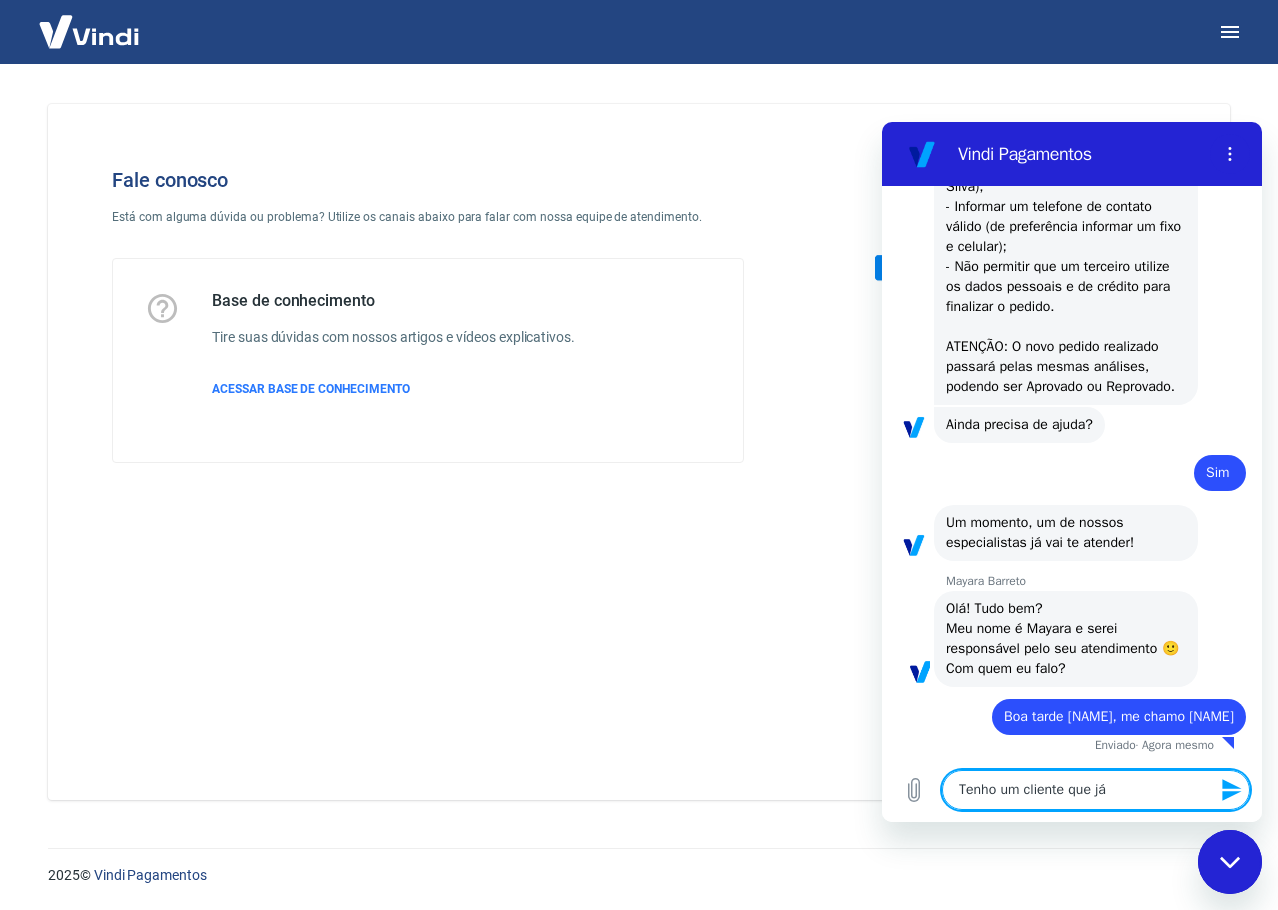 type on "Tenho um cliente que já" 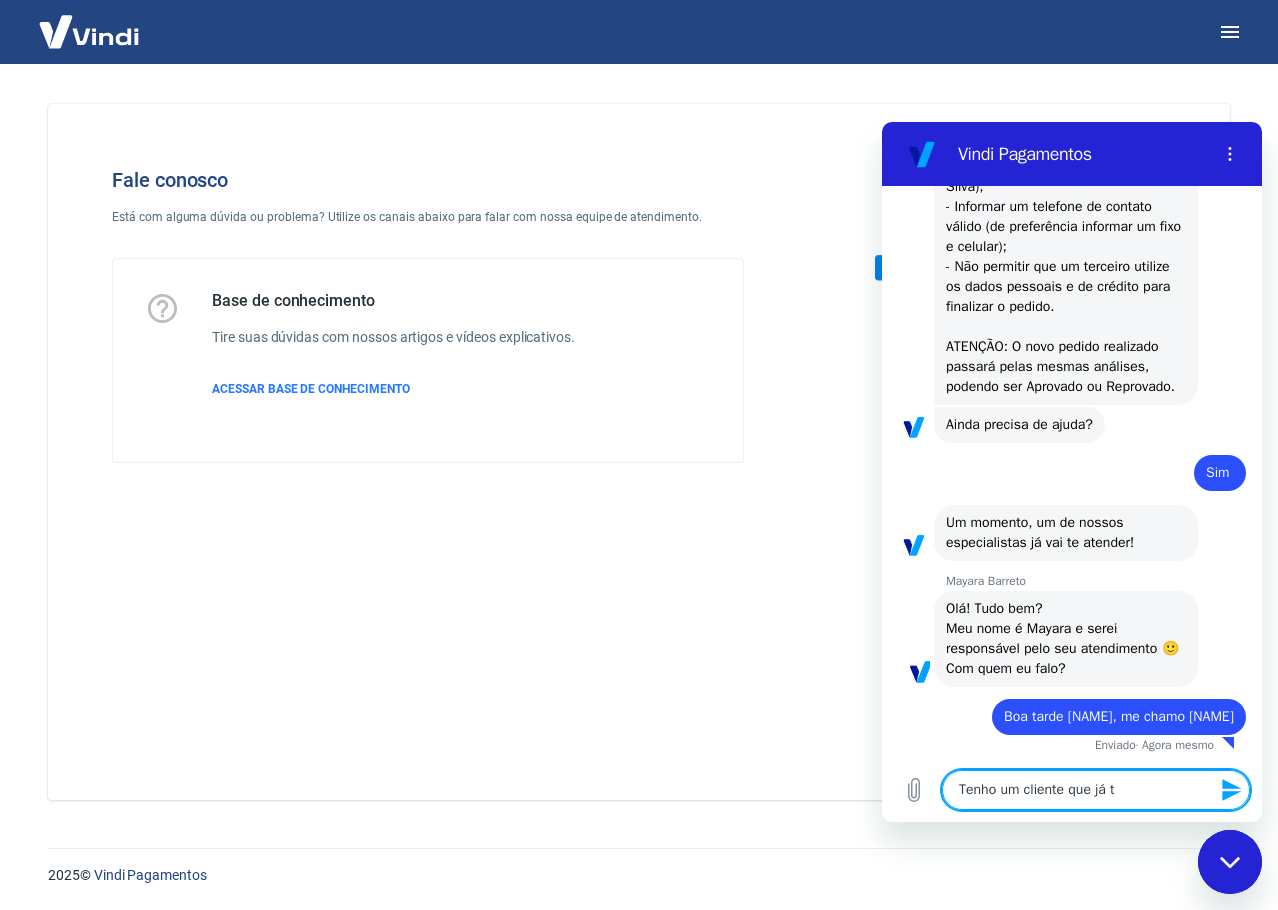 type on "Tenho um cliente que já te" 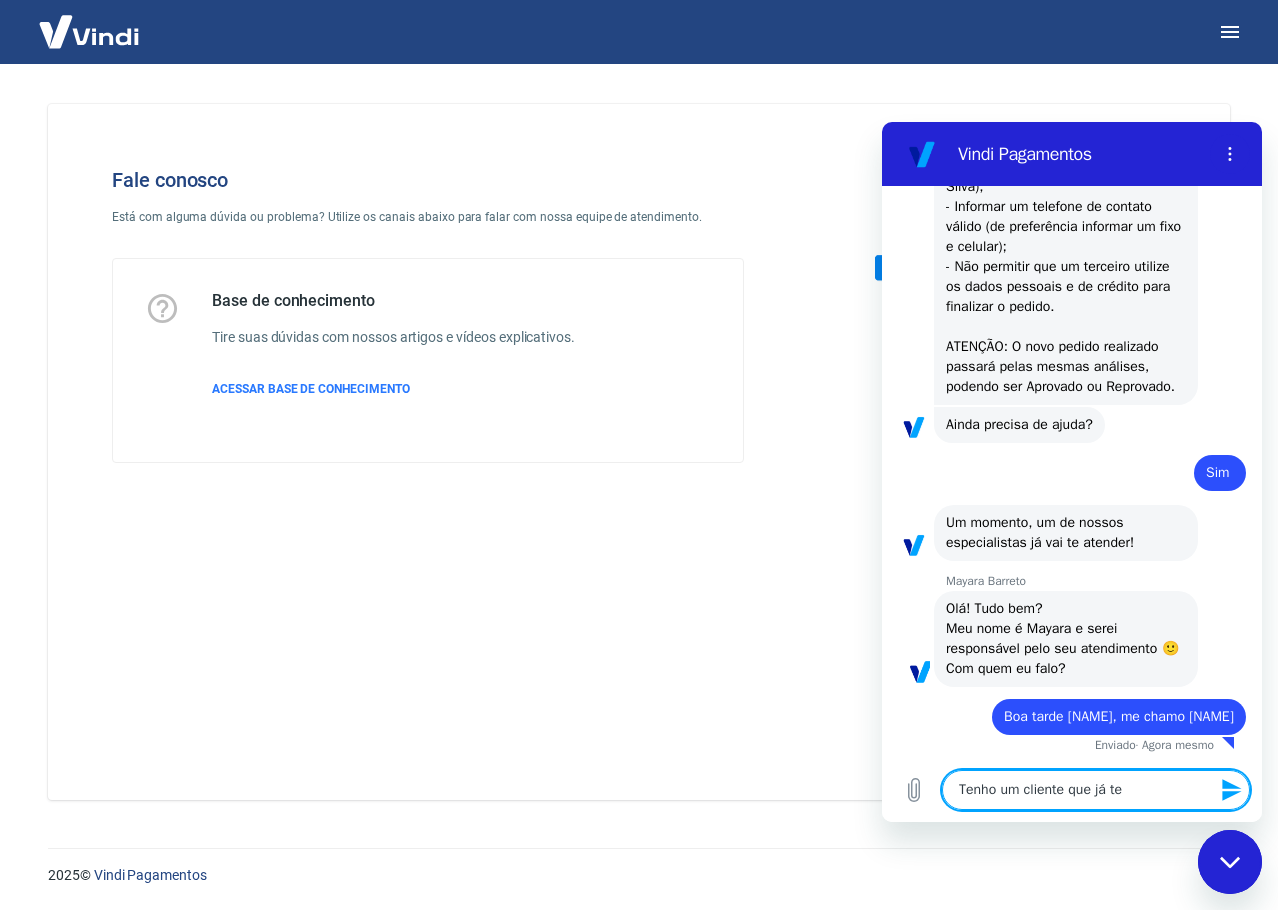 type on "Tenho um cliente que já ten" 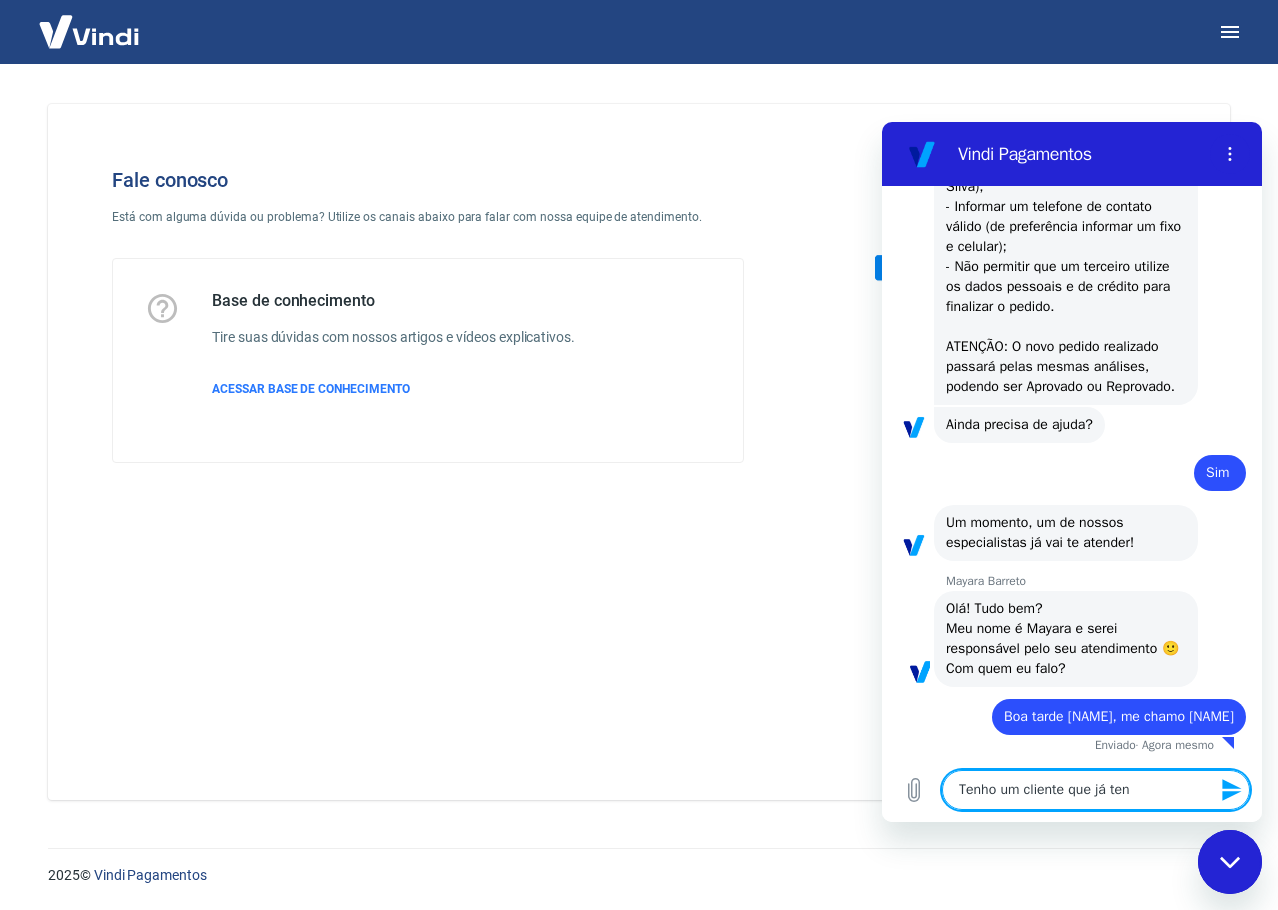 type on "x" 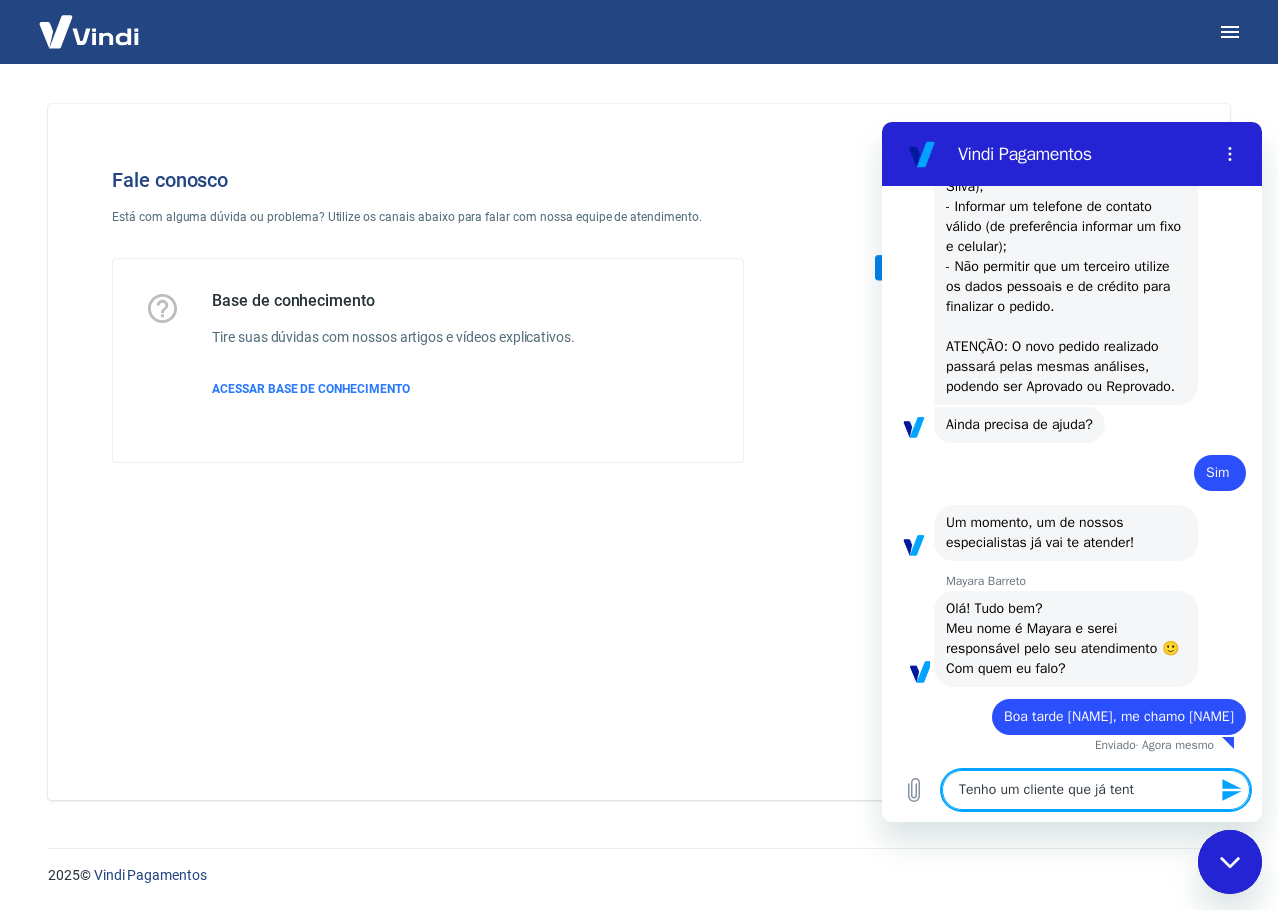 type on "Tenho um cliente que já tento" 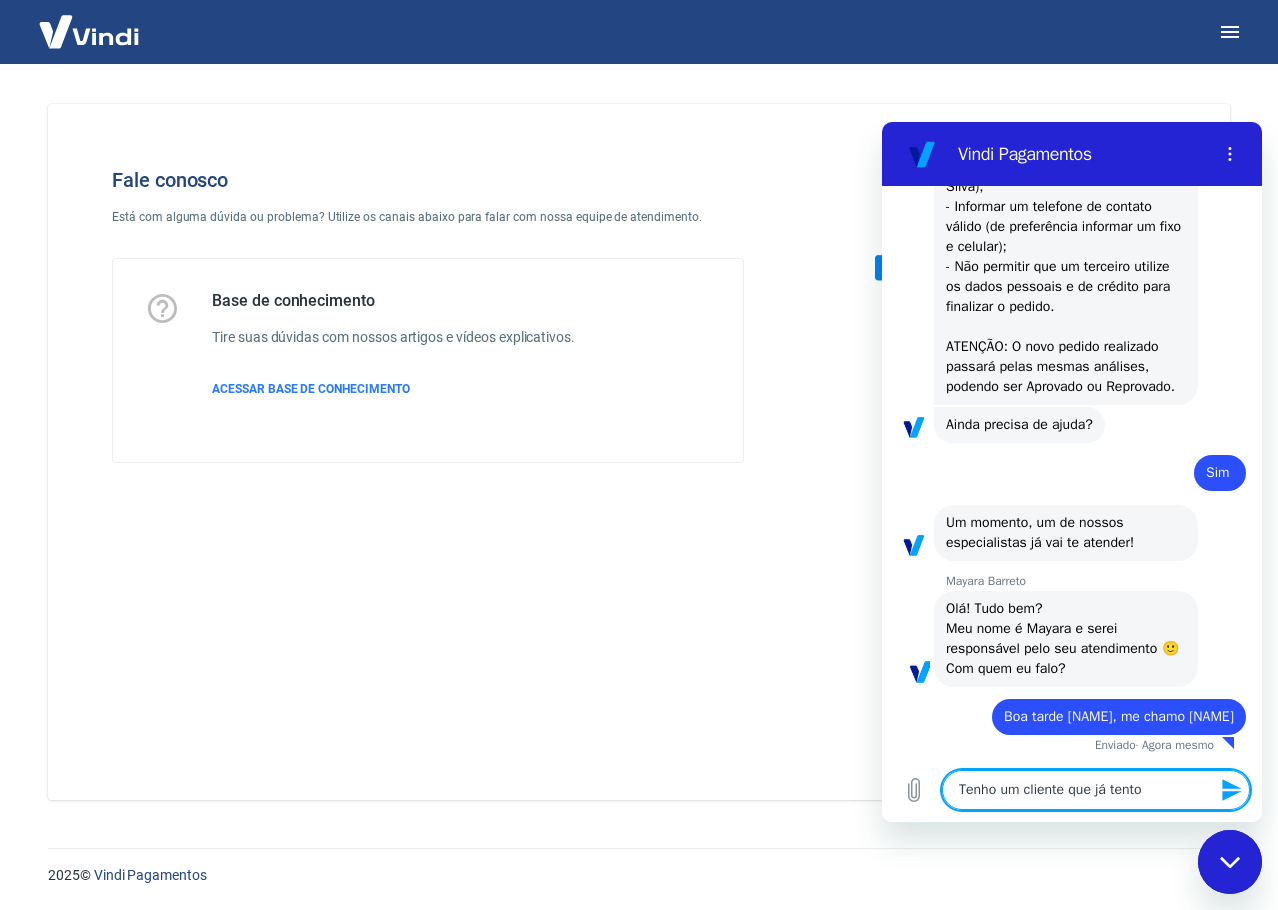 type on "Tenho um cliente que já tentou" 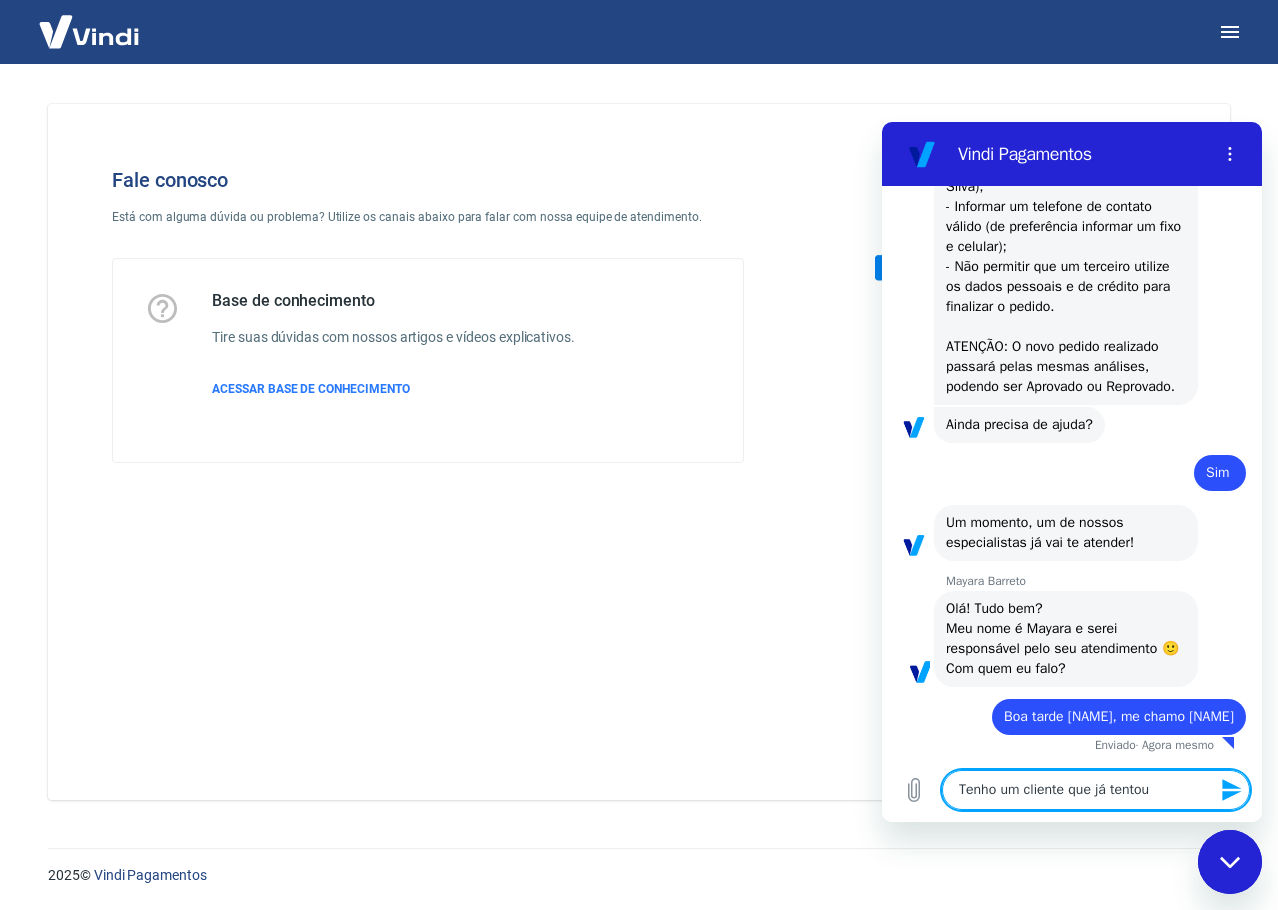 type on "Tenho um cliente que já tentou" 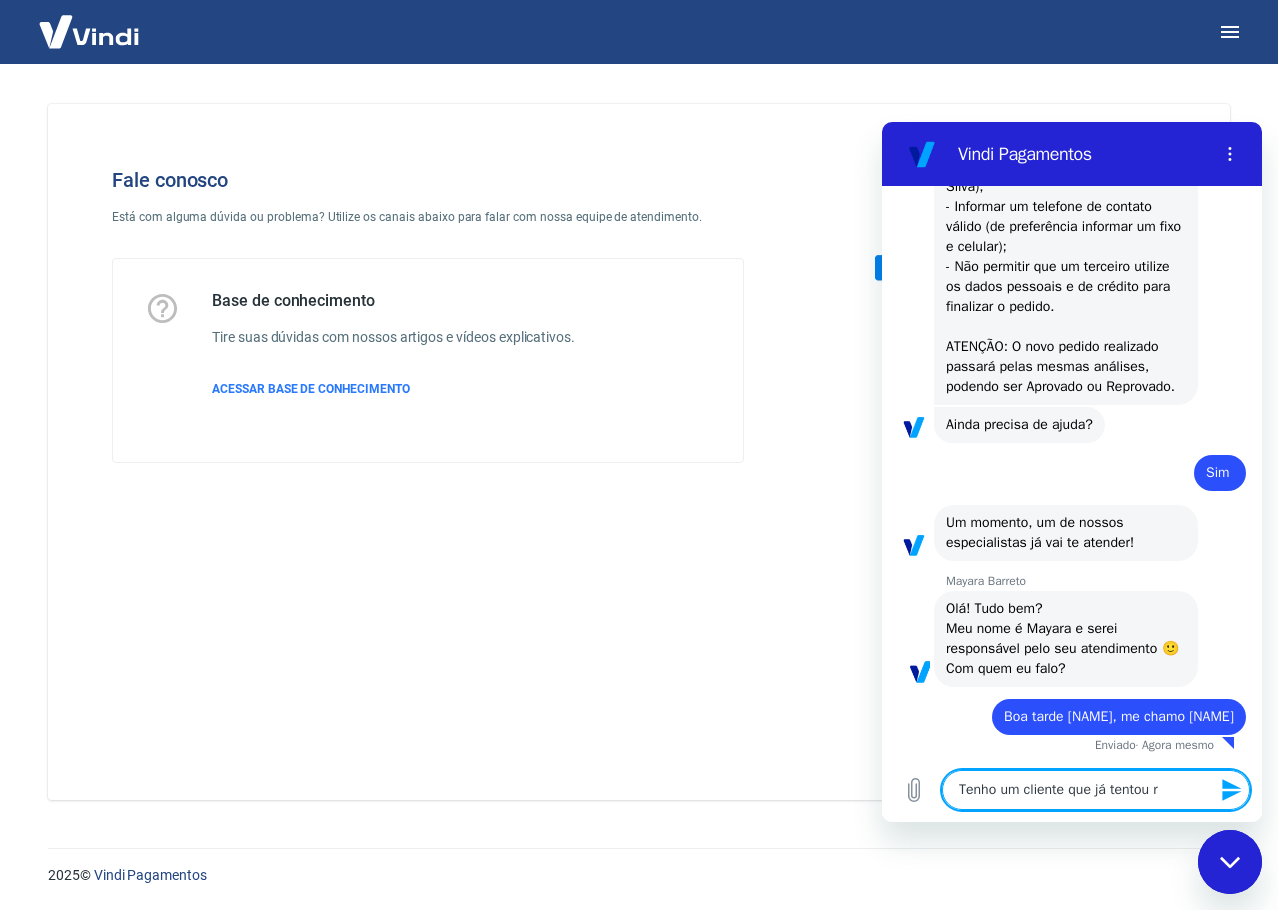 type on "Tenho um cliente que já tentou re" 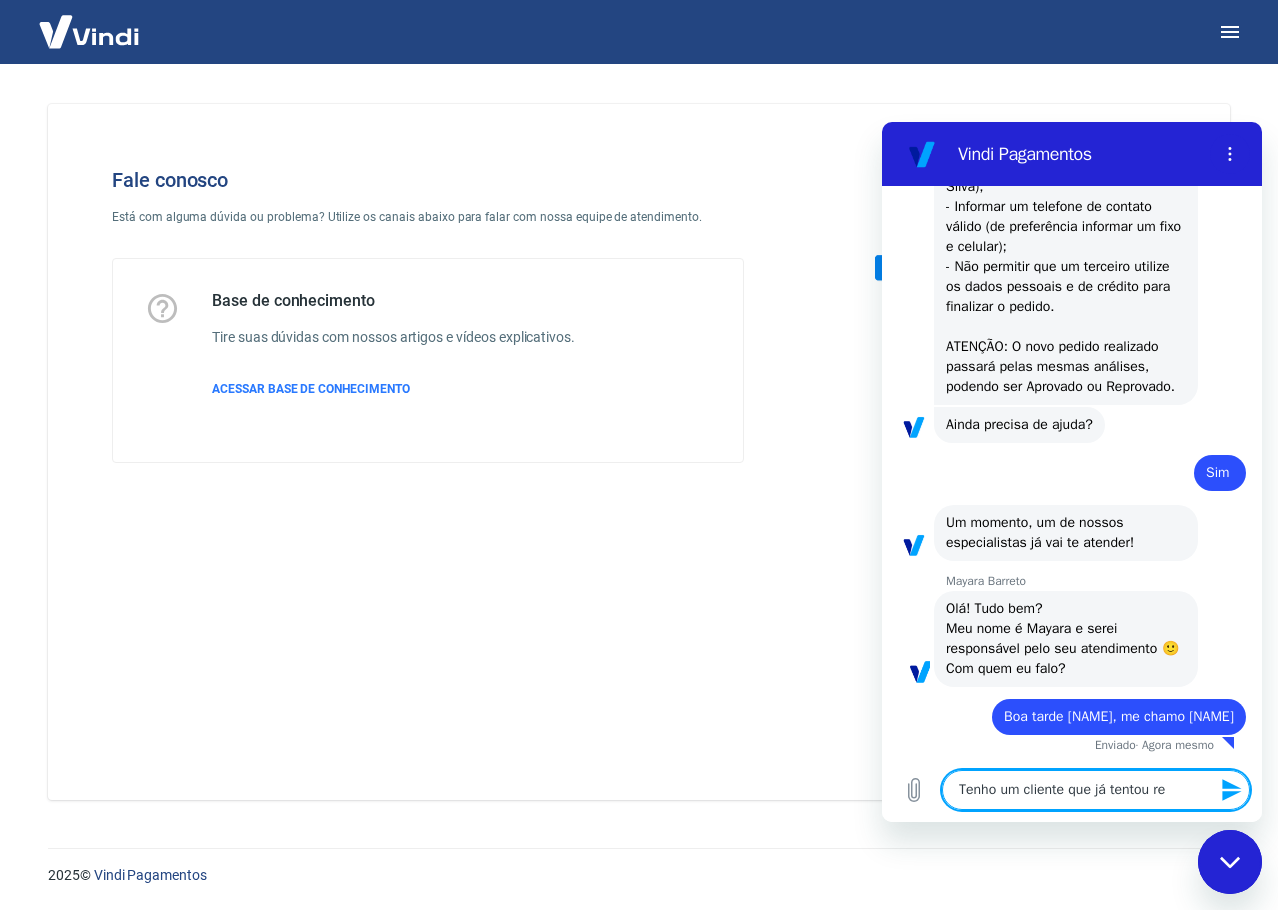 type on "Tenho um cliente que já tentou rea" 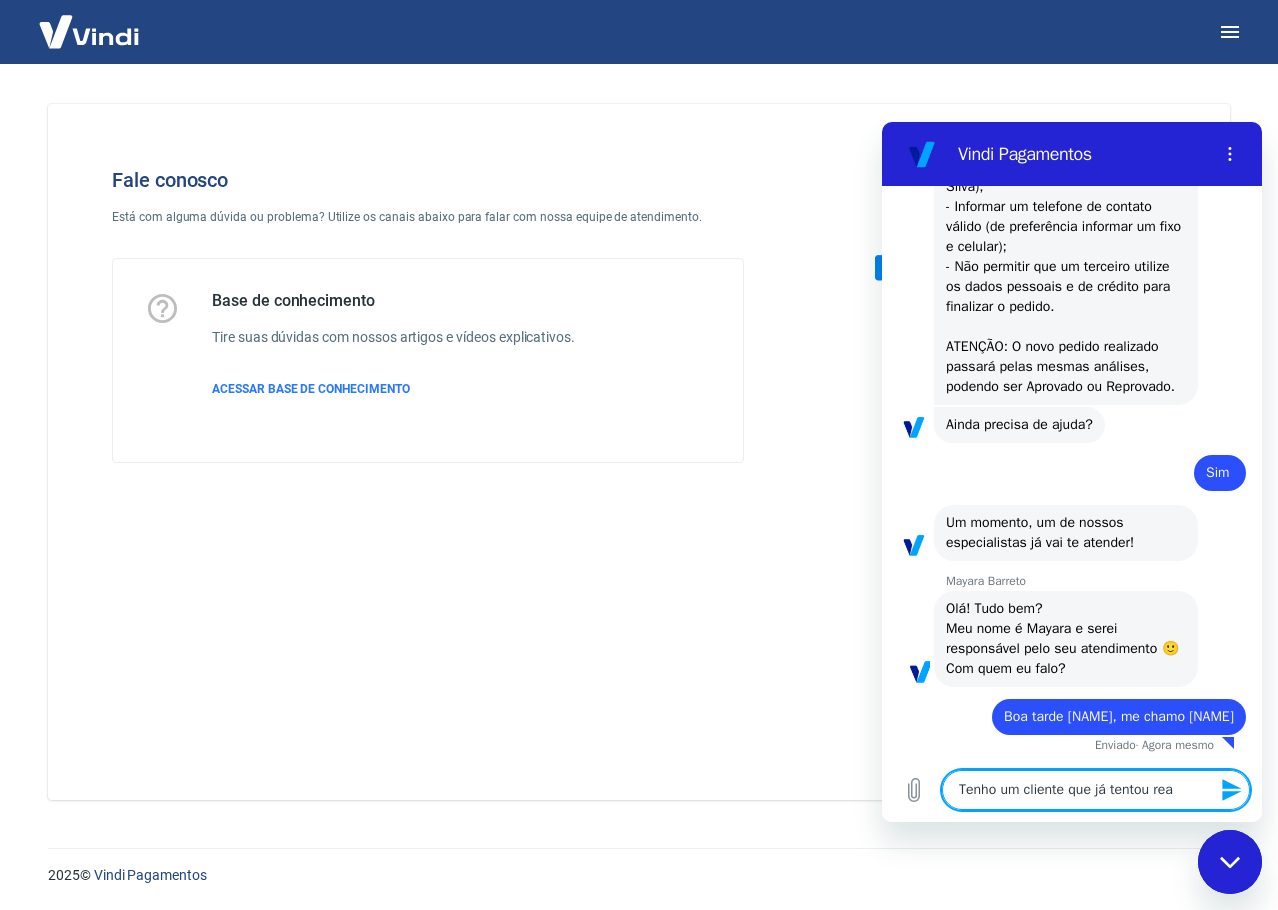 type on "Tenho um cliente que já tentou real" 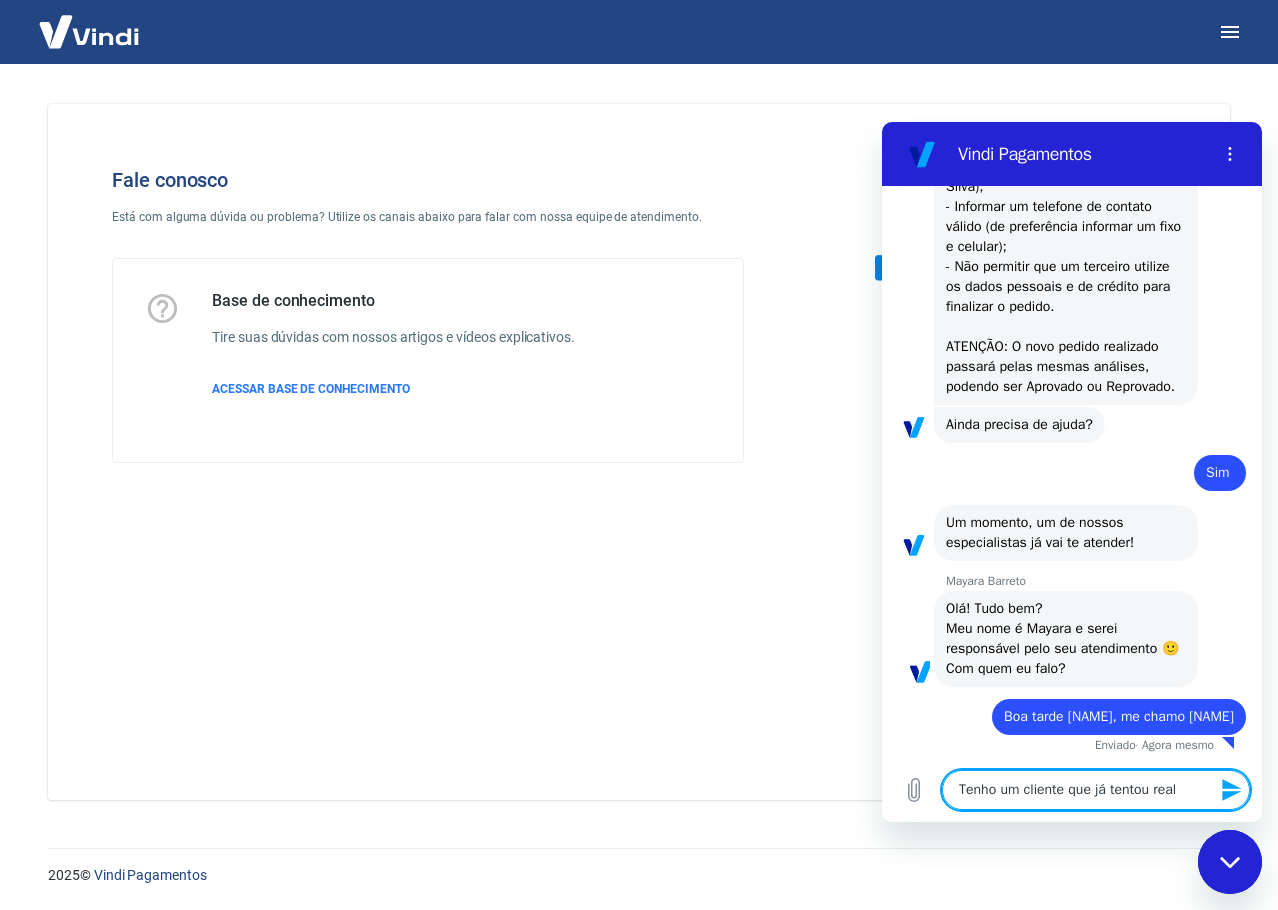 type on "Tenho um cliente que já tentou reali" 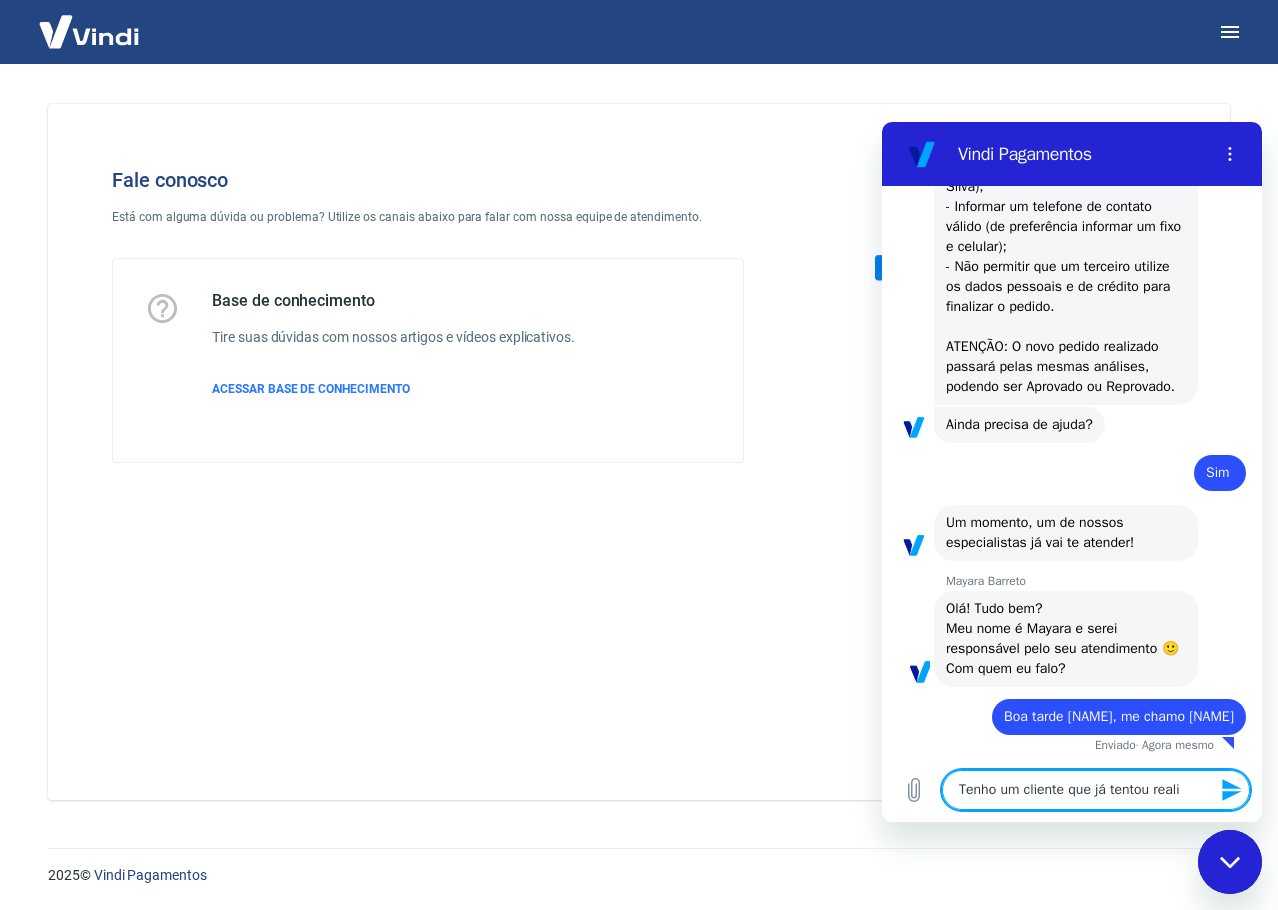 type on "Tenho um cliente que já tentou realiz" 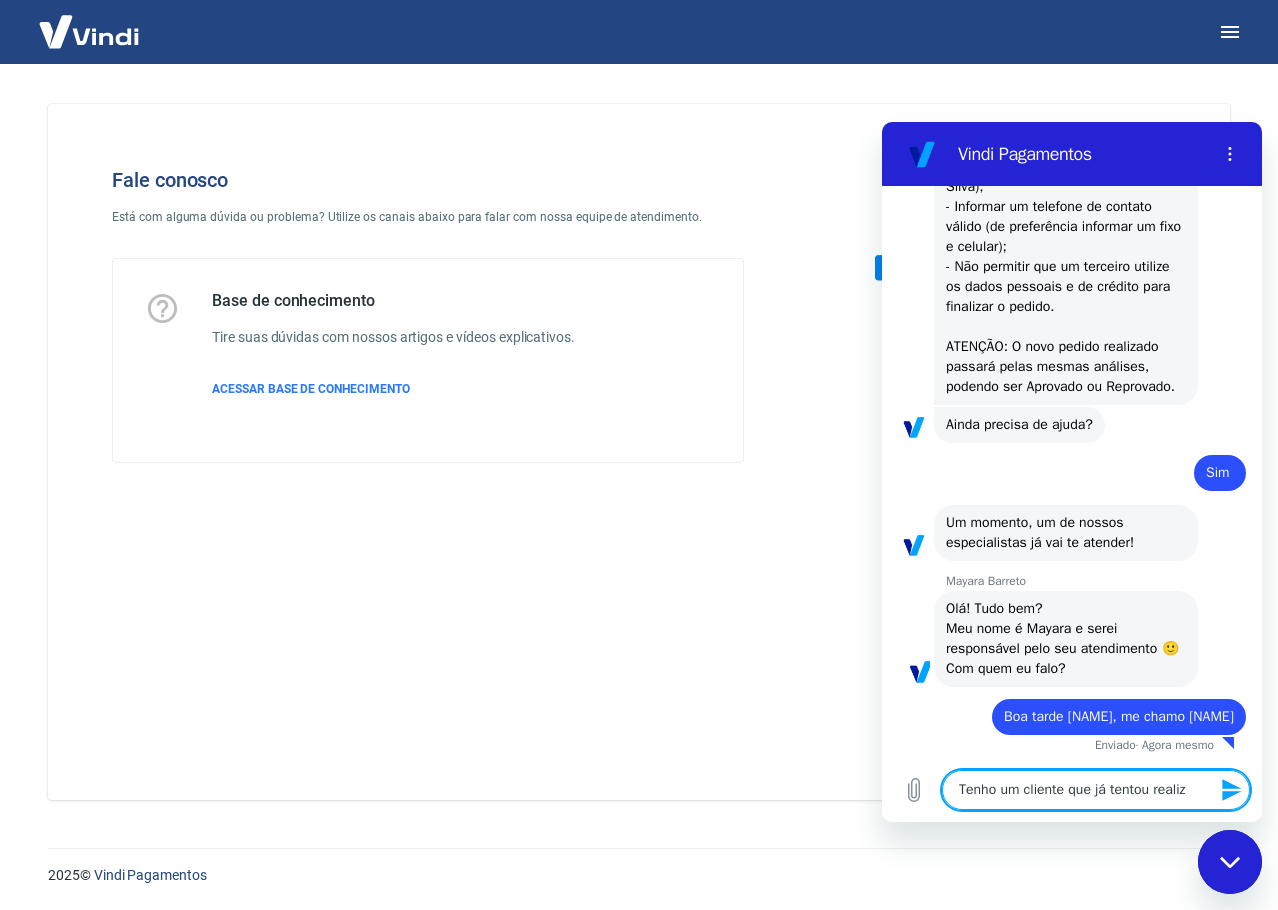 type on "Tenho um cliente que já tentou realiza" 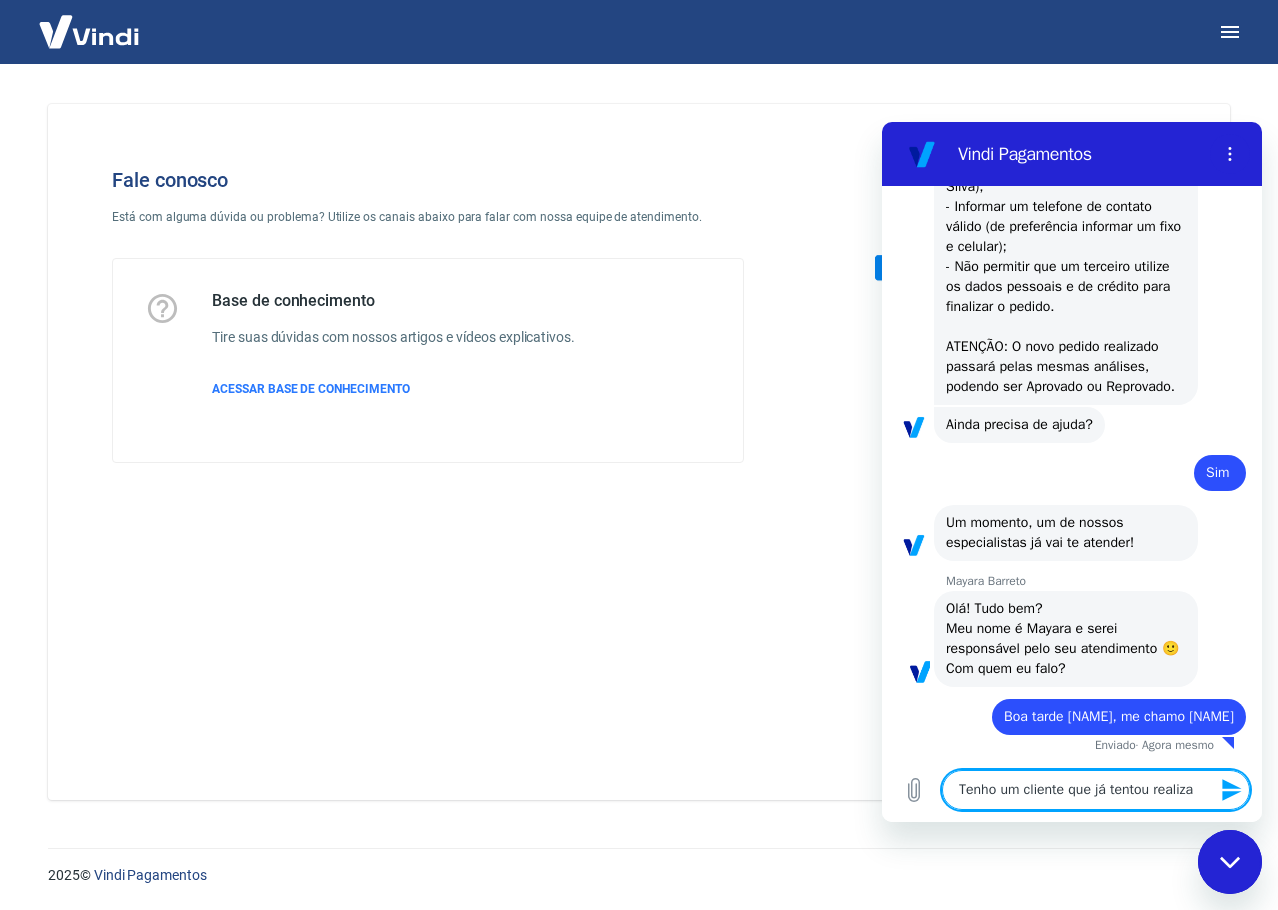 type on "Tenho um cliente que já tentou realizar" 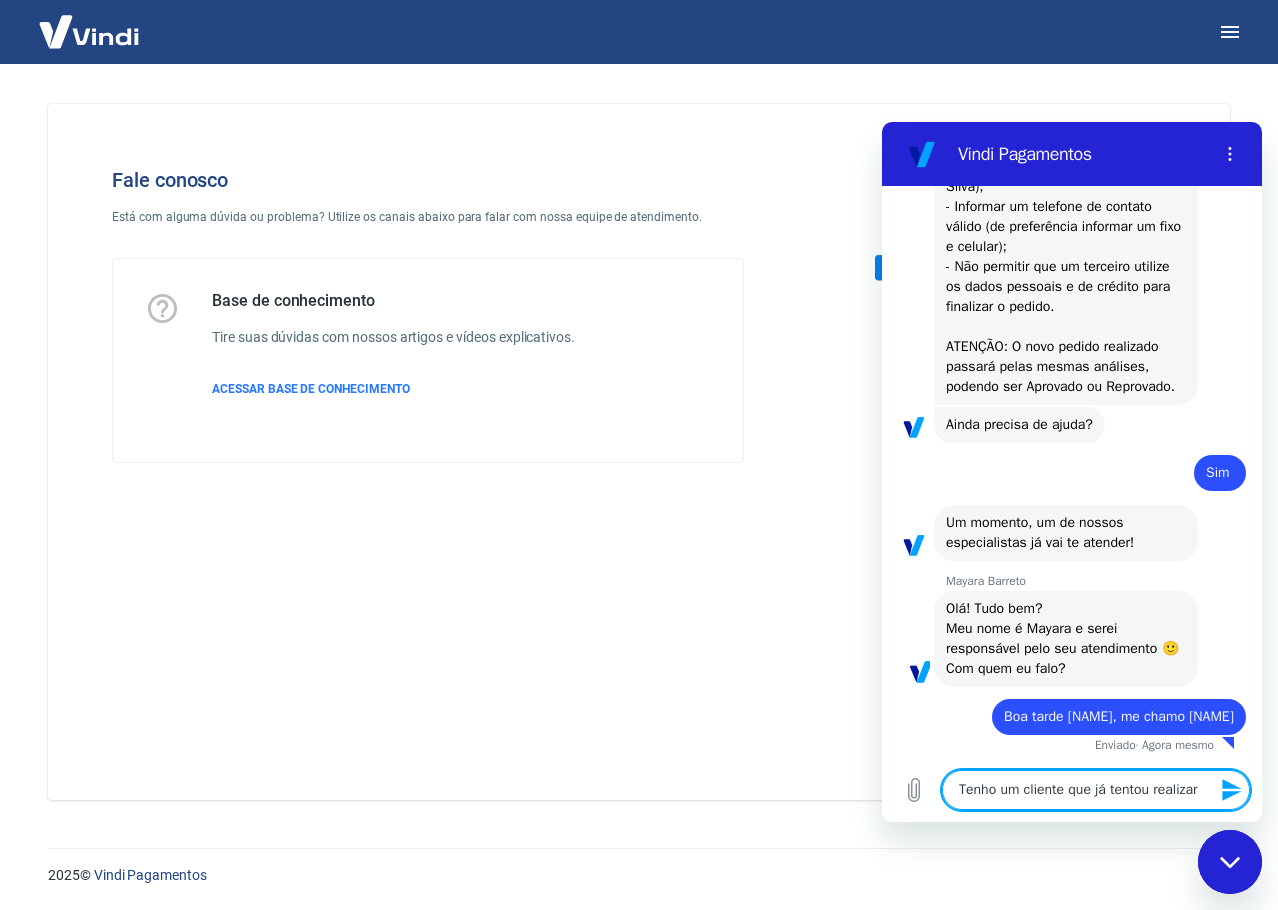 type on "Tenho um cliente que já tentou realizar" 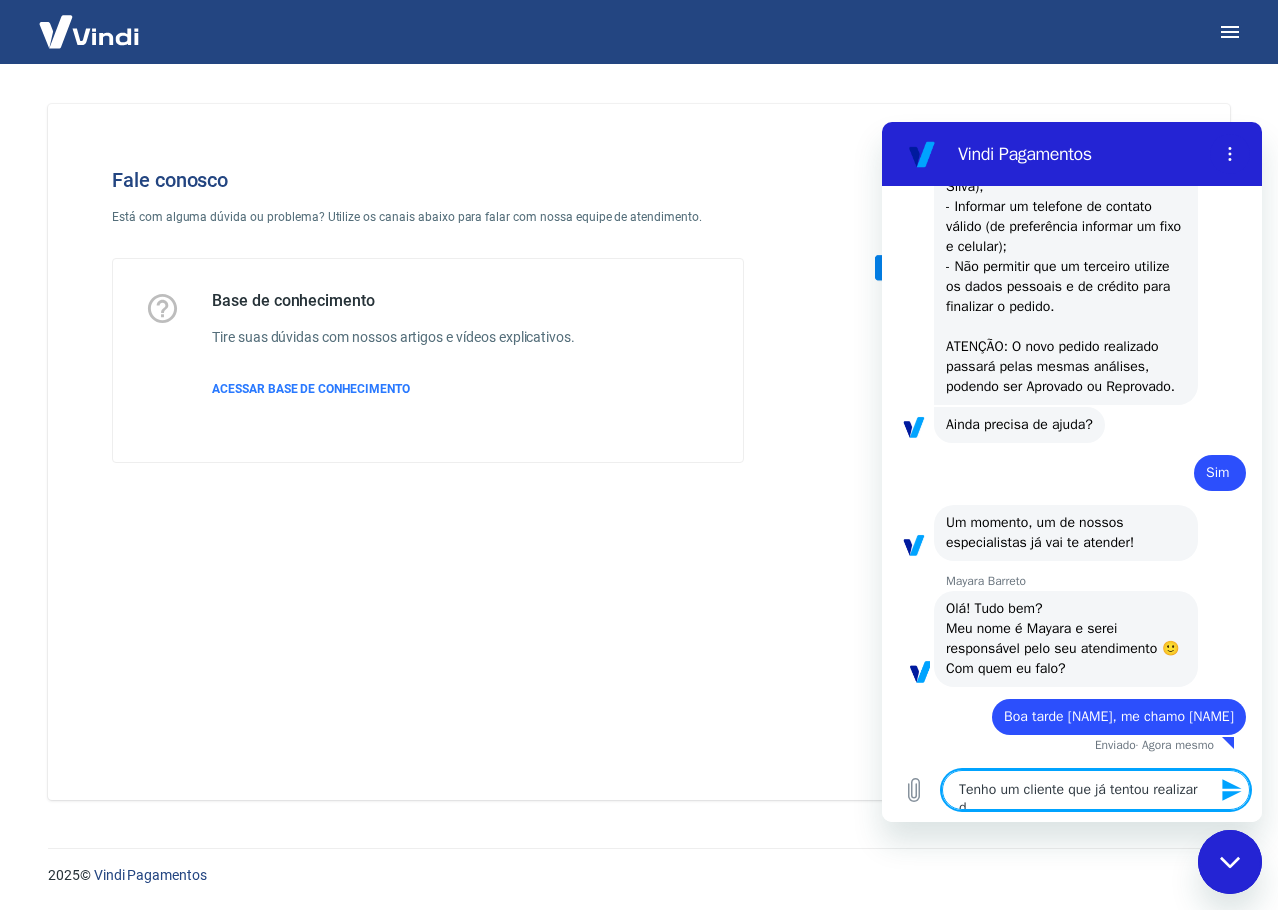 type on "Tenho um cliente que já tentou realizar di" 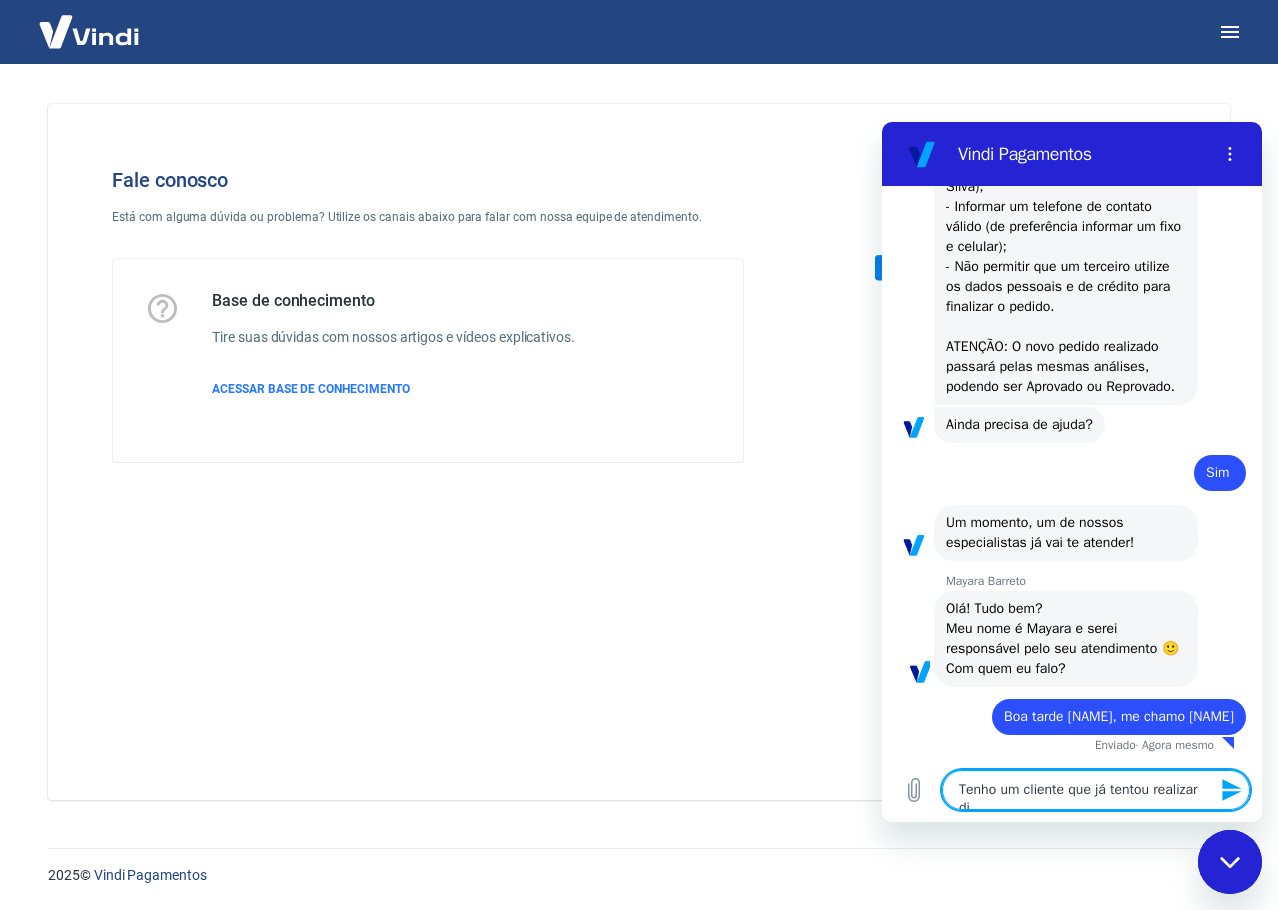 type on "Tenho um cliente que já tentou realizar div" 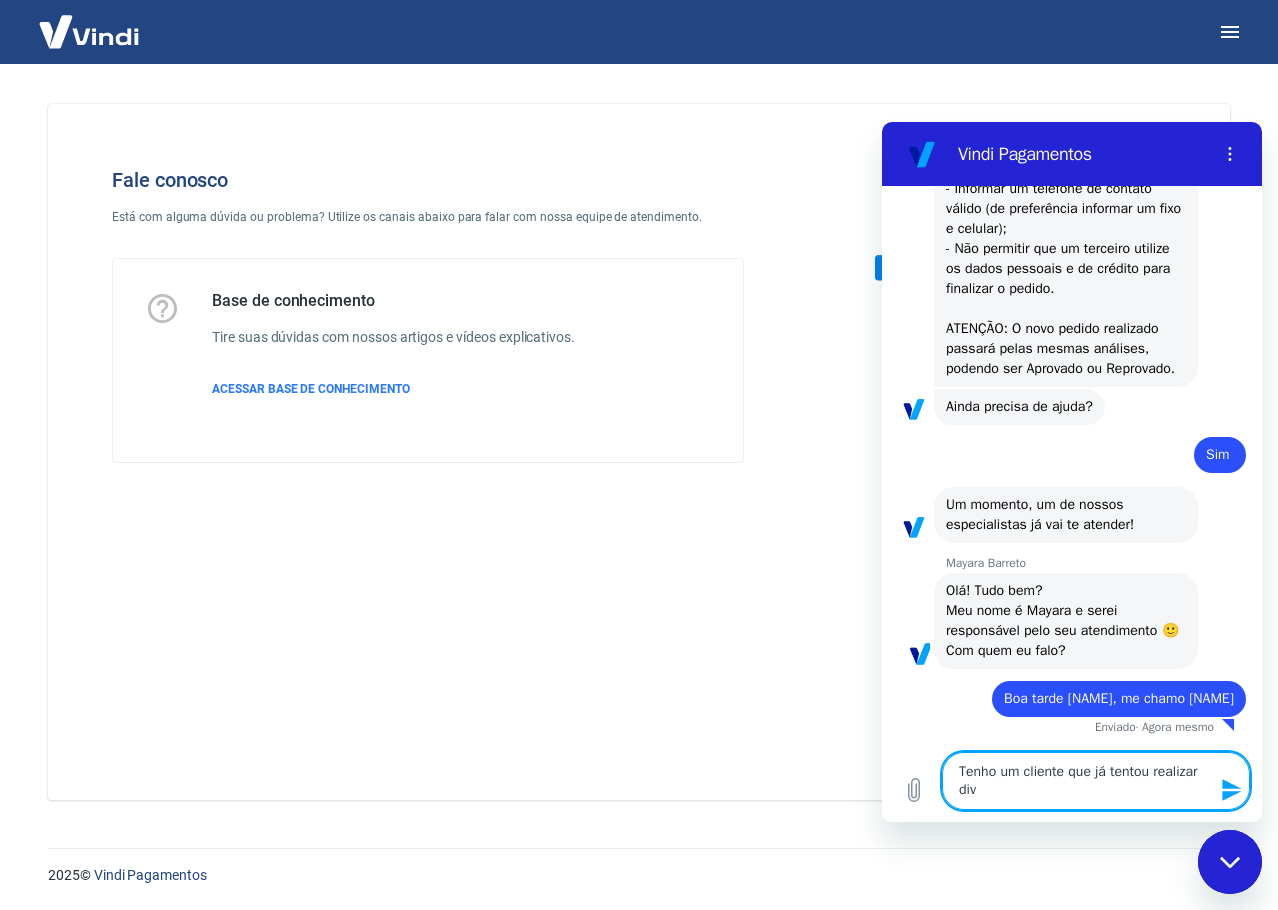type on "Tenho um cliente que já tentou realizar dive" 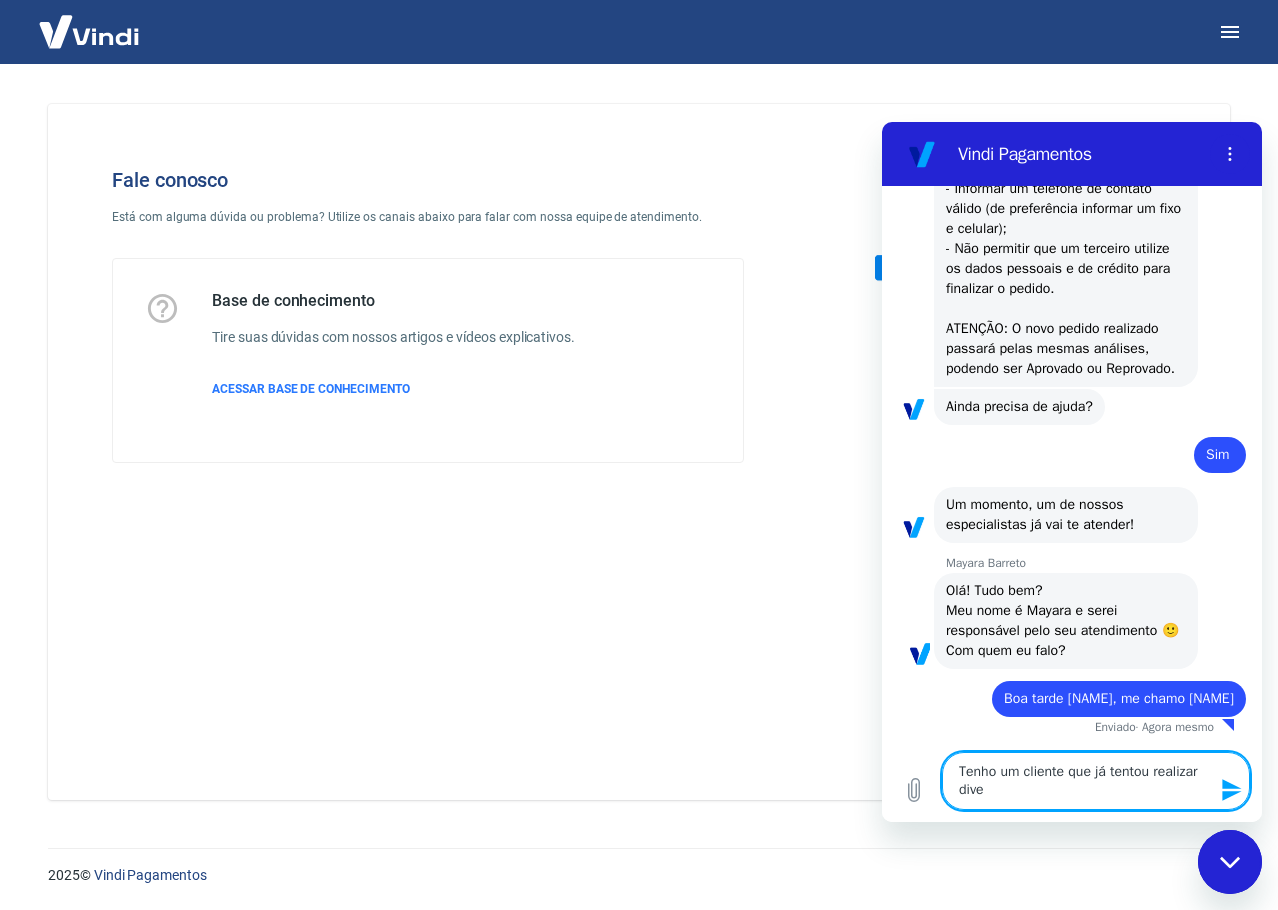 type on "Tenho um cliente que já tentou realizar diver" 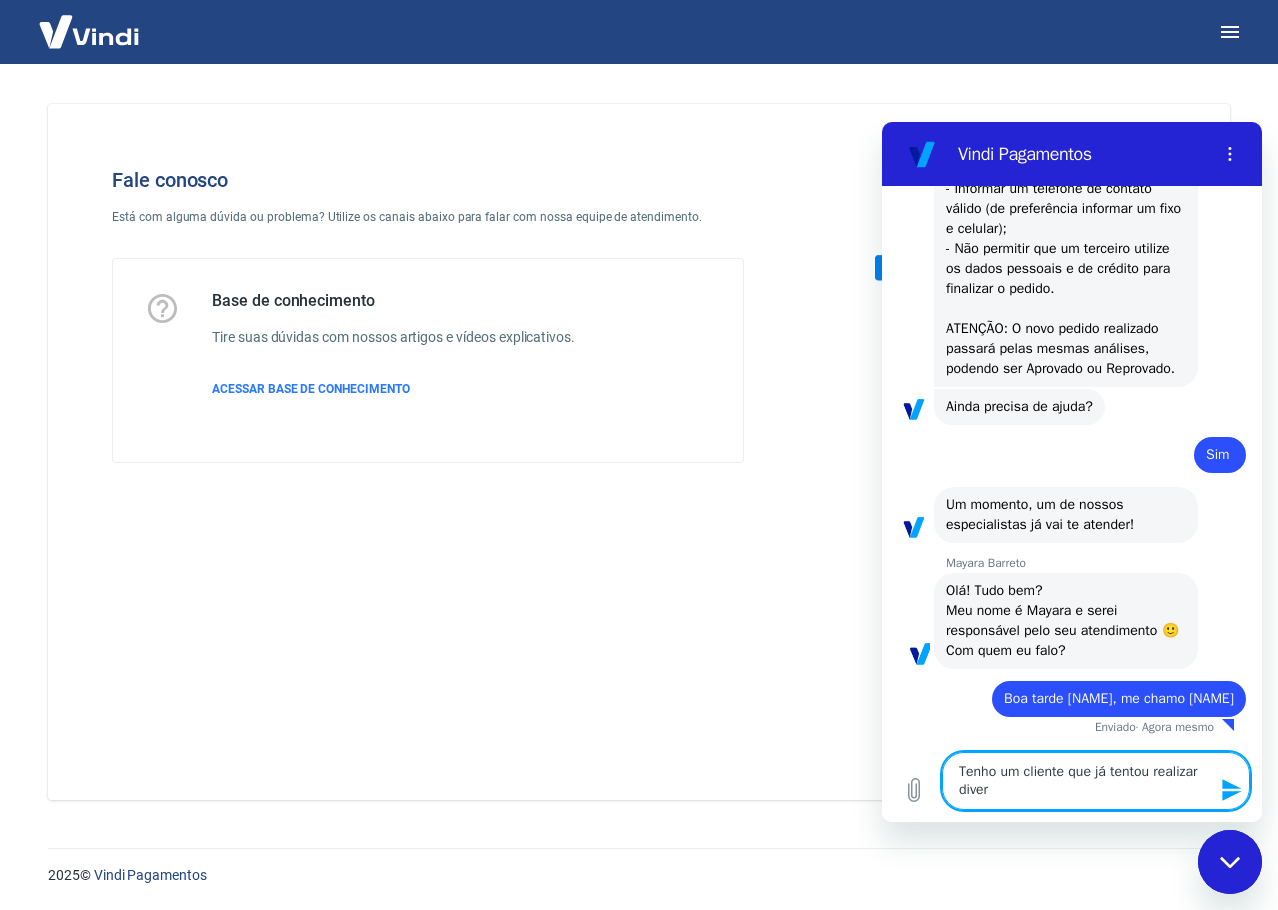type on "Tenho um cliente que já tentou realizar divers" 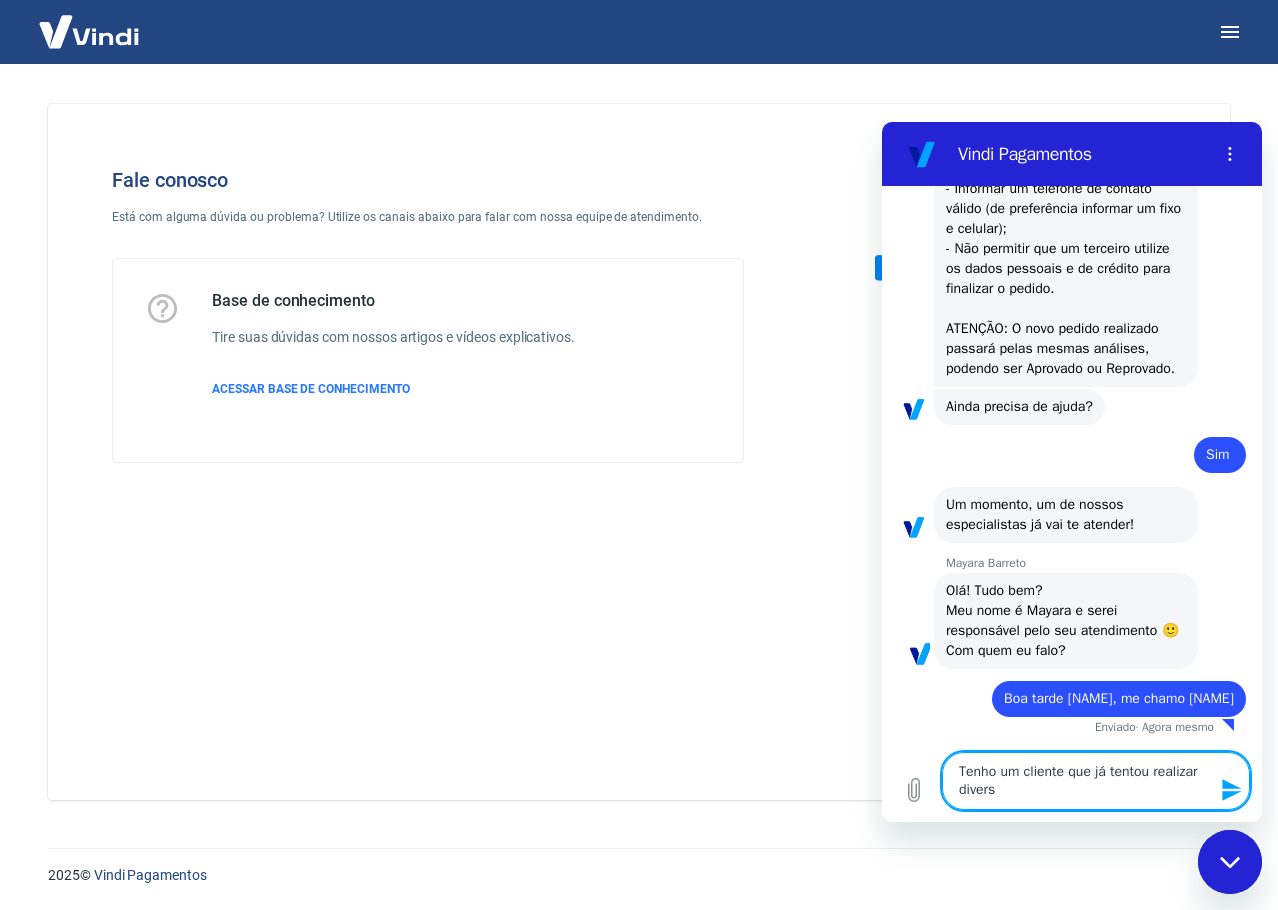 type on "Tenho um cliente que já tentou realizar diversa" 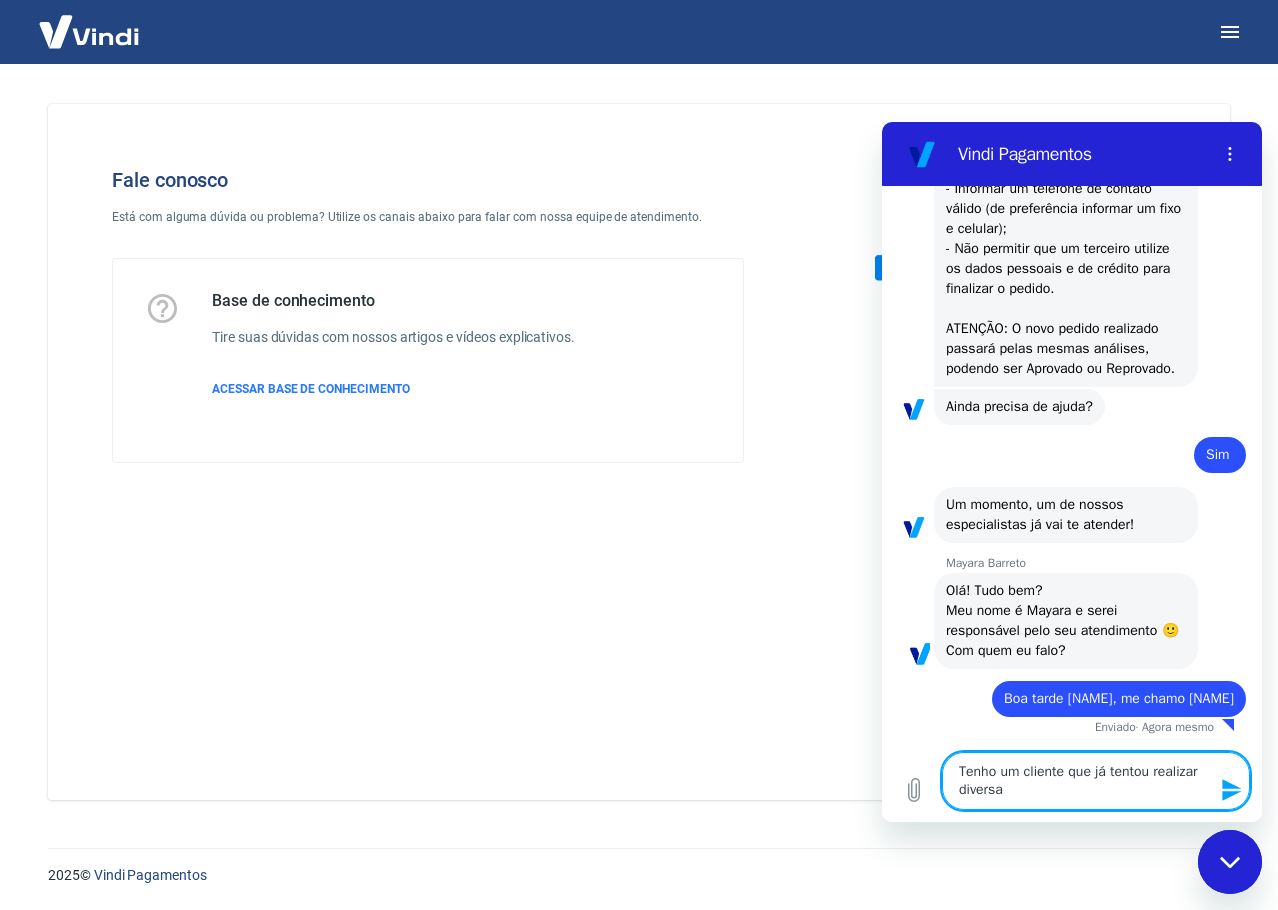 type 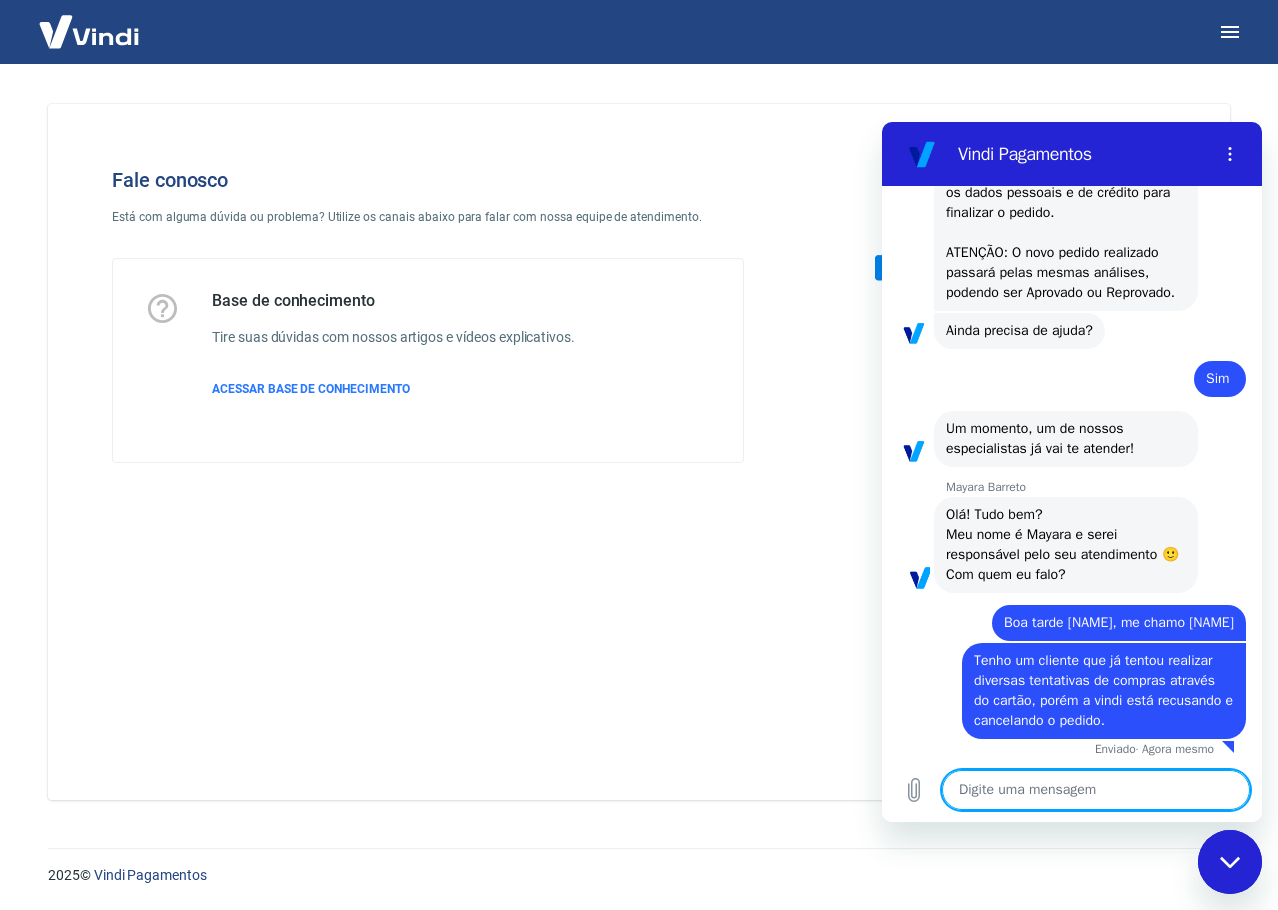 scroll, scrollTop: 2201, scrollLeft: 0, axis: vertical 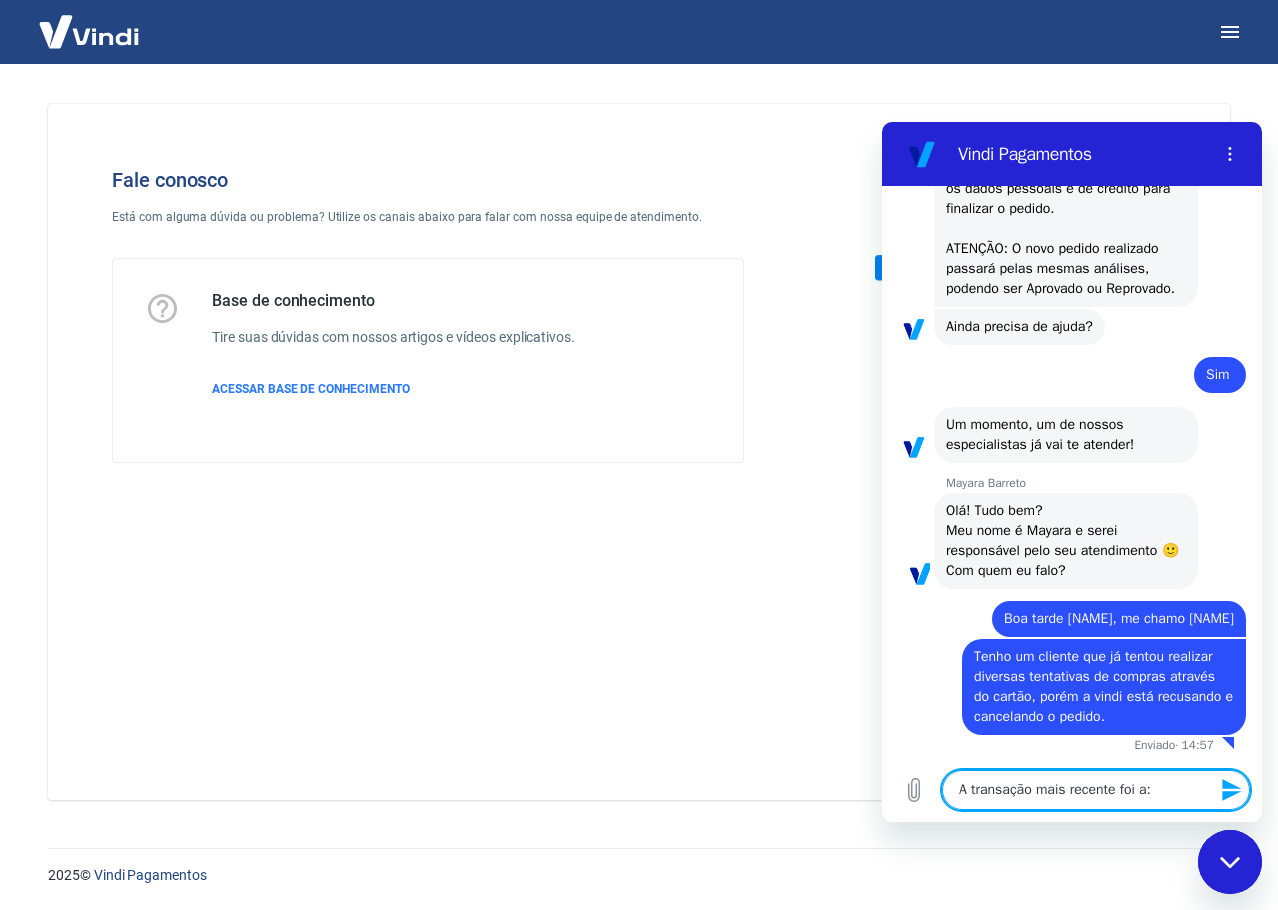 paste on "[NUMBER]" 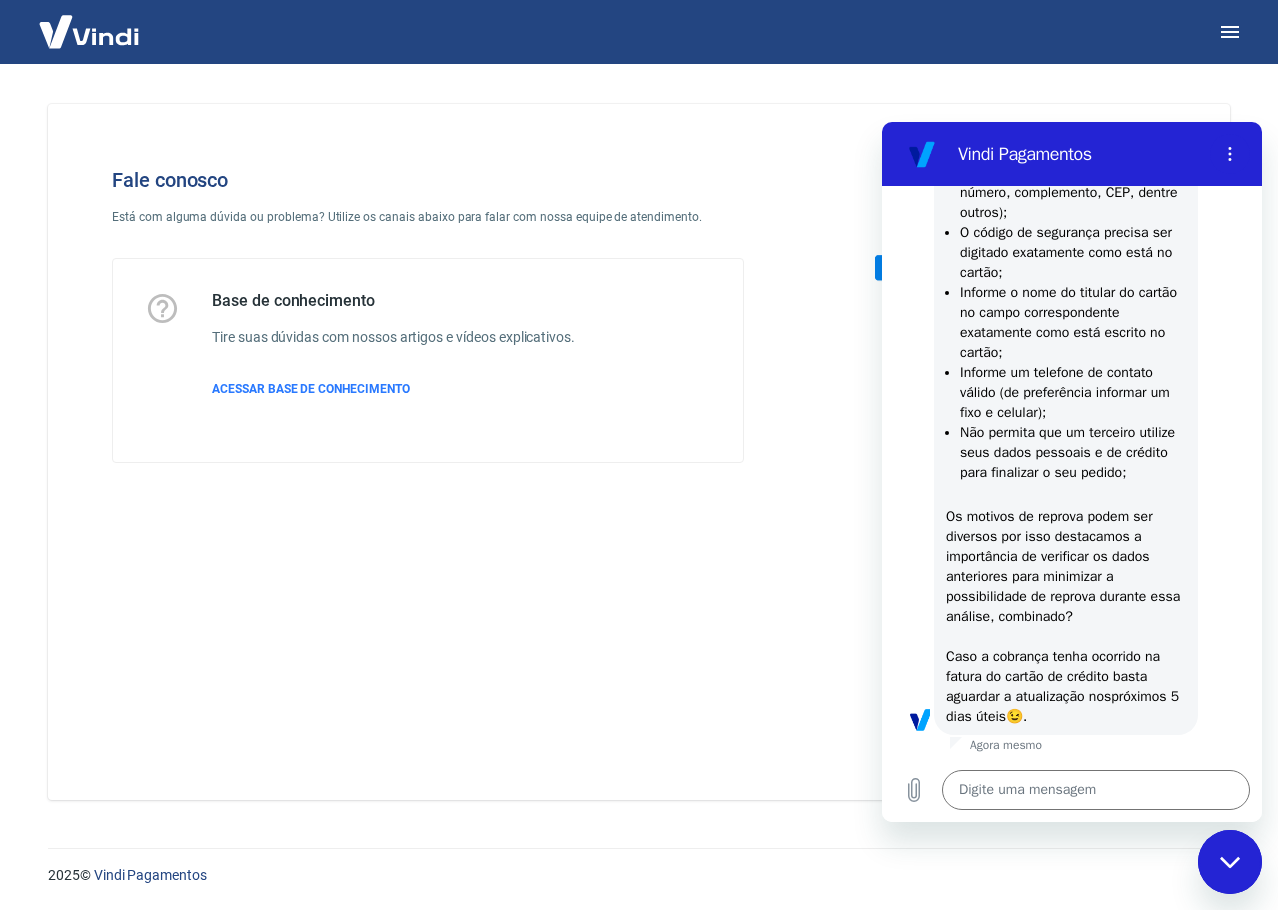 scroll, scrollTop: 3631, scrollLeft: 0, axis: vertical 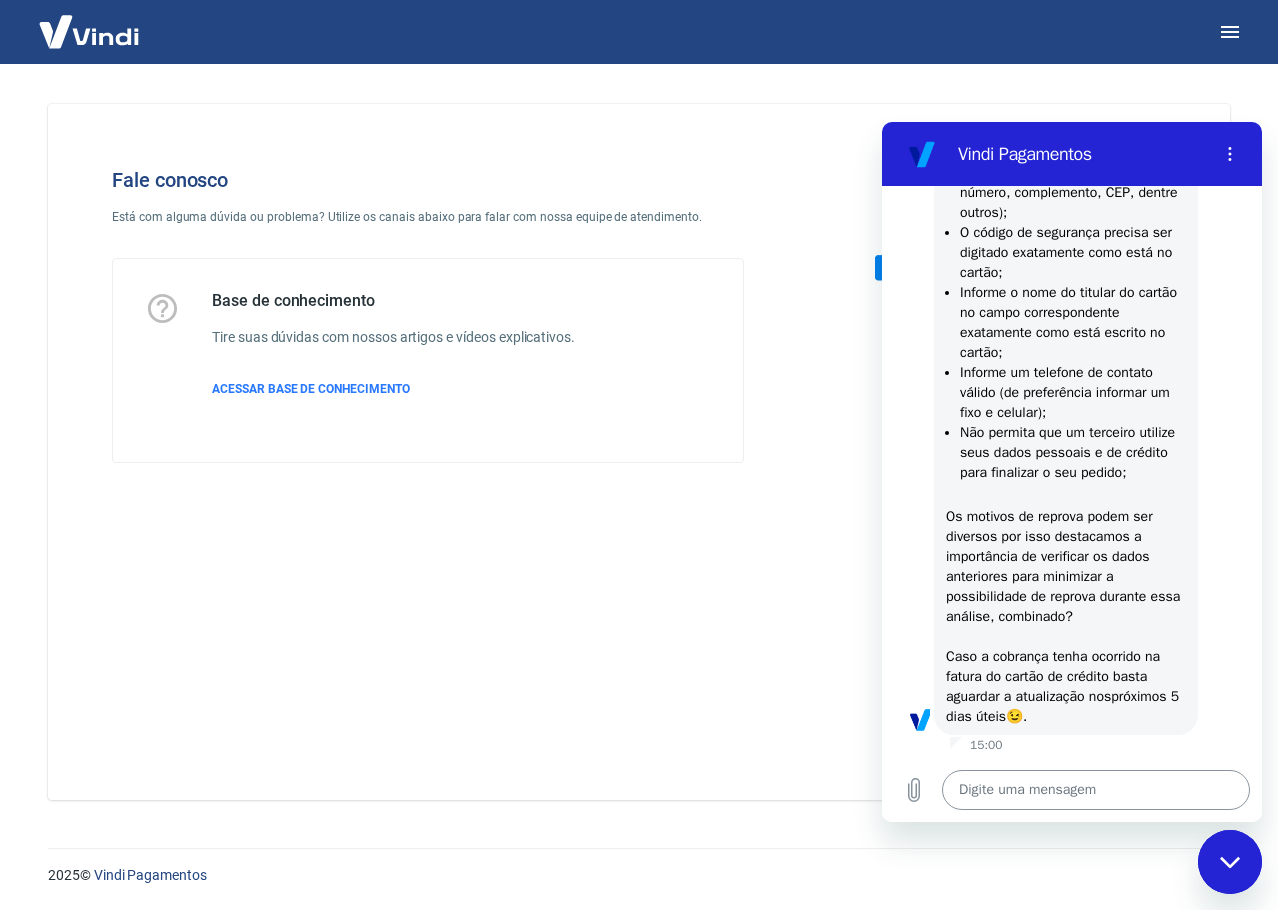 click at bounding box center [1096, 790] 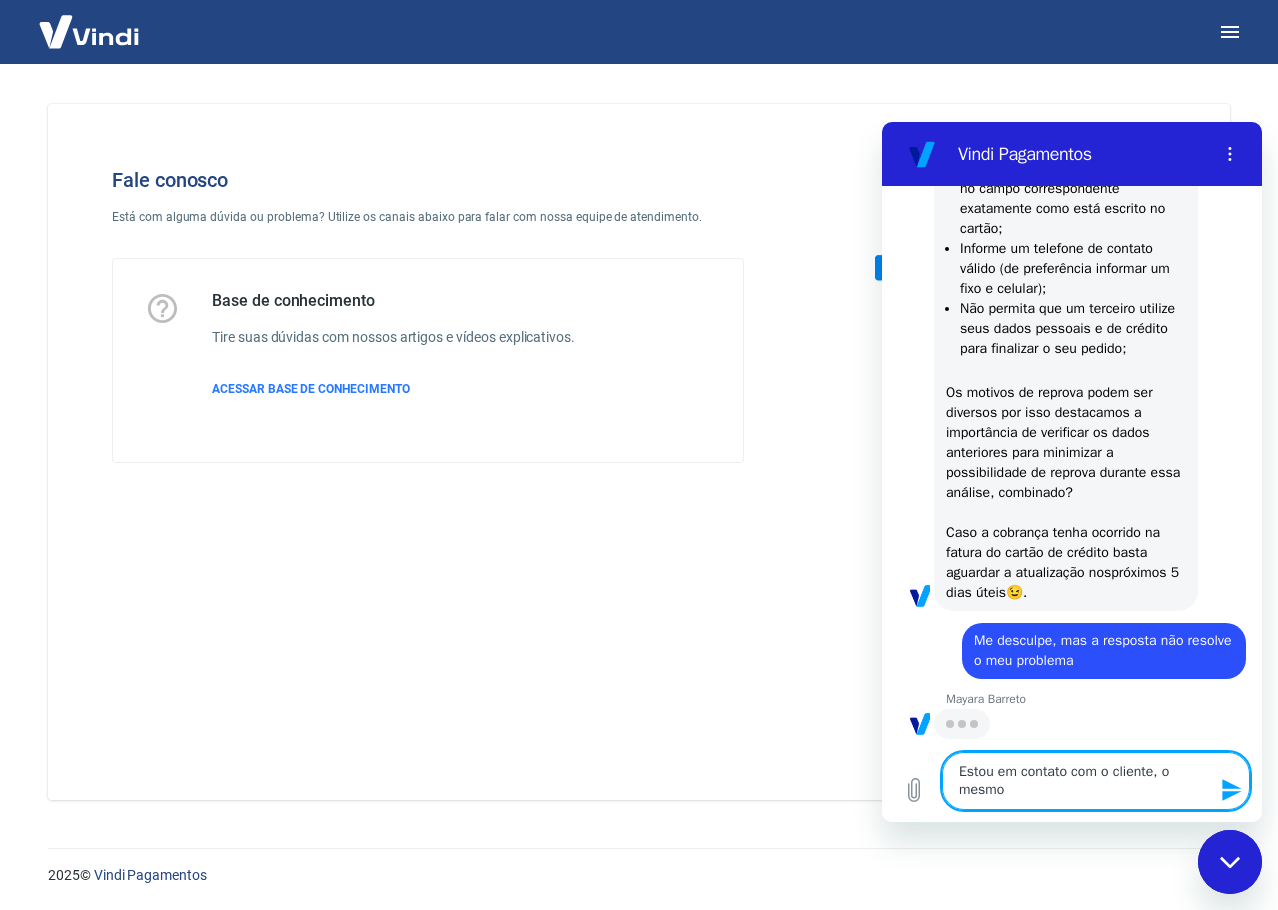 scroll, scrollTop: 3739, scrollLeft: 0, axis: vertical 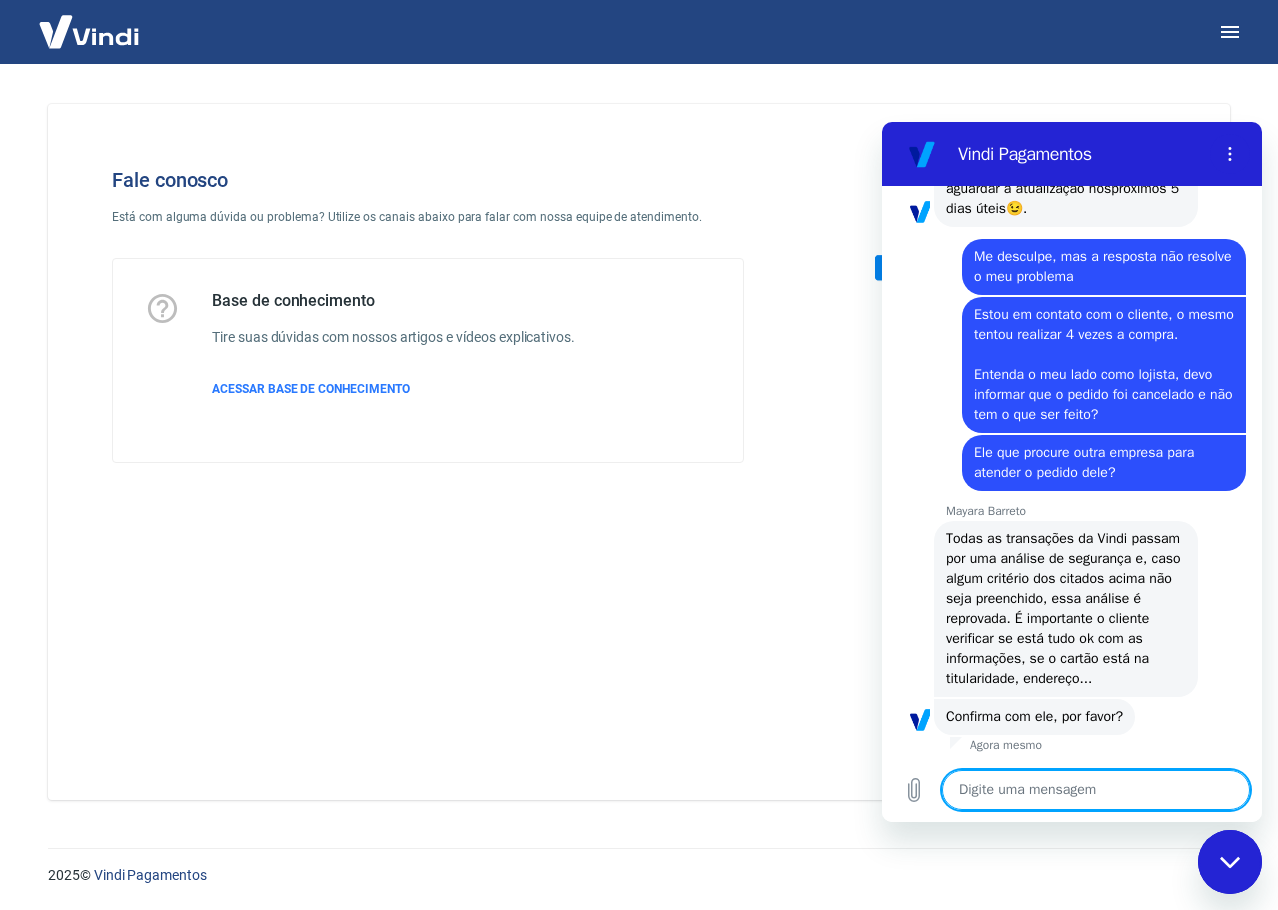 click at bounding box center (1096, 790) 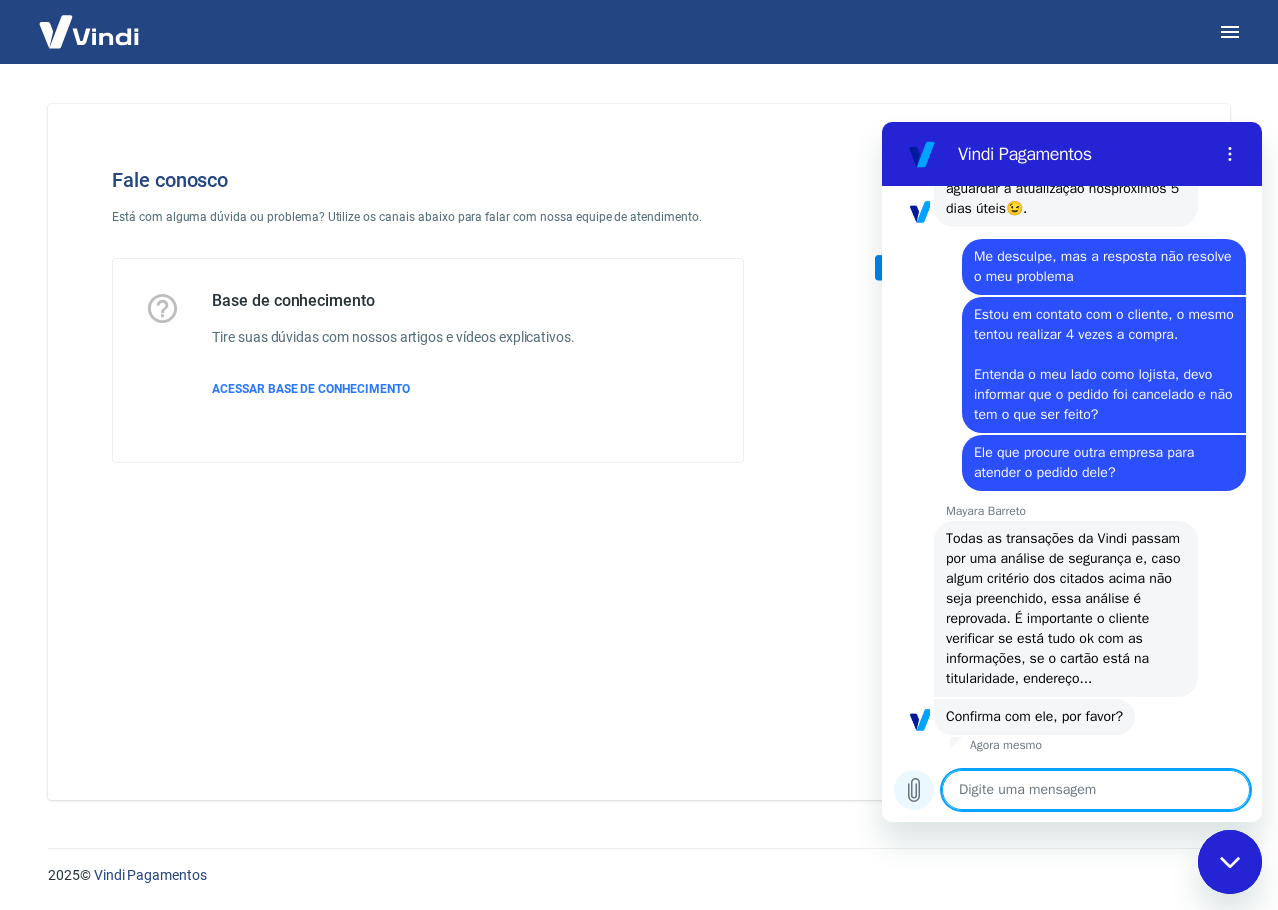click 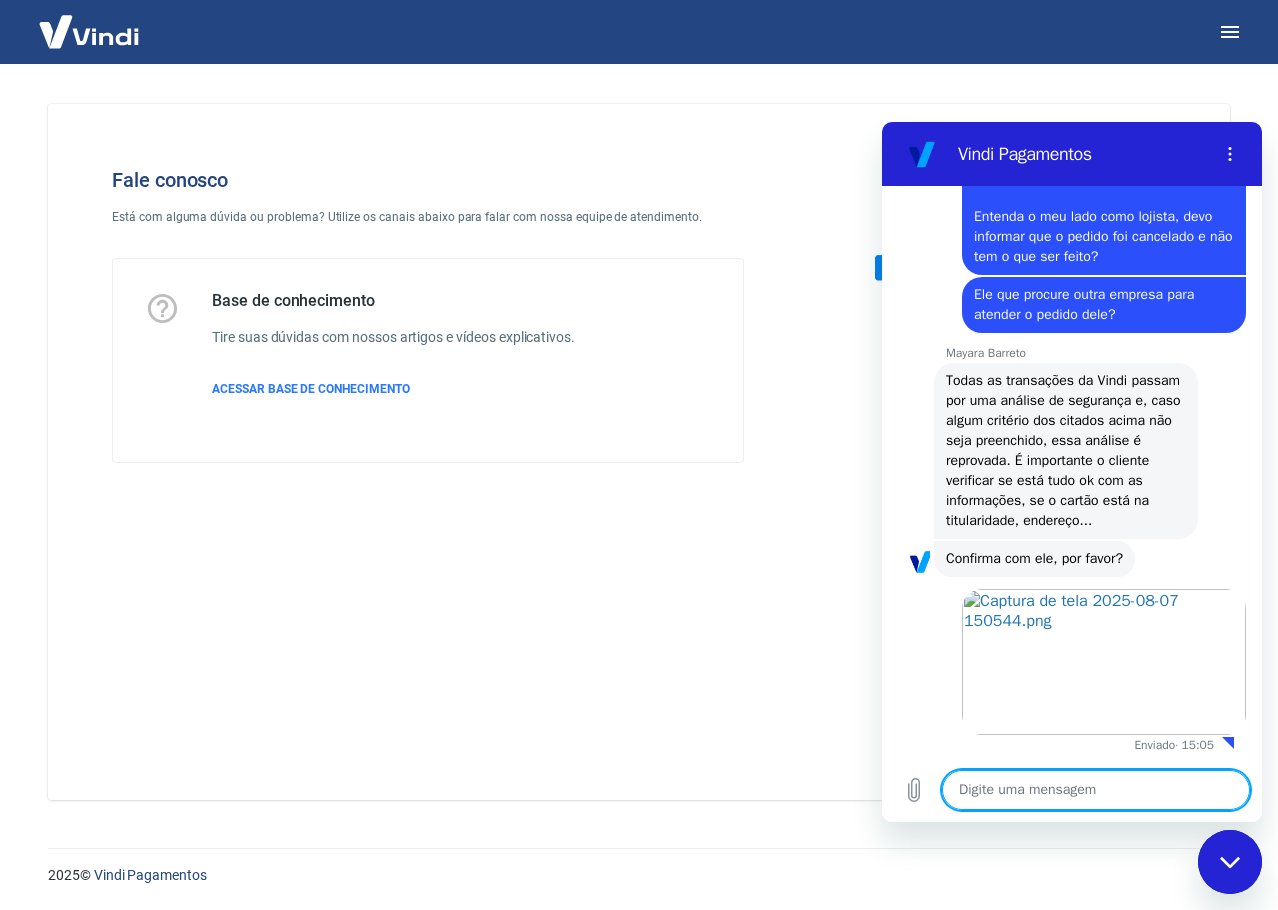 scroll, scrollTop: 4337, scrollLeft: 0, axis: vertical 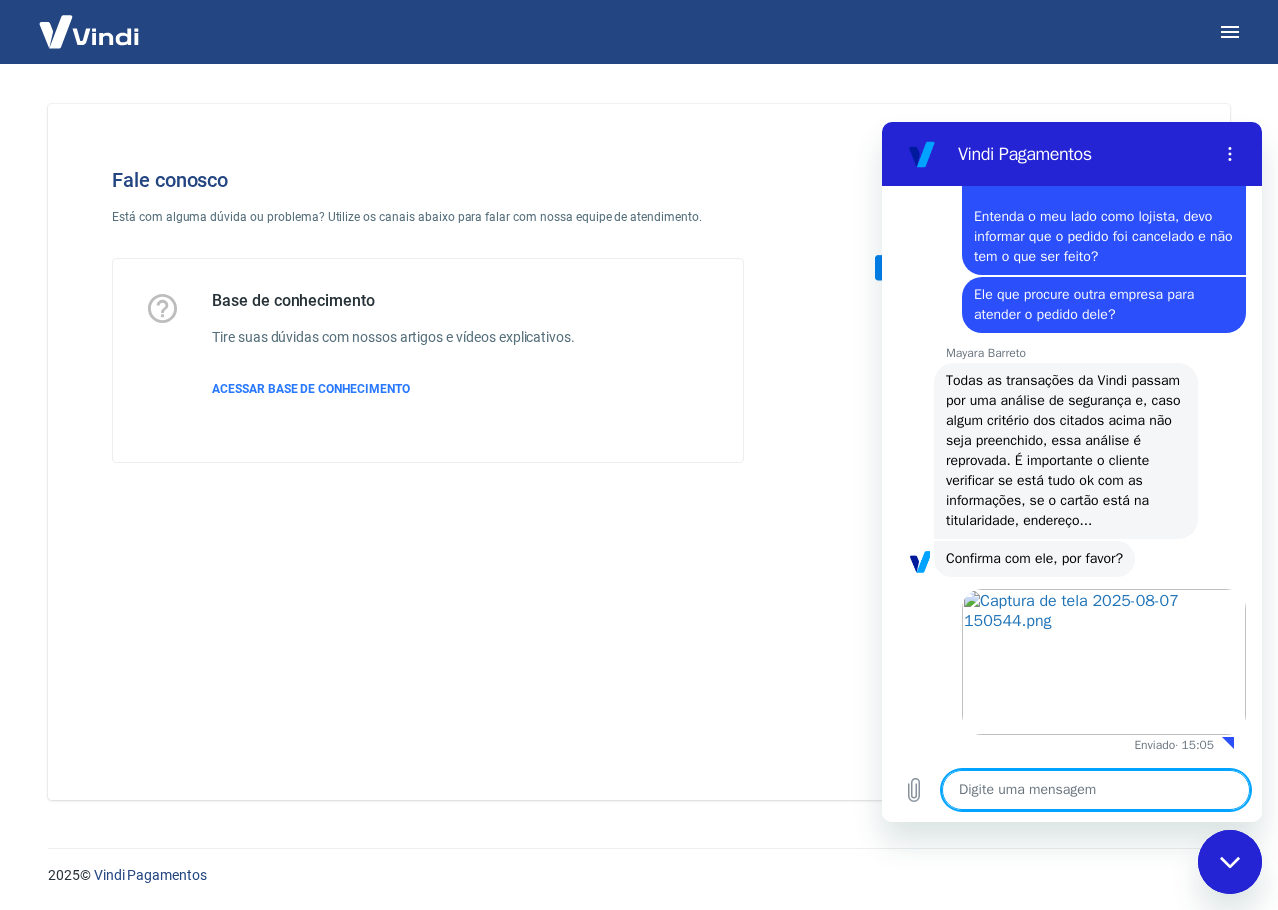 click at bounding box center [1096, 790] 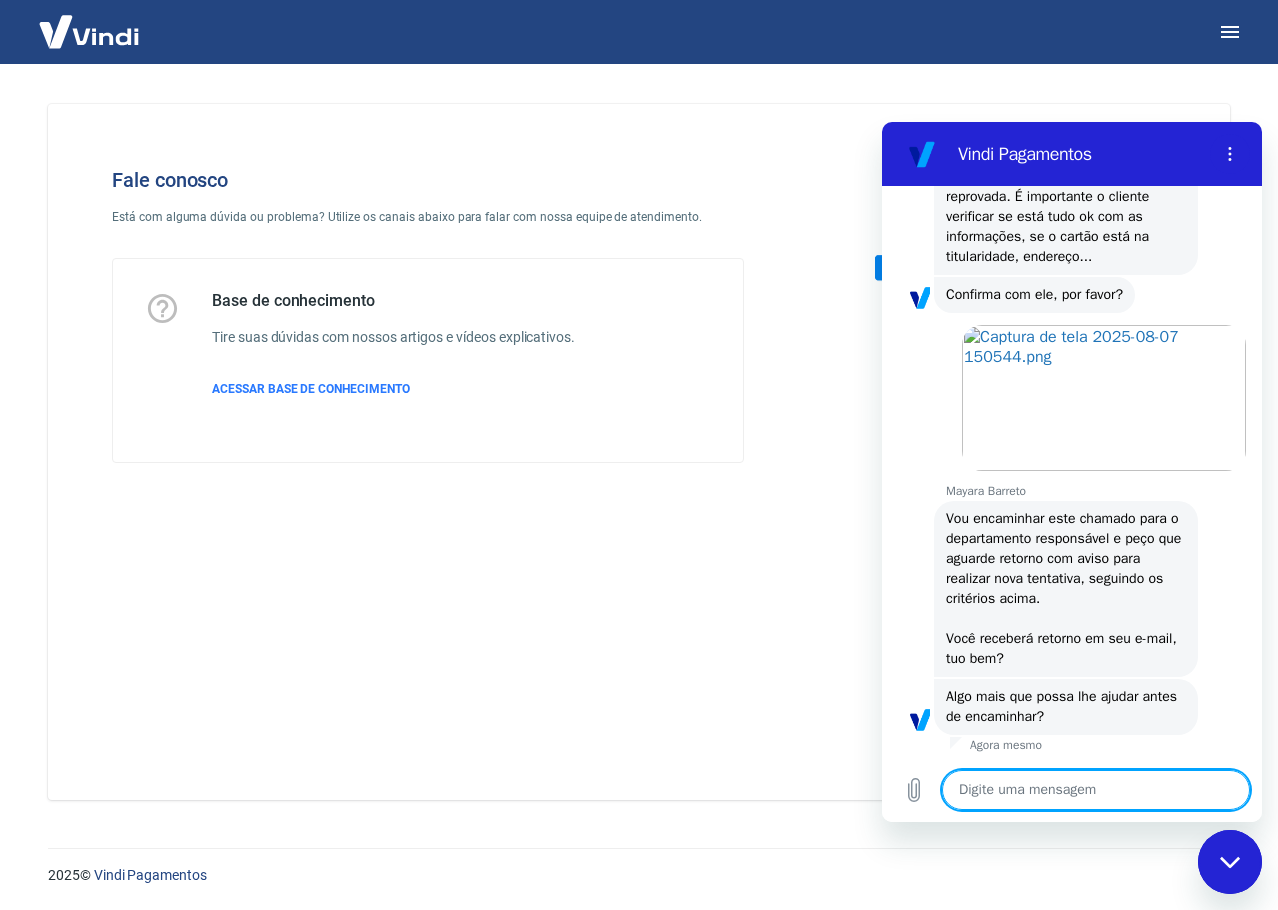 scroll, scrollTop: 4401, scrollLeft: 0, axis: vertical 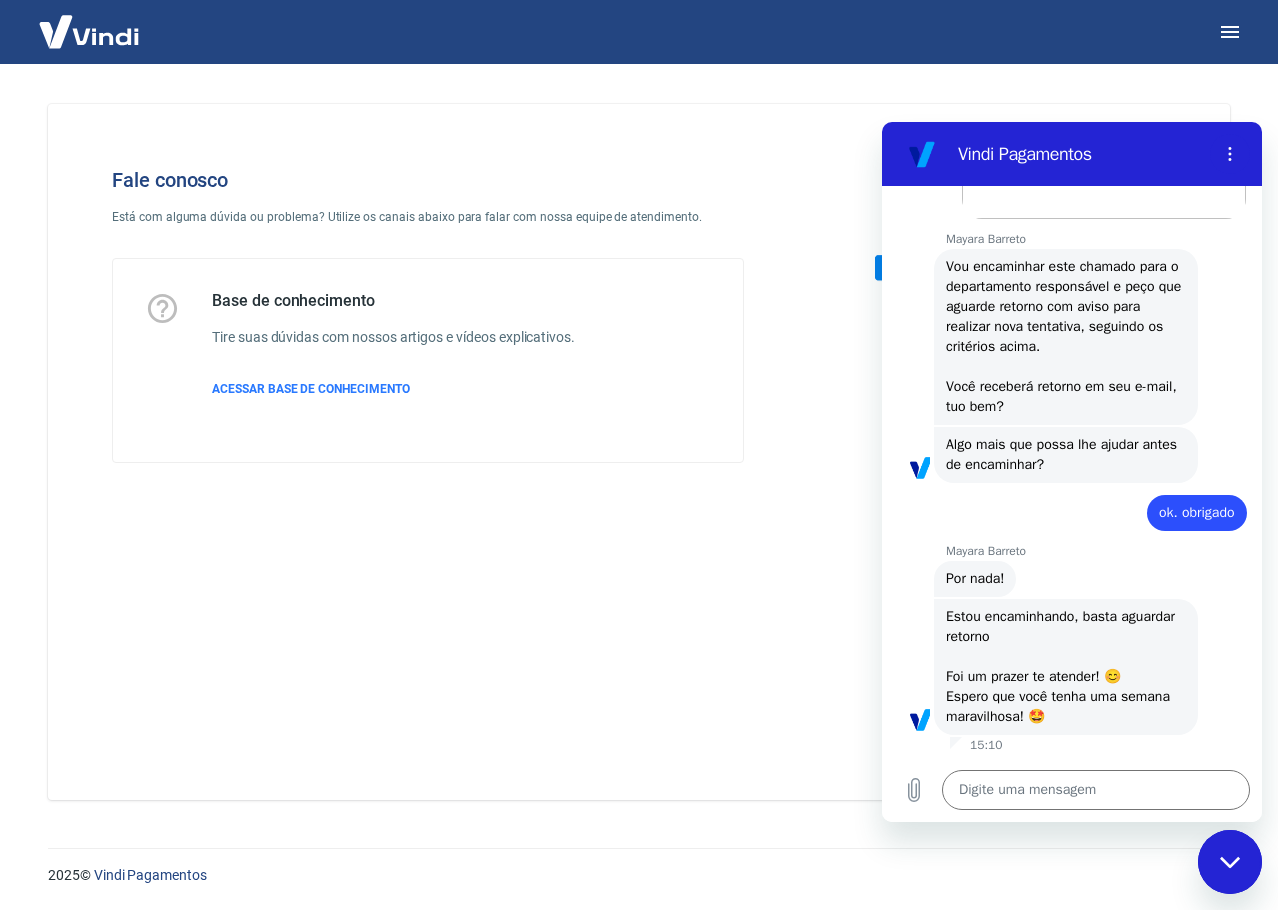 click on "Fale conosco Está com alguma dúvida ou problema? Utilize os canais abaixo para falar com nossa equipe de atendimento. Base de conhecimento Tire suas dúvidas com nossos artigos e vídeos explicativos. ACESSAR BASE DE CONHECIMENTO" at bounding box center [428, 315] 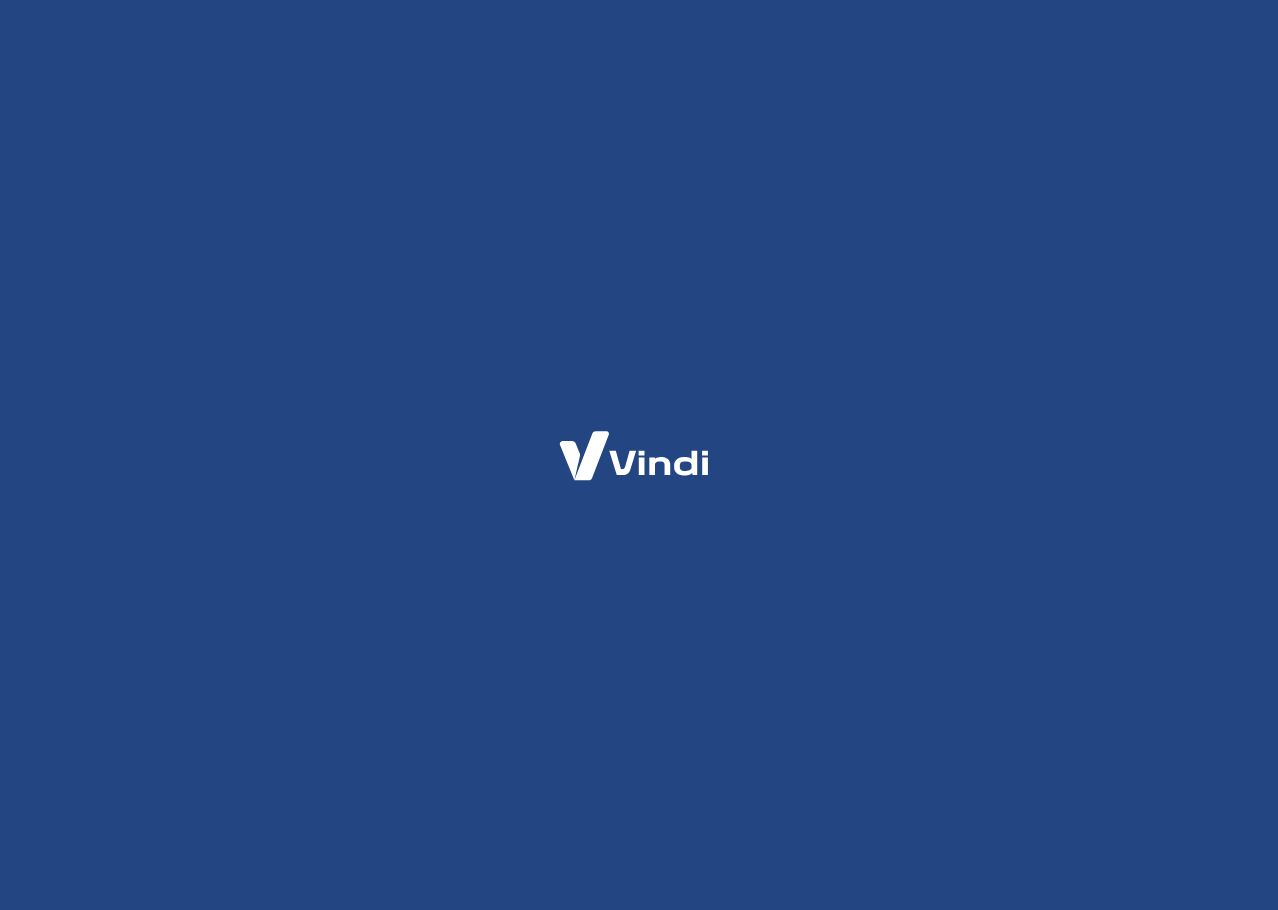 scroll, scrollTop: 0, scrollLeft: 0, axis: both 